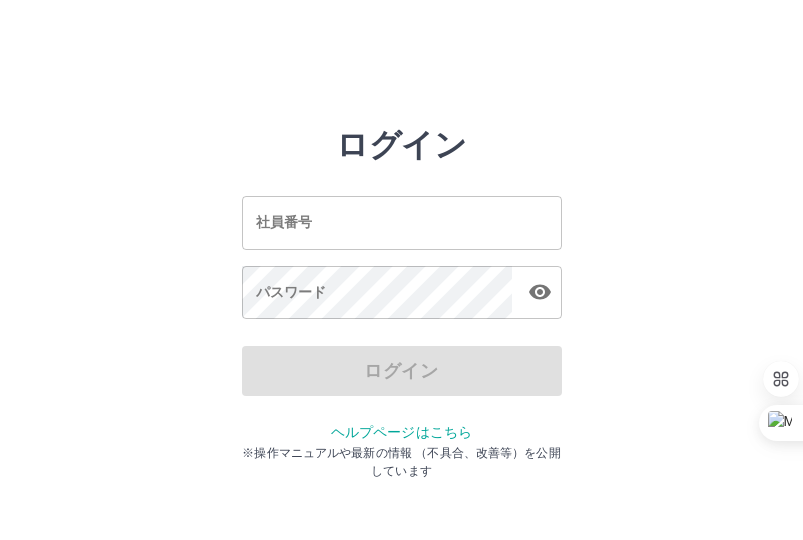 scroll, scrollTop: 0, scrollLeft: 0, axis: both 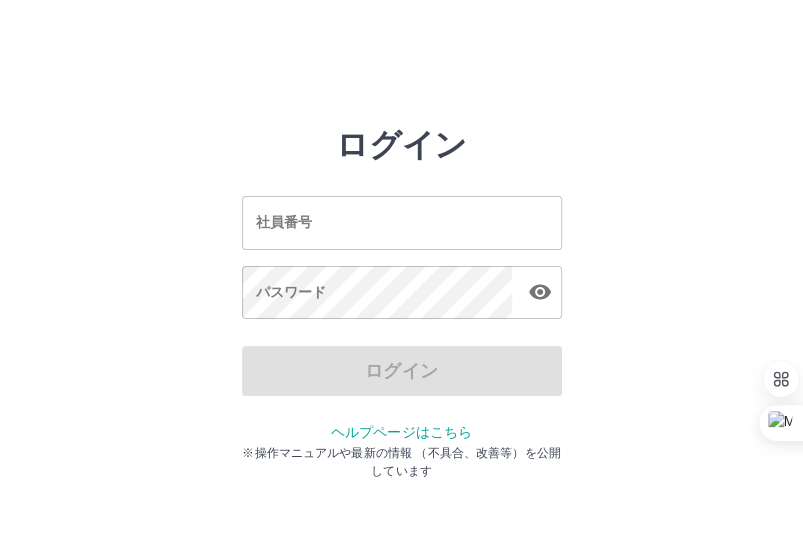 drag, startPoint x: 399, startPoint y: 225, endPoint x: 399, endPoint y: 211, distance: 14 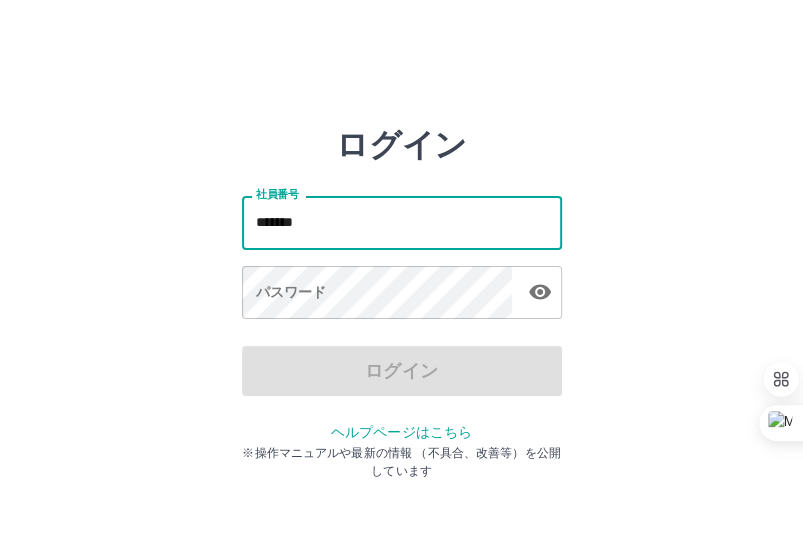 type on "*******" 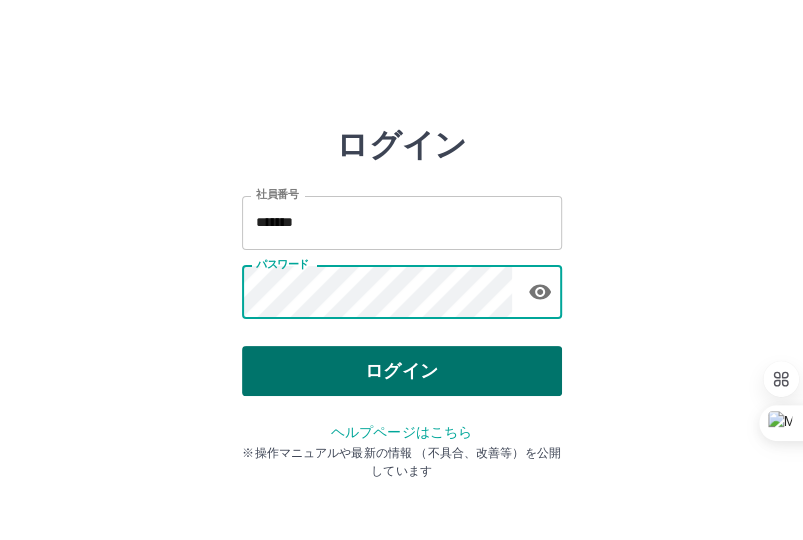 click on "ログイン" at bounding box center (402, 371) 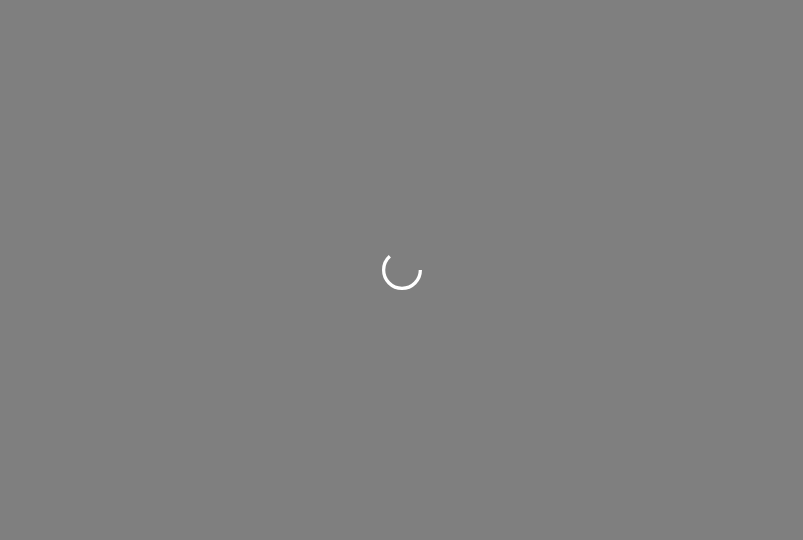 scroll, scrollTop: 0, scrollLeft: 0, axis: both 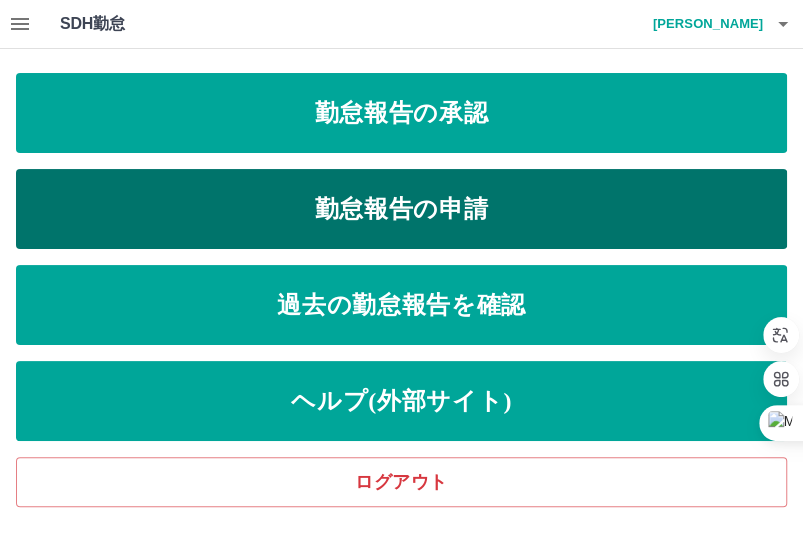 click on "勤怠報告の申請" at bounding box center (401, 209) 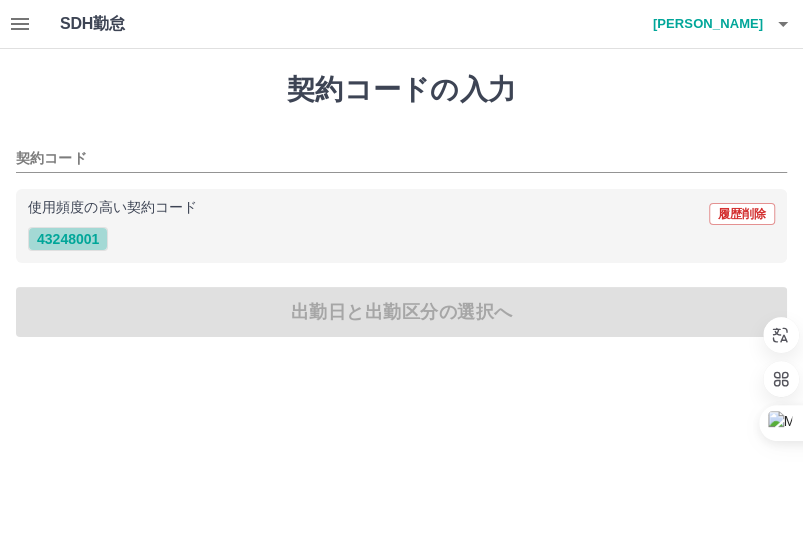 click on "43248001" at bounding box center (68, 239) 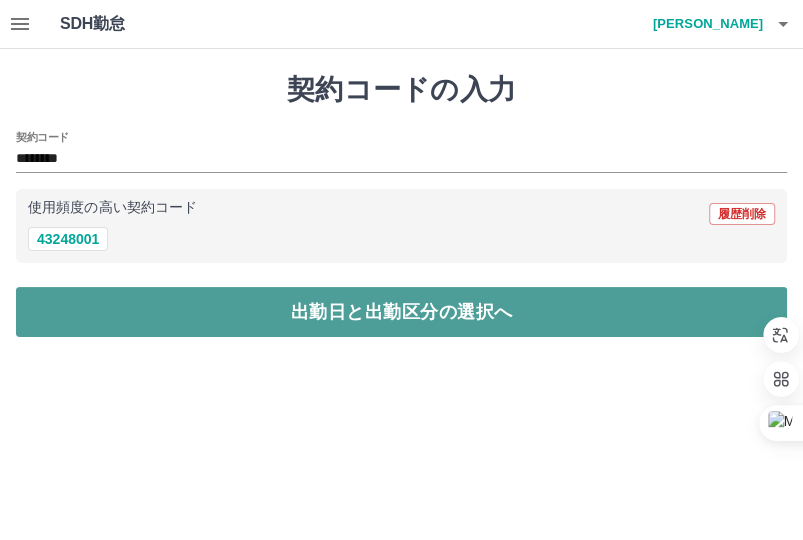click on "出勤日と出勤区分の選択へ" at bounding box center [401, 312] 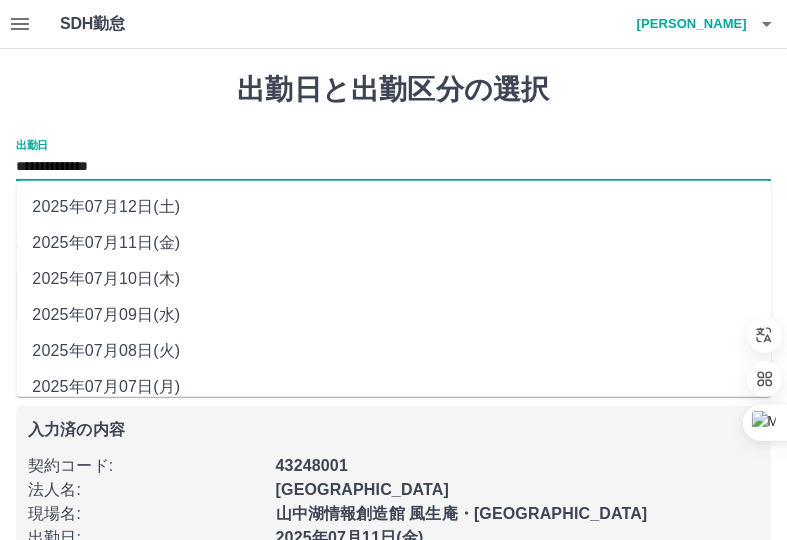 click on "**********" at bounding box center [393, 167] 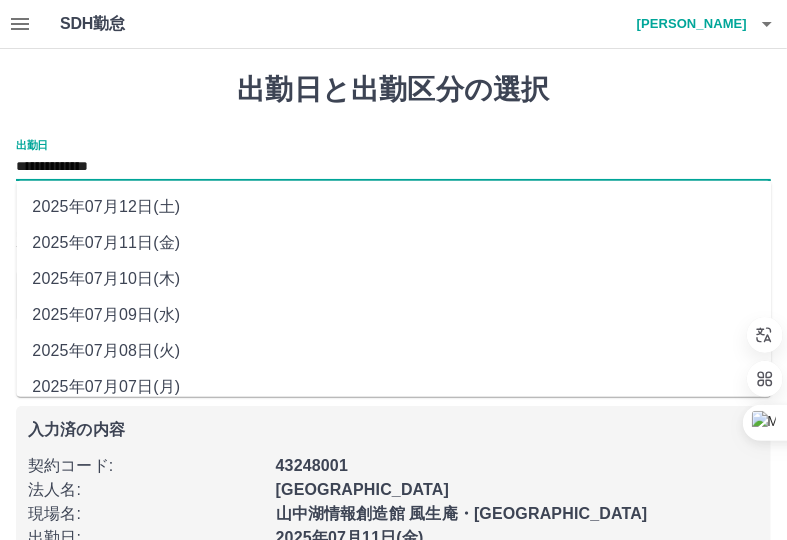 click on "2025年07月10日(木)" at bounding box center [393, 279] 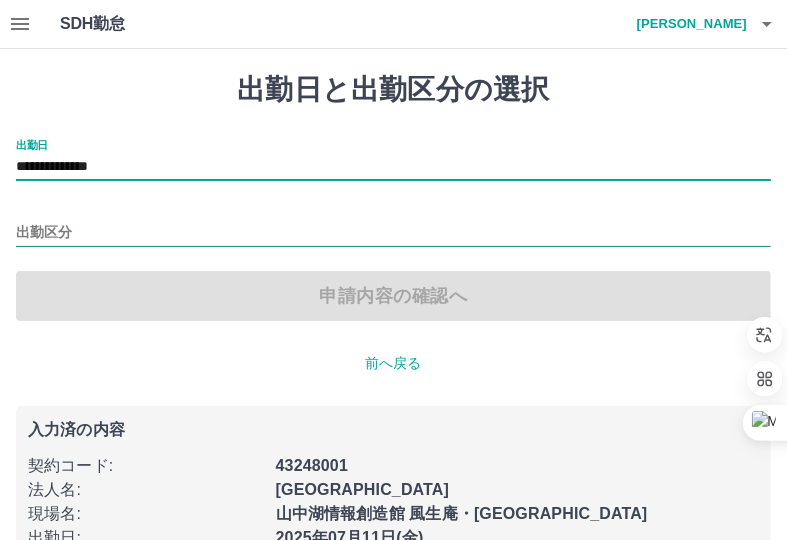 click on "出勤区分" at bounding box center (393, 233) 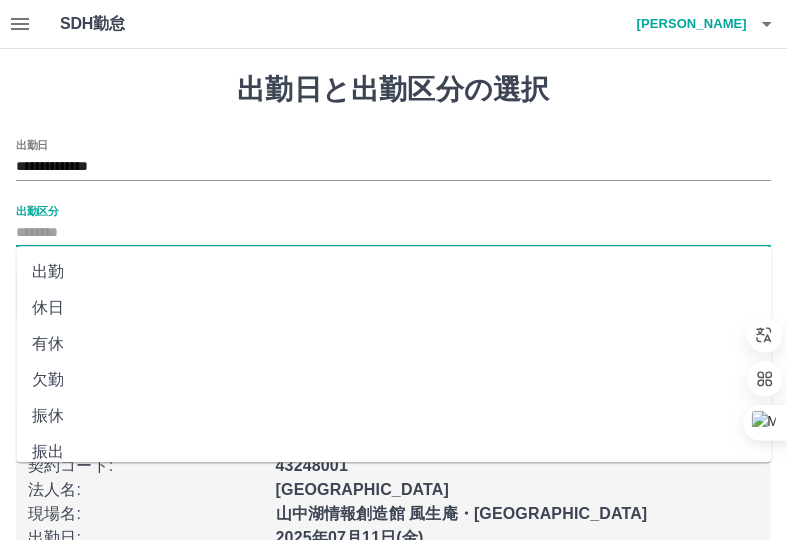 click on "休日" at bounding box center (393, 308) 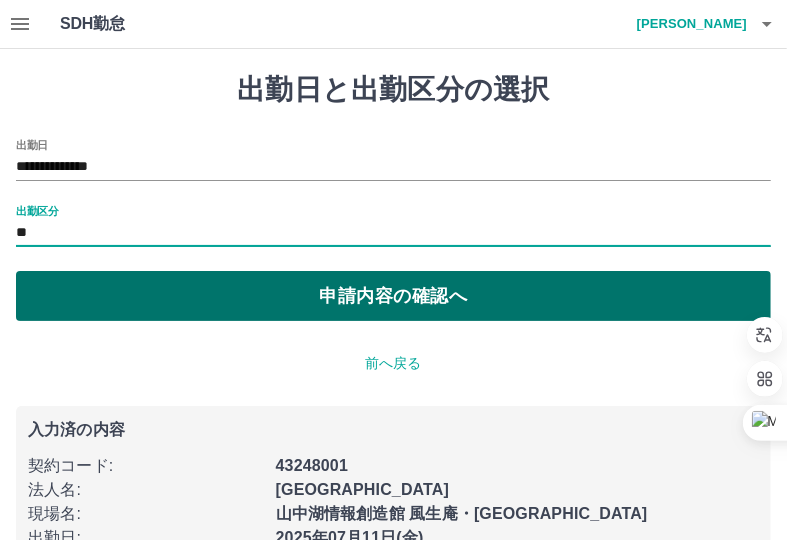 click on "申請内容の確認へ" at bounding box center [393, 296] 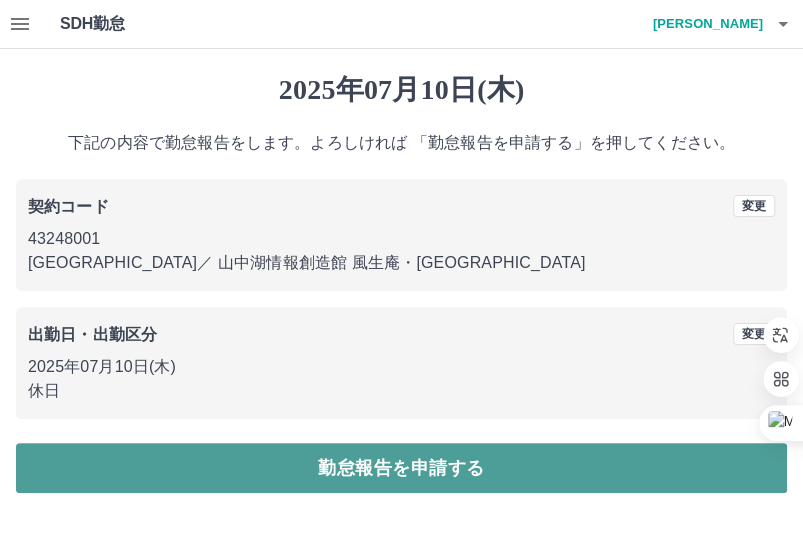 click on "勤怠報告を申請する" at bounding box center (401, 468) 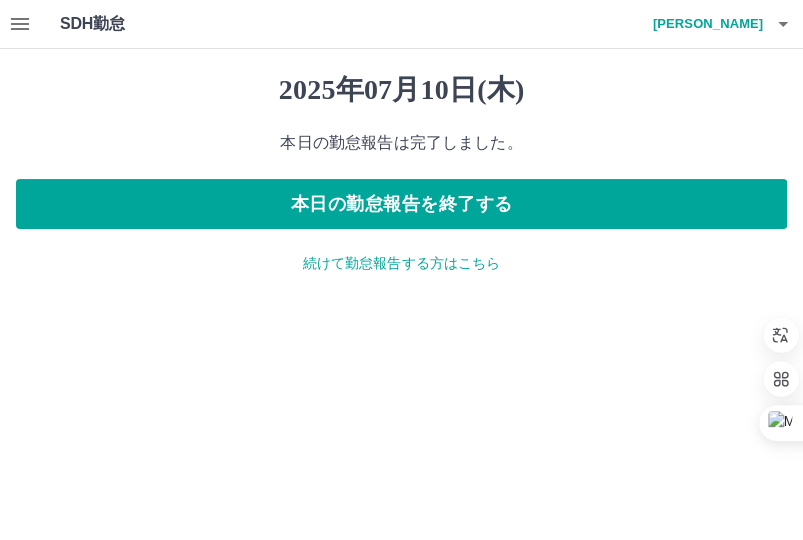 click on "続けて勤怠報告する方はこちら" at bounding box center [401, 263] 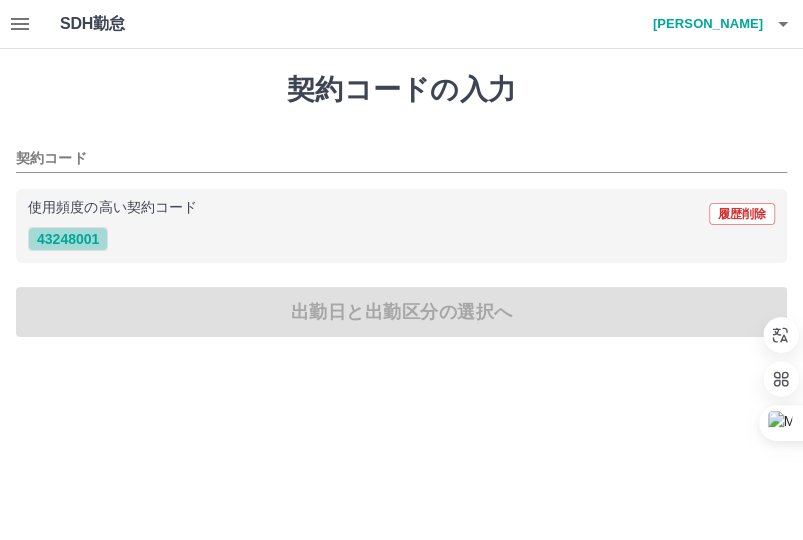 click on "43248001" at bounding box center (68, 239) 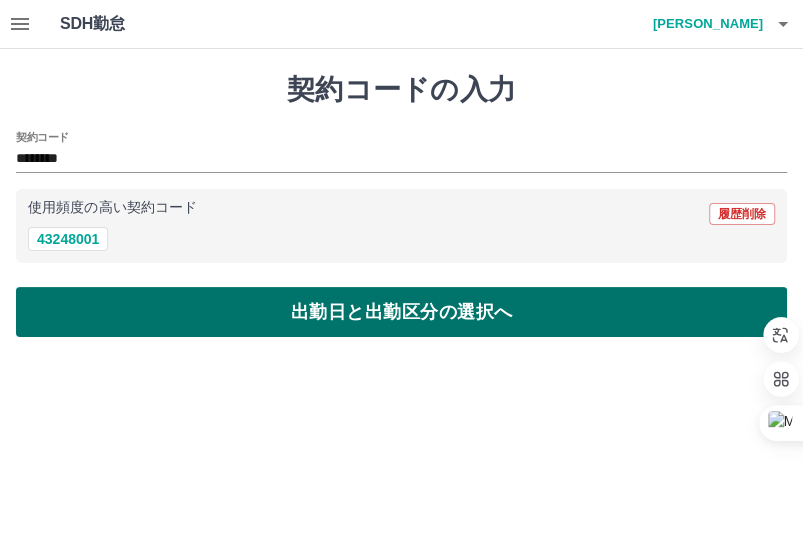 click on "出勤日と出勤区分の選択へ" at bounding box center [401, 312] 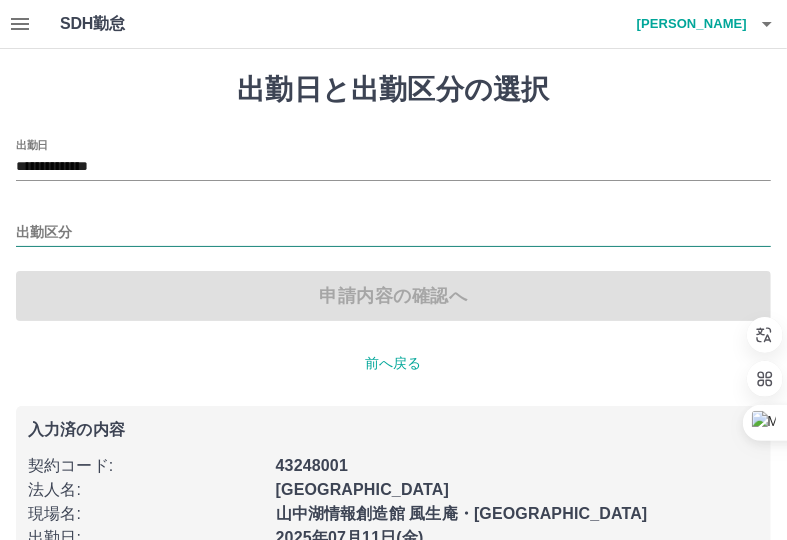 click on "出勤区分" at bounding box center [393, 233] 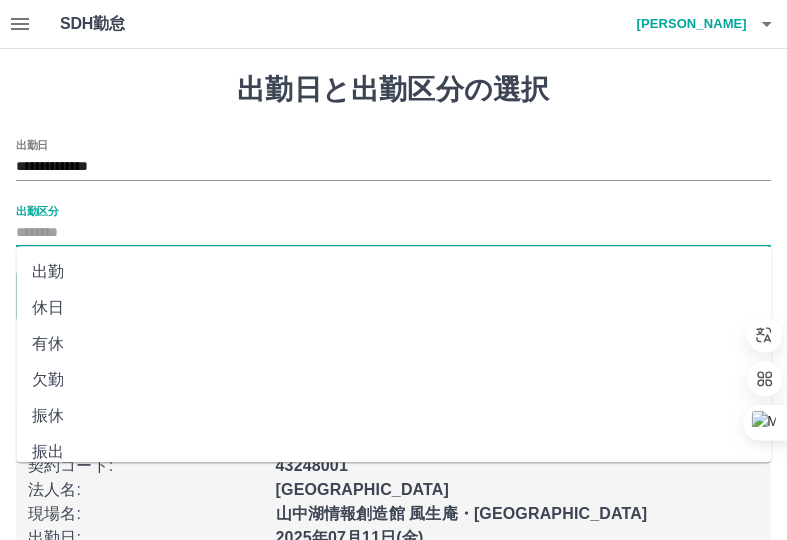 click on "休日" at bounding box center [393, 308] 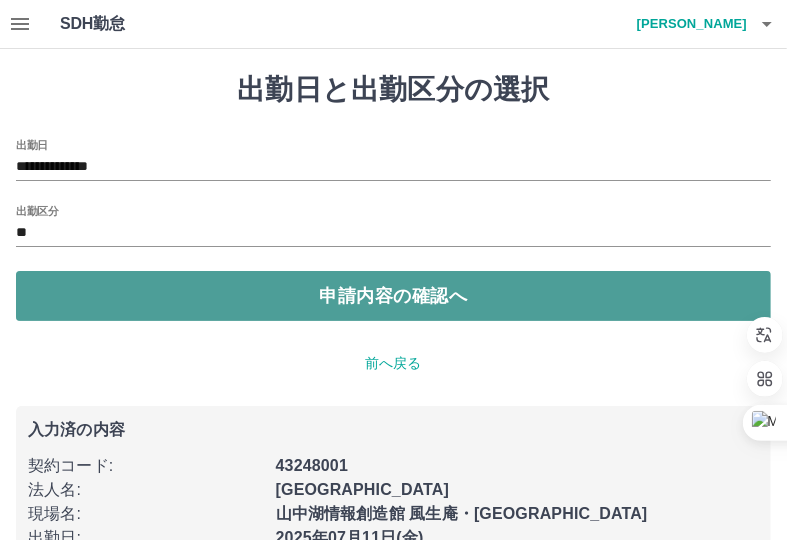 click on "申請内容の確認へ" at bounding box center [393, 296] 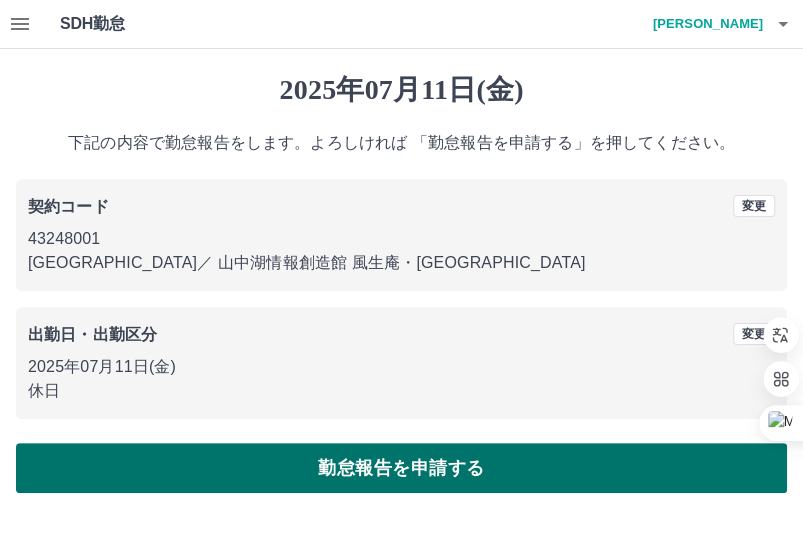 click on "勤怠報告を申請する" at bounding box center [401, 468] 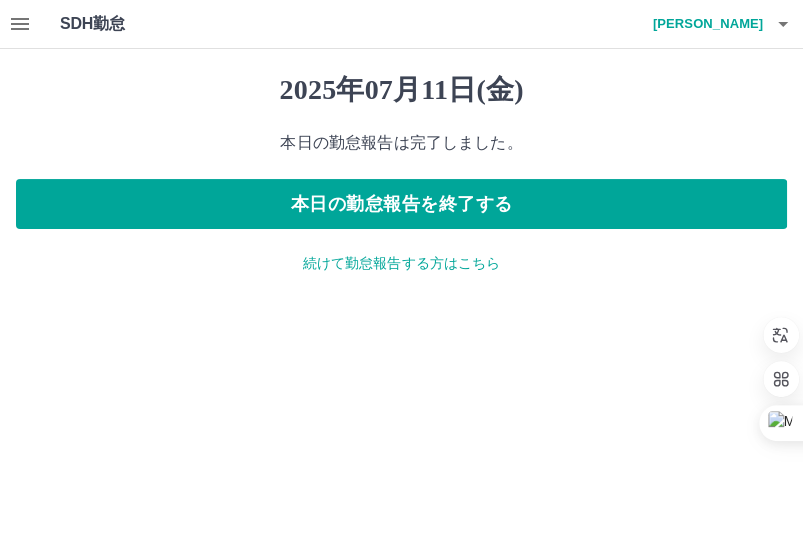 click 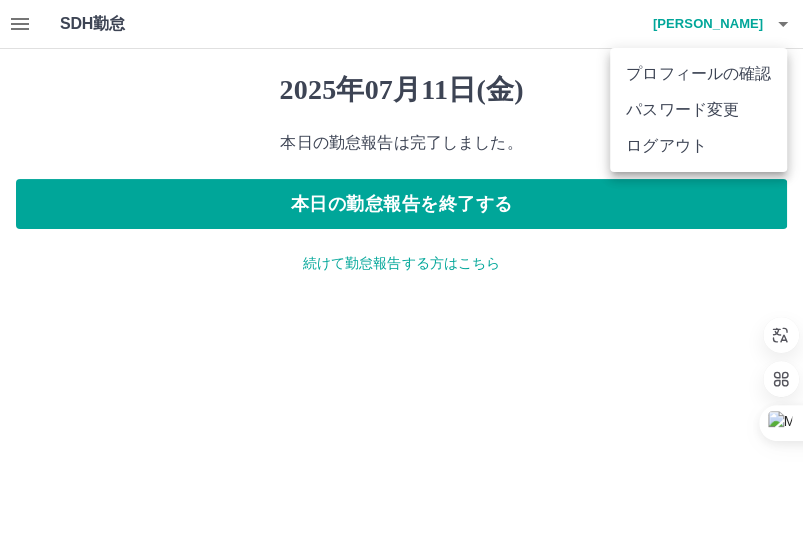 click on "ログアウト" at bounding box center [698, 146] 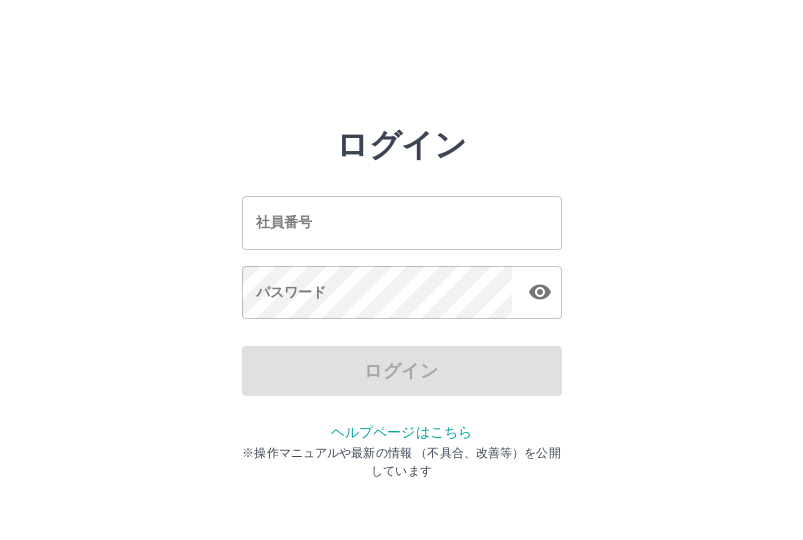 drag, startPoint x: 0, startPoint y: 0, endPoint x: 429, endPoint y: 220, distance: 482.12137 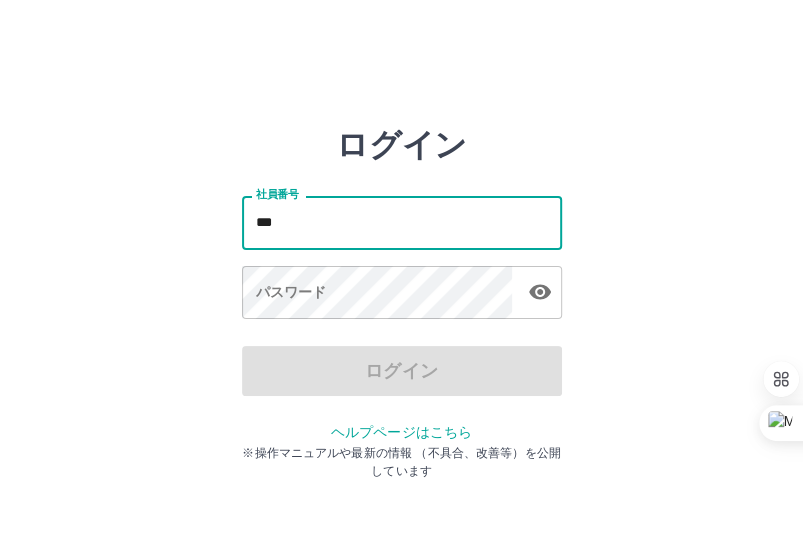 type on "*******" 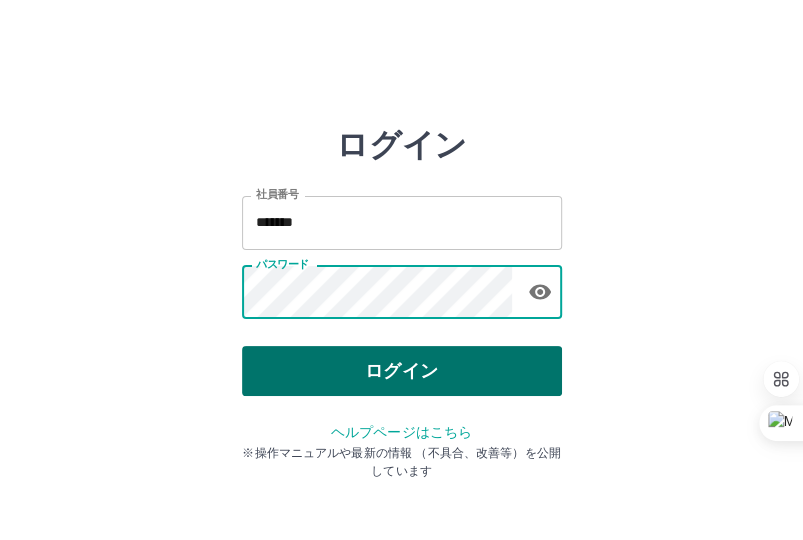 click on "ログイン" at bounding box center [402, 371] 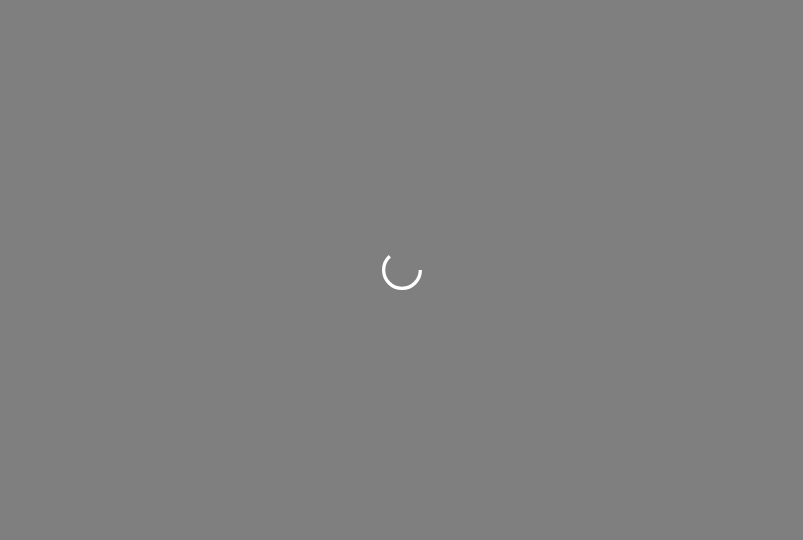 scroll, scrollTop: 0, scrollLeft: 0, axis: both 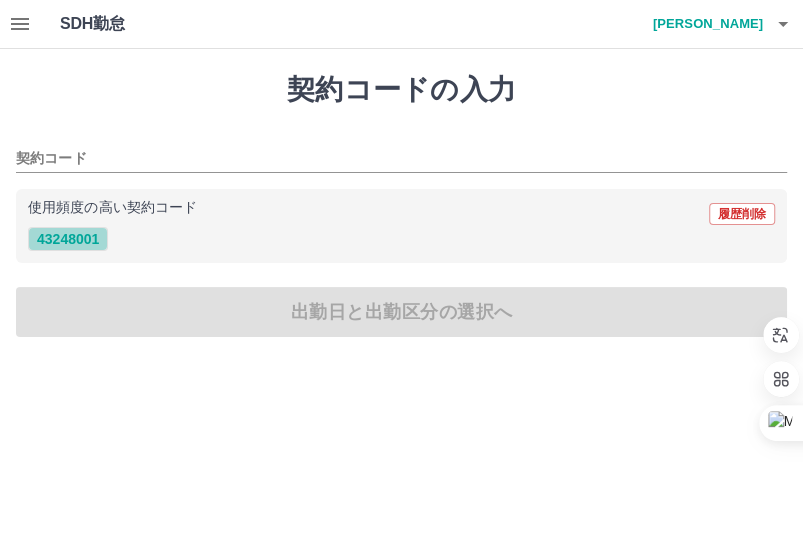 click on "43248001" at bounding box center (68, 239) 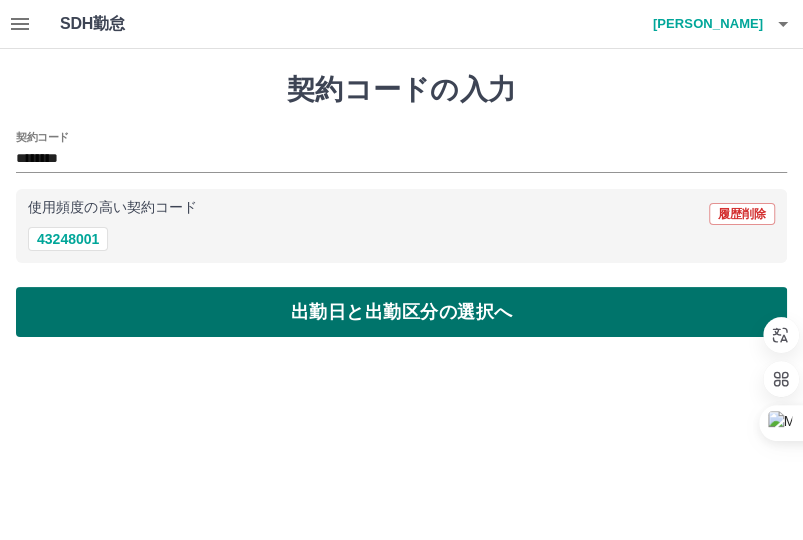click on "出勤日と出勤区分の選択へ" at bounding box center [401, 312] 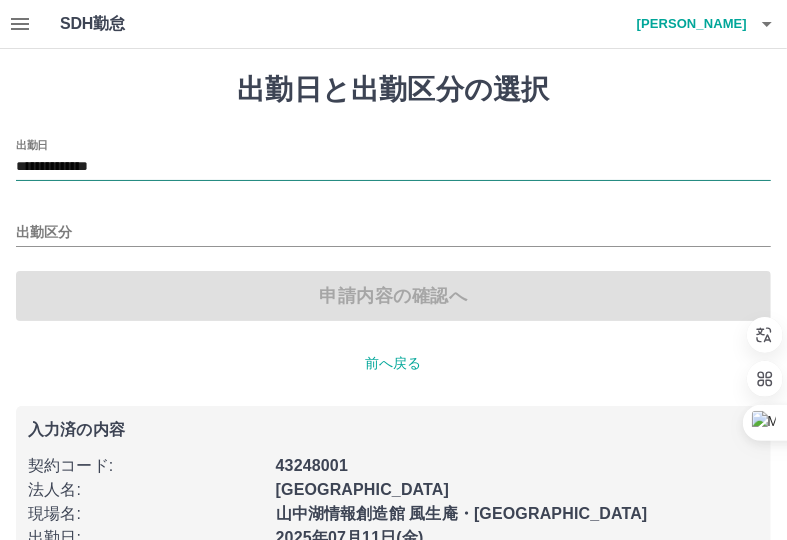 click on "**********" at bounding box center [393, 167] 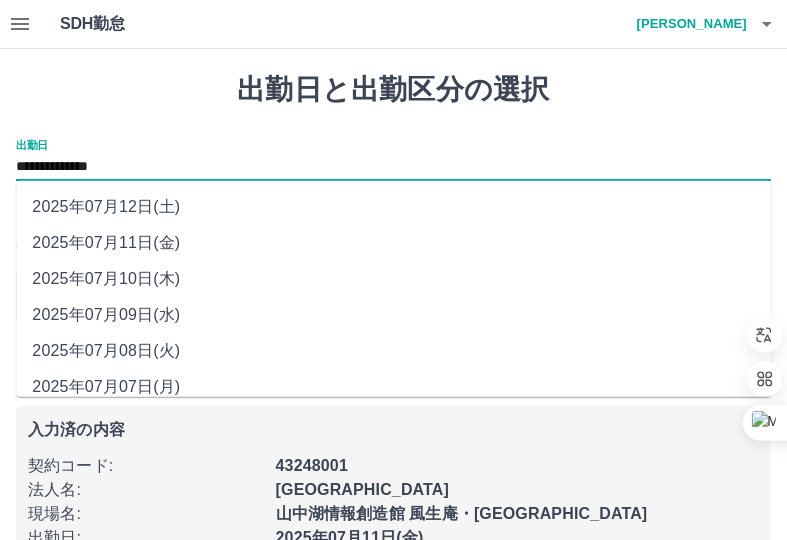 click on "2025年07月11日(金)" at bounding box center [393, 243] 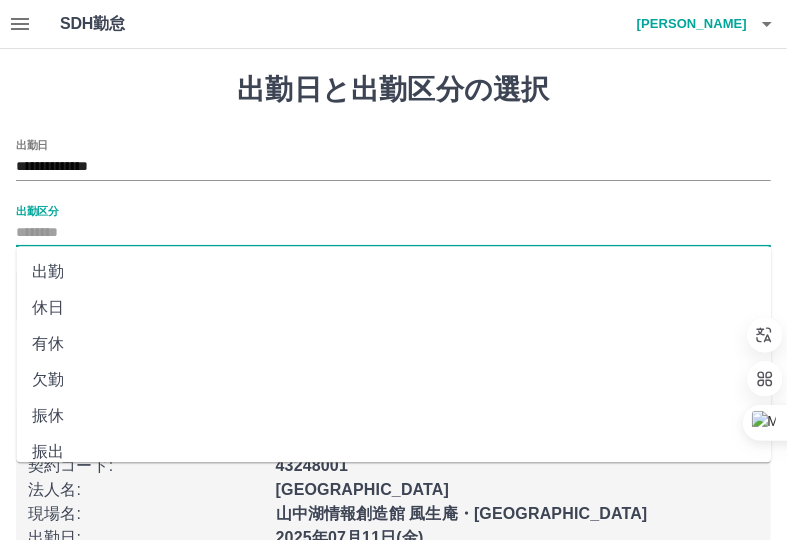 click on "出勤区分" at bounding box center (393, 233) 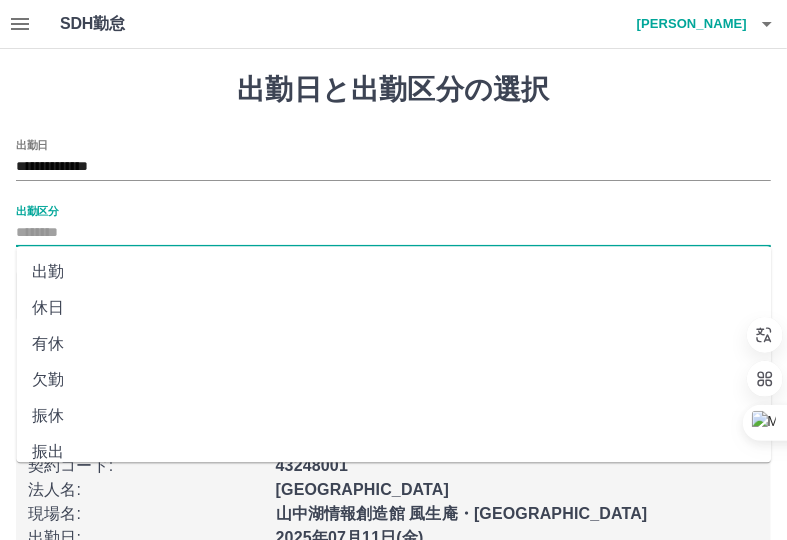 click on "休日" at bounding box center [393, 308] 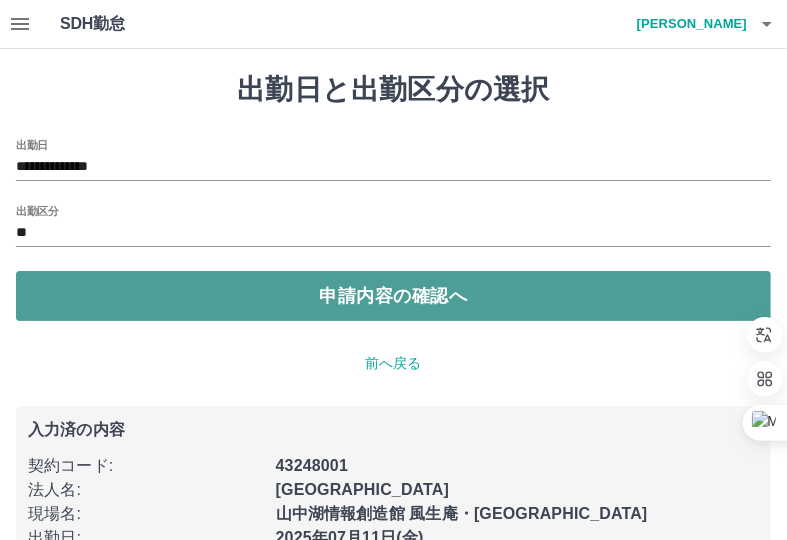 click on "申請内容の確認へ" at bounding box center [393, 296] 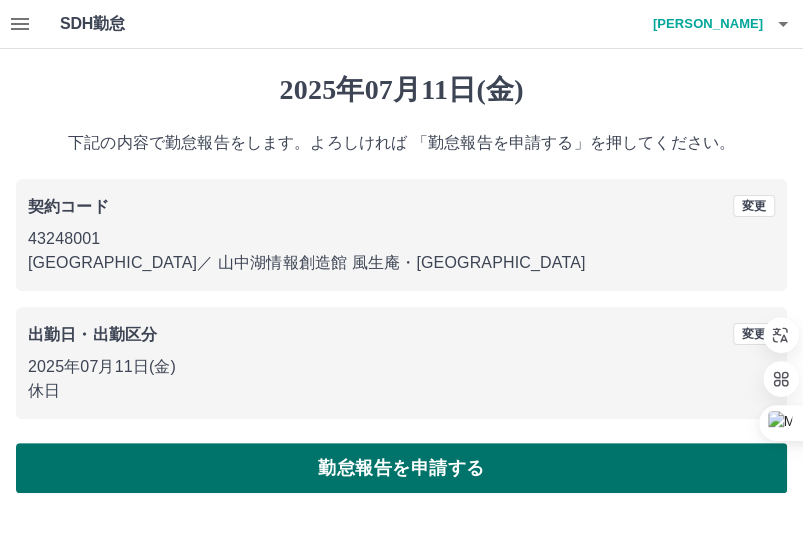 click on "勤怠報告を申請する" at bounding box center (401, 468) 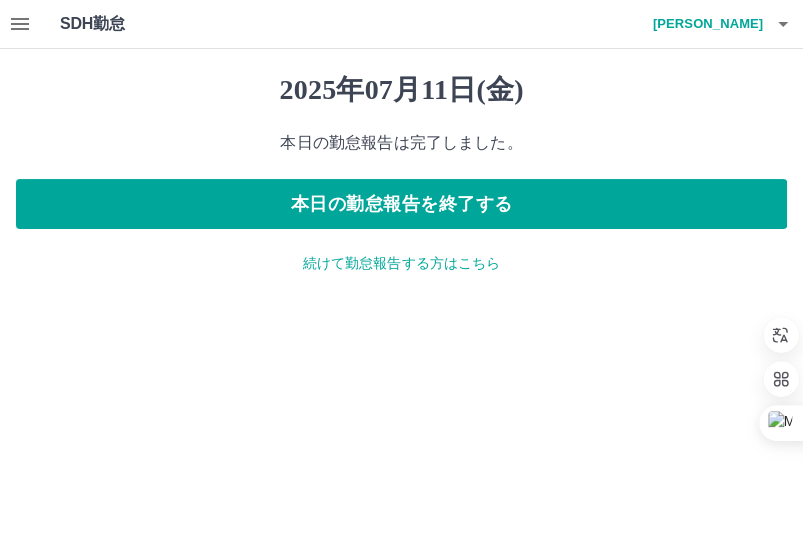 click on "続けて勤怠報告する方はこちら" at bounding box center (401, 263) 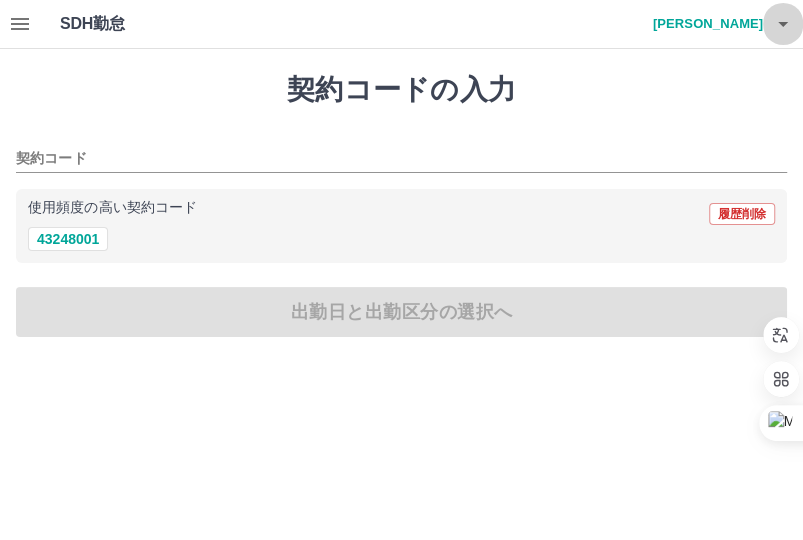click 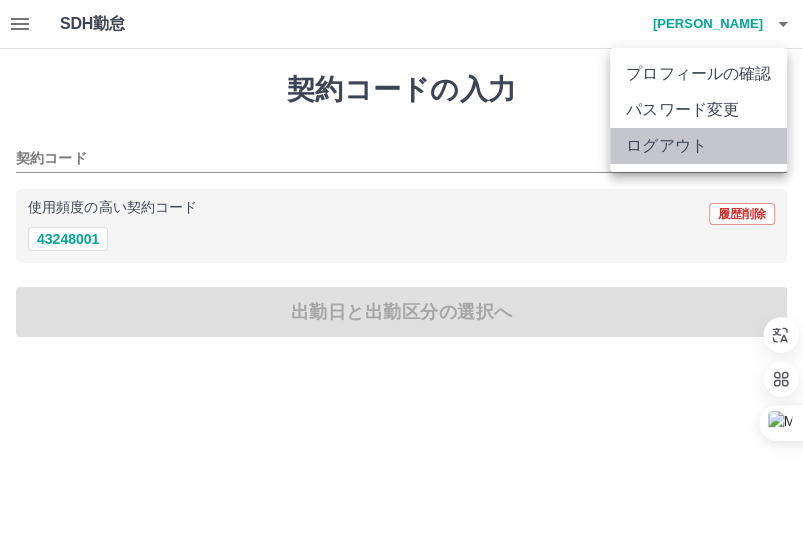 click on "ログアウト" at bounding box center [698, 146] 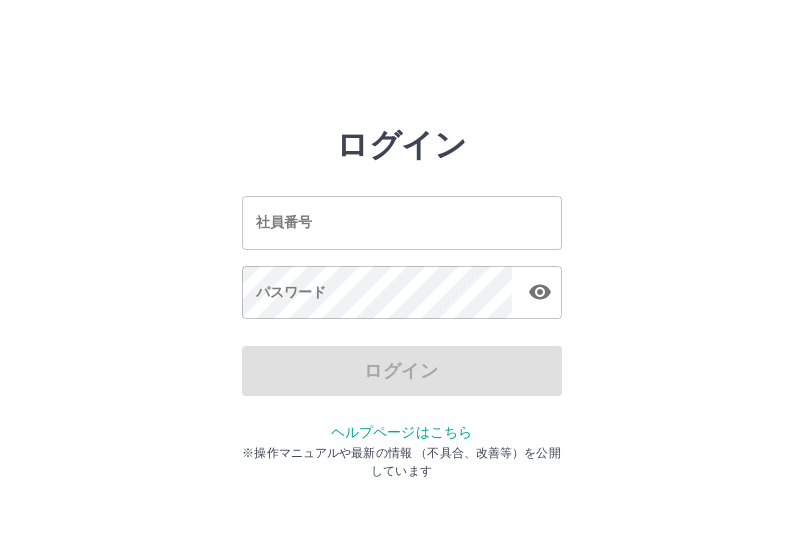 scroll, scrollTop: 0, scrollLeft: 0, axis: both 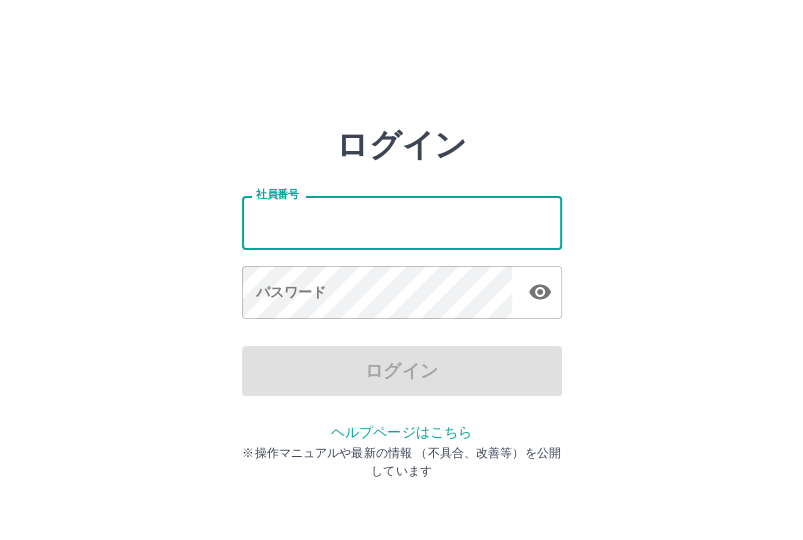 click on "社員番号" at bounding box center [402, 222] 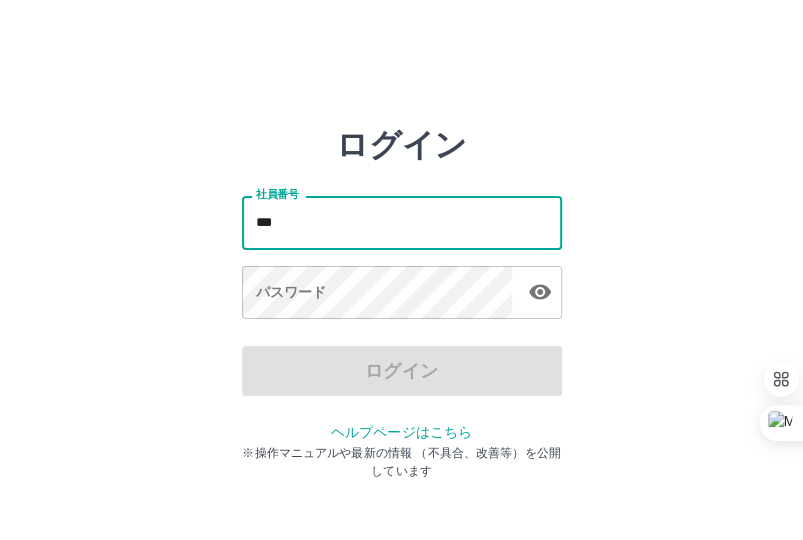 type on "*******" 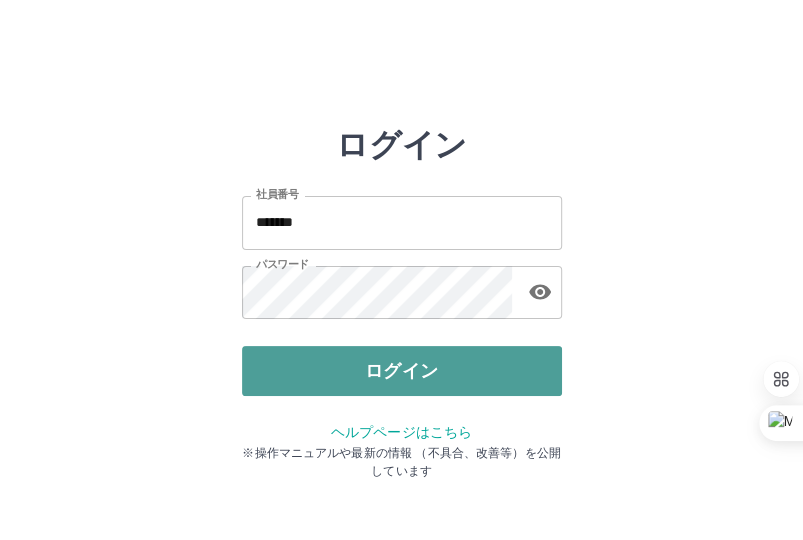 click on "ログイン" at bounding box center (402, 371) 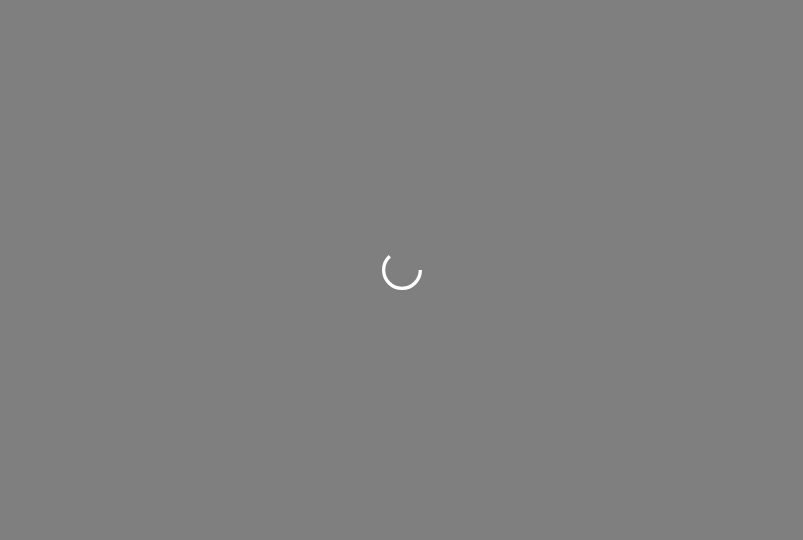 scroll, scrollTop: 0, scrollLeft: 0, axis: both 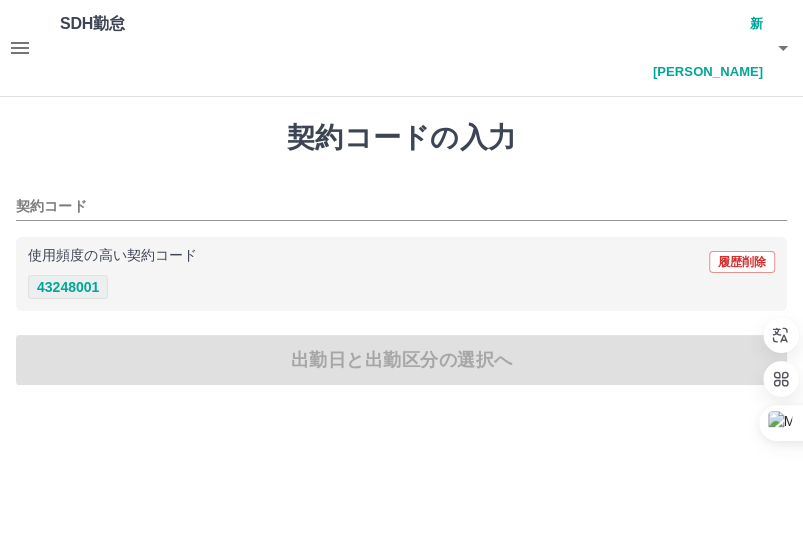 click on "43248001" at bounding box center (68, 287) 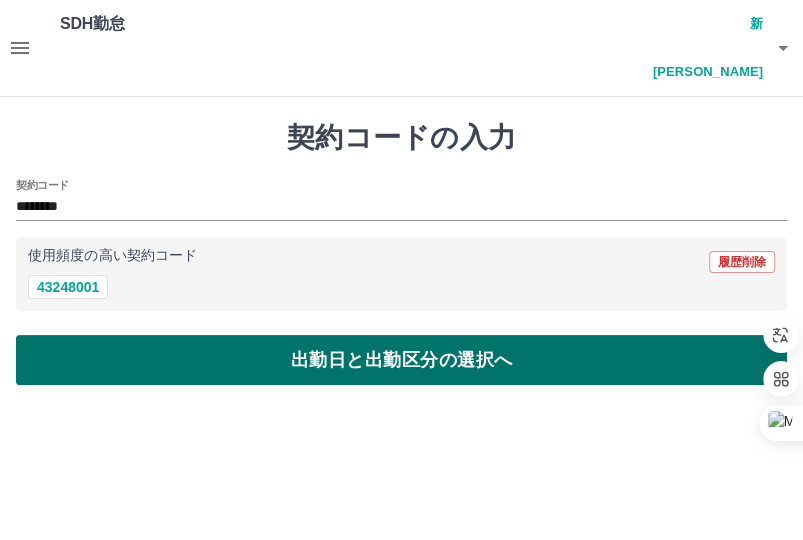 click on "出勤日と出勤区分の選択へ" at bounding box center (401, 360) 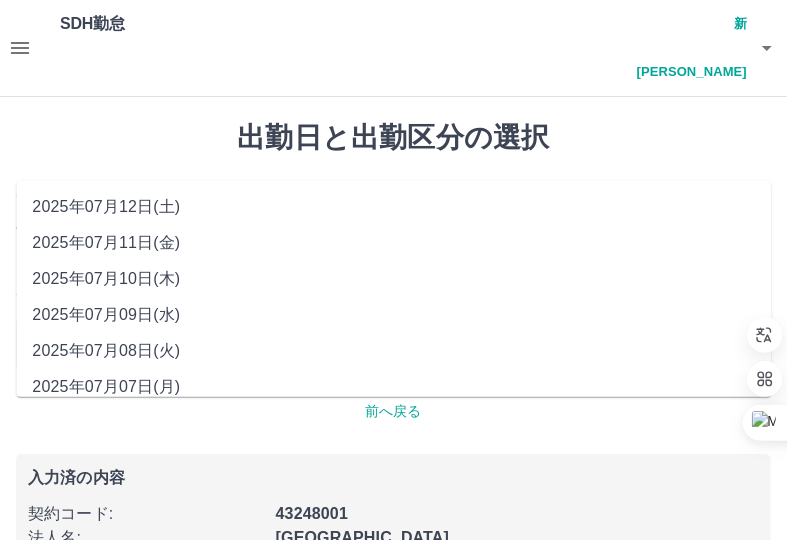 click on "**********" at bounding box center (393, 215) 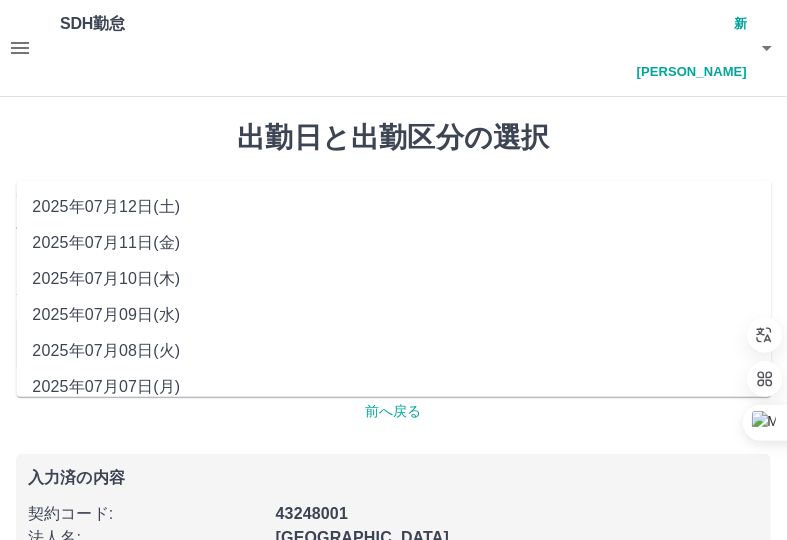 click on "2025年07月10日(木)" at bounding box center [393, 279] 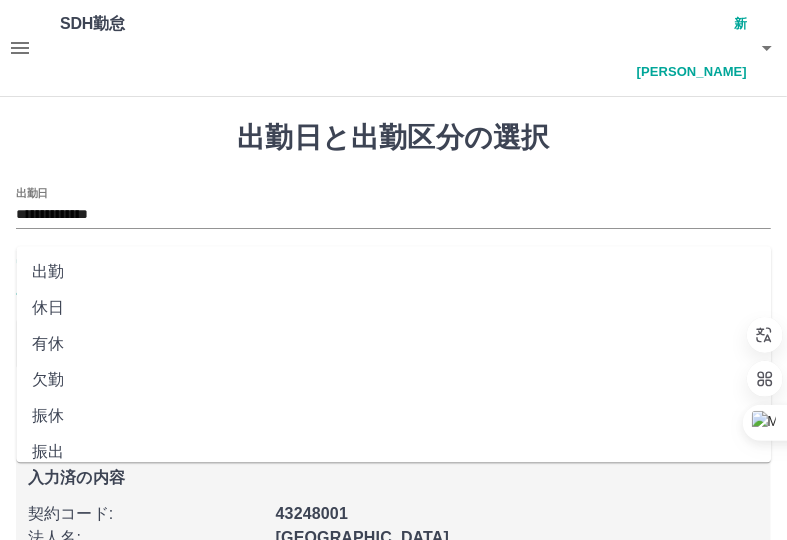 click on "出勤区分" at bounding box center (393, 281) 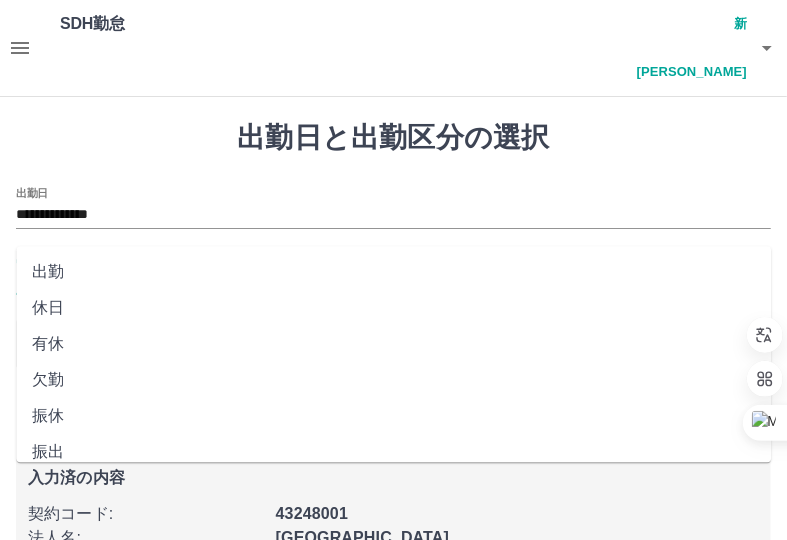 click on "休日" at bounding box center [393, 308] 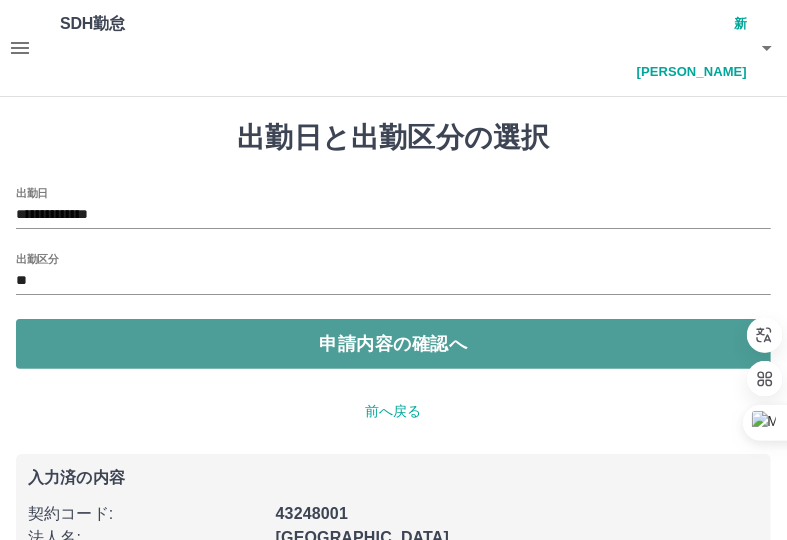 click on "申請内容の確認へ" at bounding box center (393, 344) 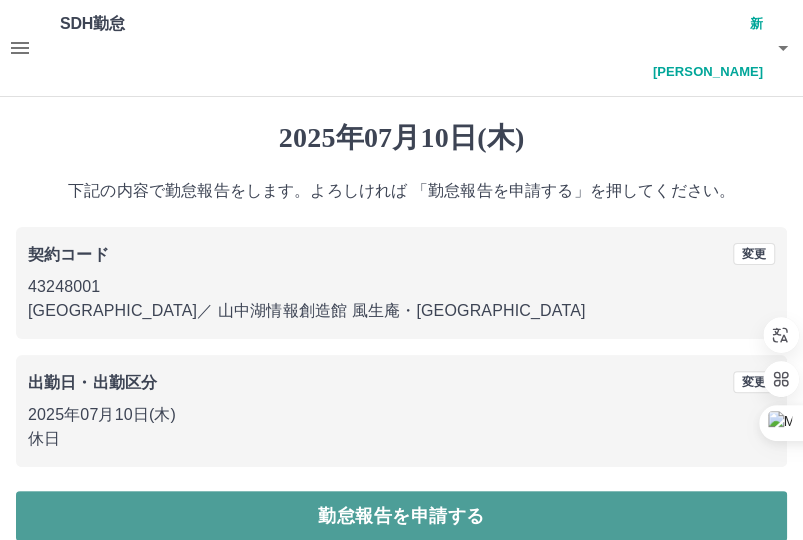 click on "勤怠報告を申請する" at bounding box center (401, 516) 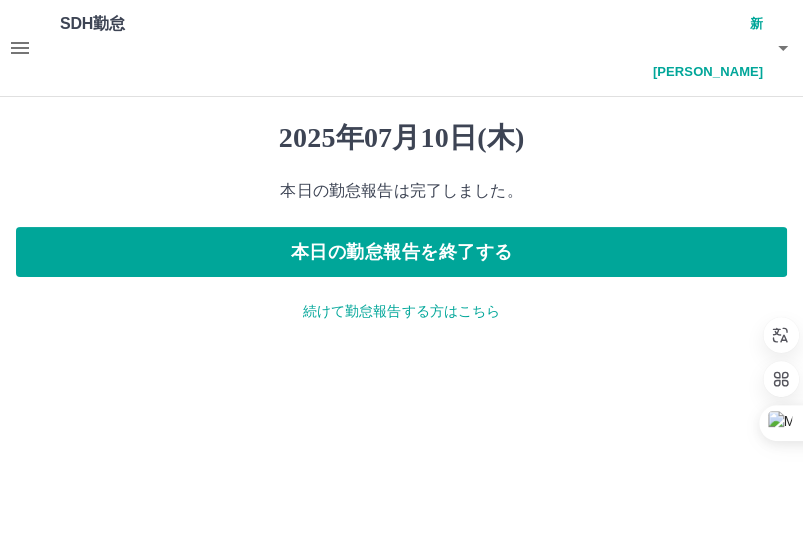 click on "続けて勤怠報告する方はこちら" at bounding box center (401, 311) 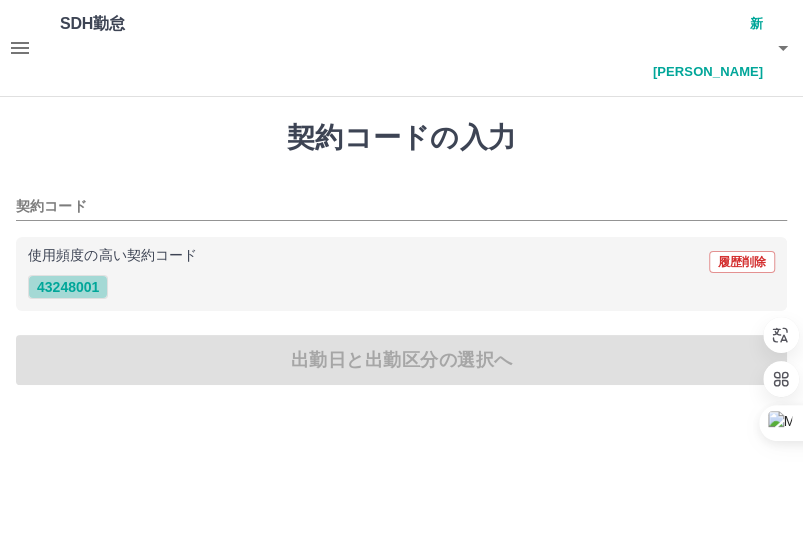 click on "43248001" at bounding box center (68, 287) 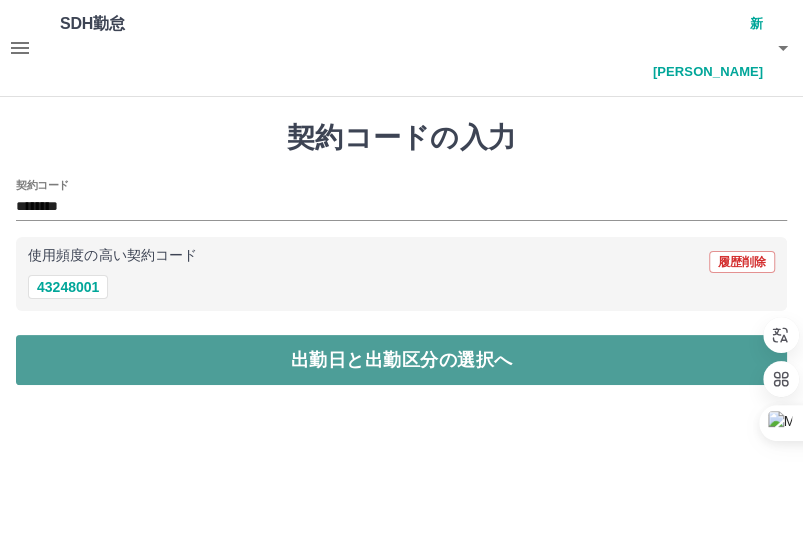 click on "出勤日と出勤区分の選択へ" at bounding box center [401, 360] 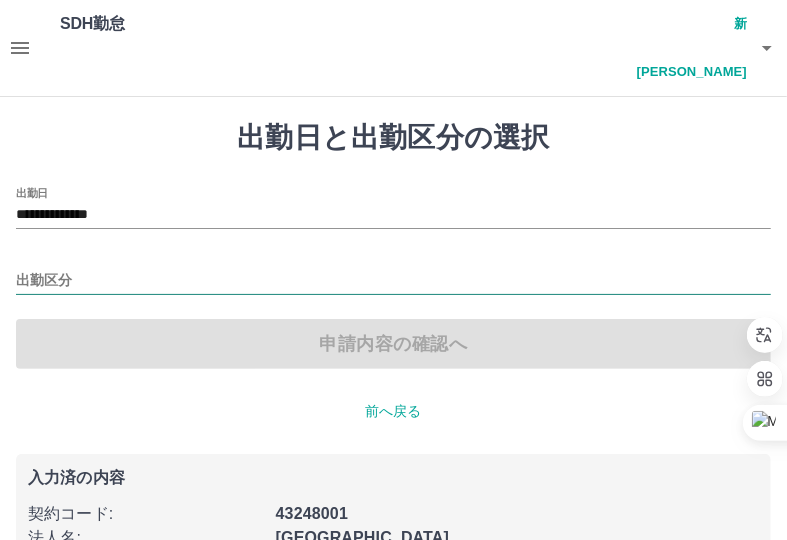 click on "出勤区分" at bounding box center [393, 281] 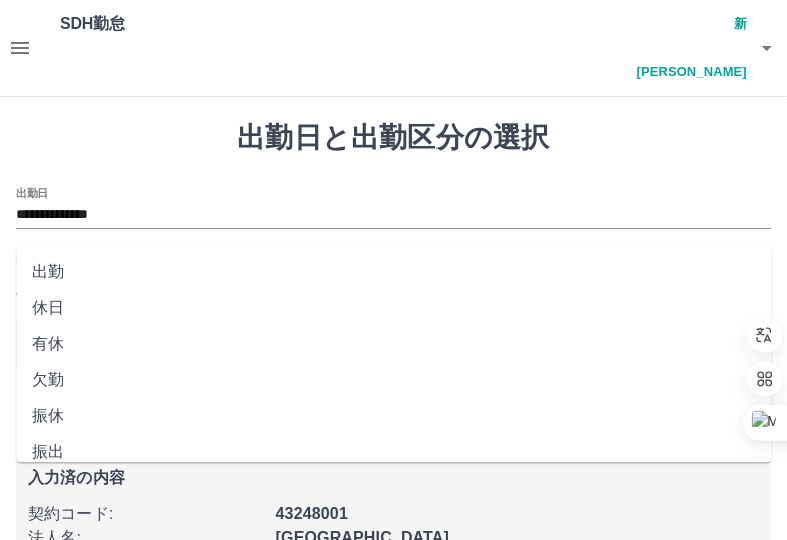 click on "休日" at bounding box center (393, 308) 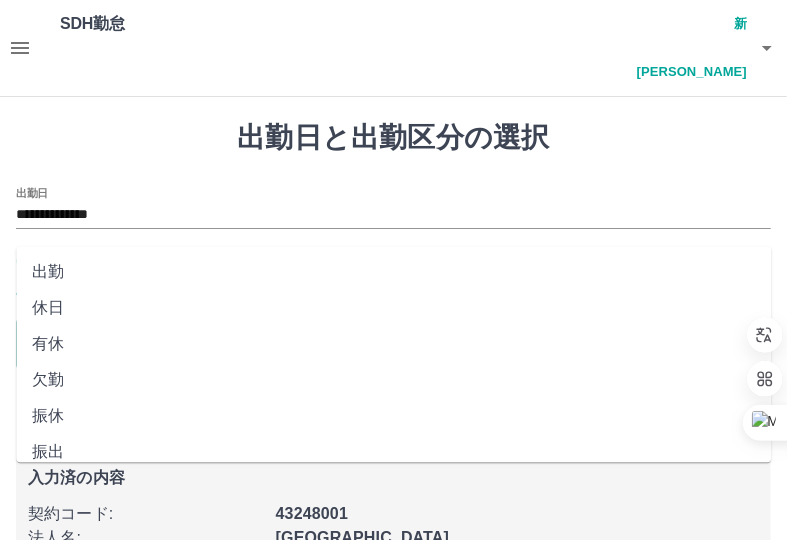 type on "**" 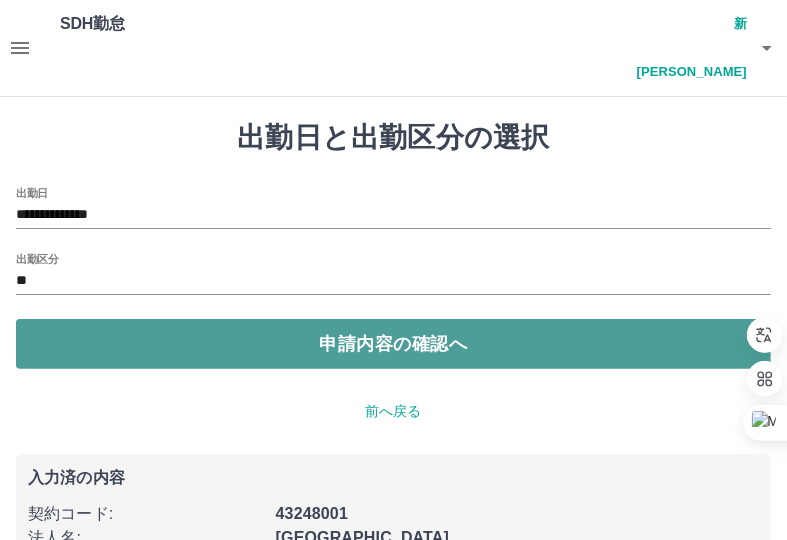 click on "申請内容の確認へ" at bounding box center [393, 344] 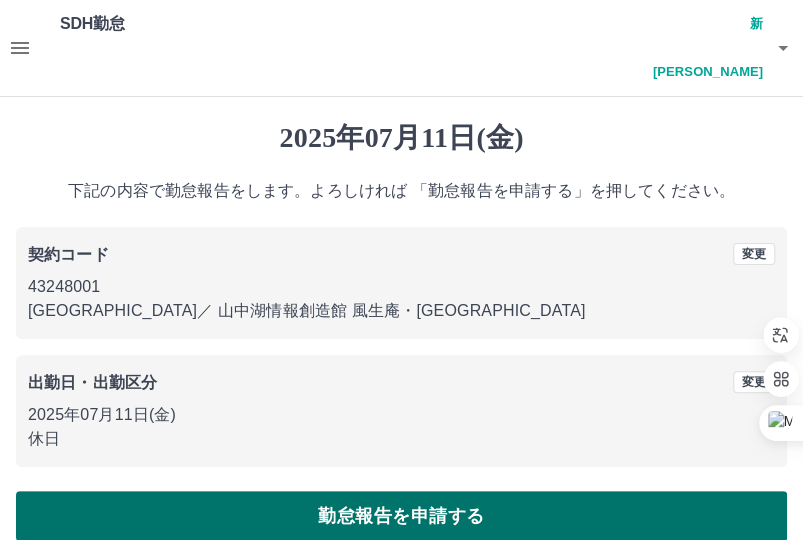 click on "勤怠報告を申請する" at bounding box center (401, 516) 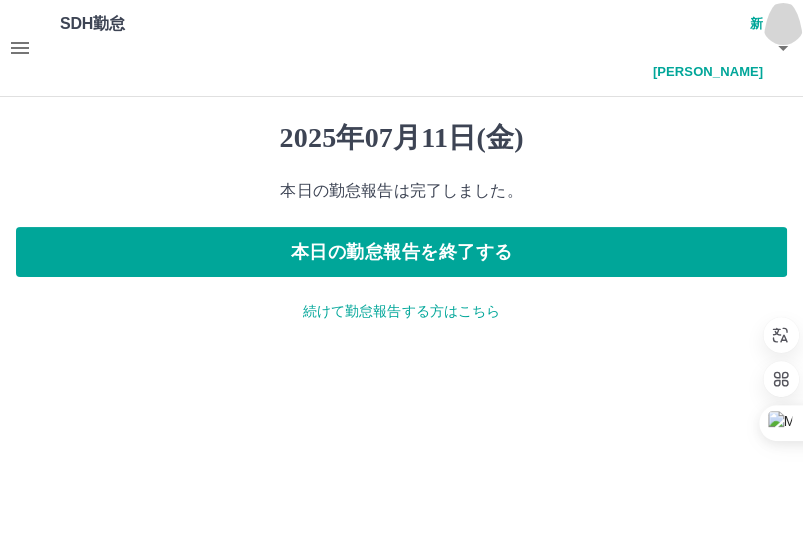 click 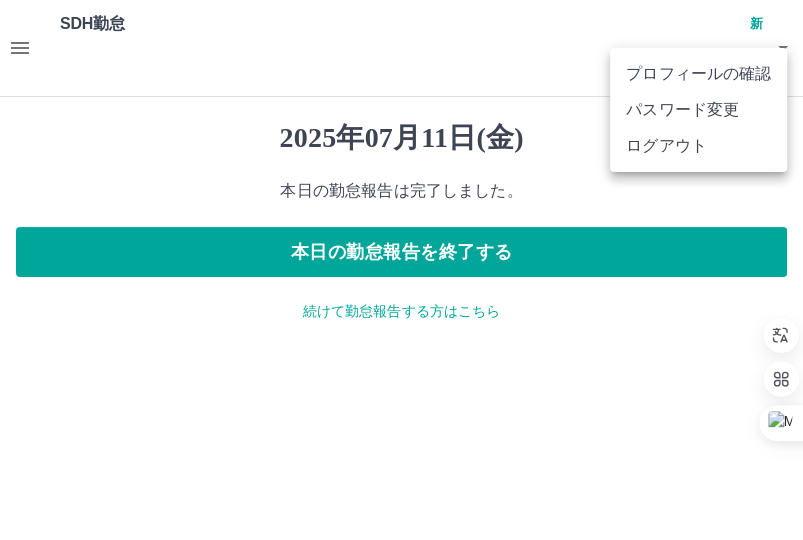 click on "ログアウト" at bounding box center [698, 146] 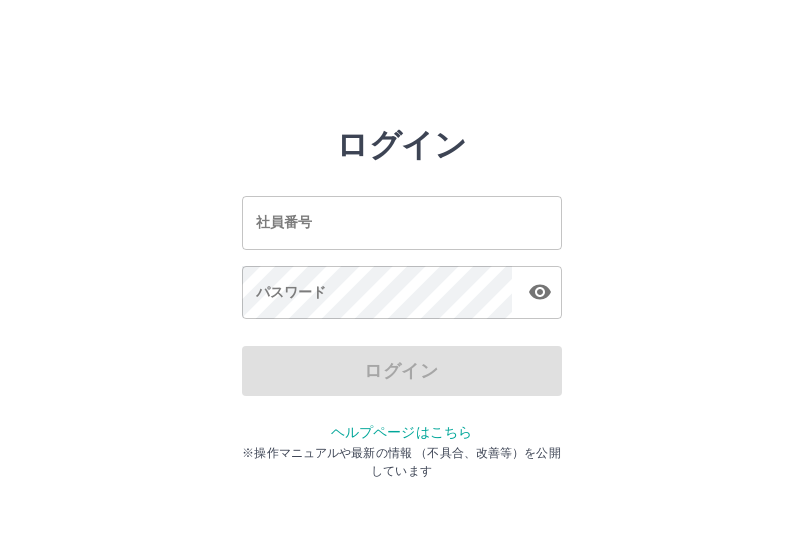 scroll, scrollTop: 0, scrollLeft: 0, axis: both 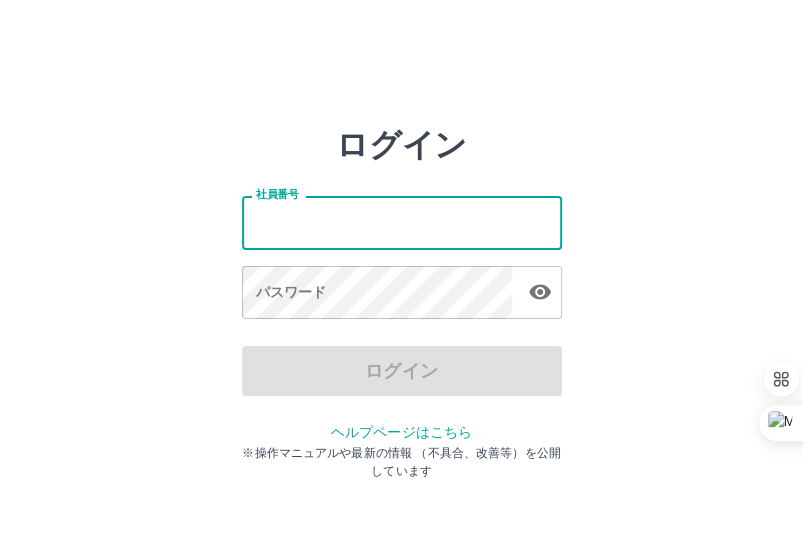 click on "社員番号" at bounding box center (402, 222) 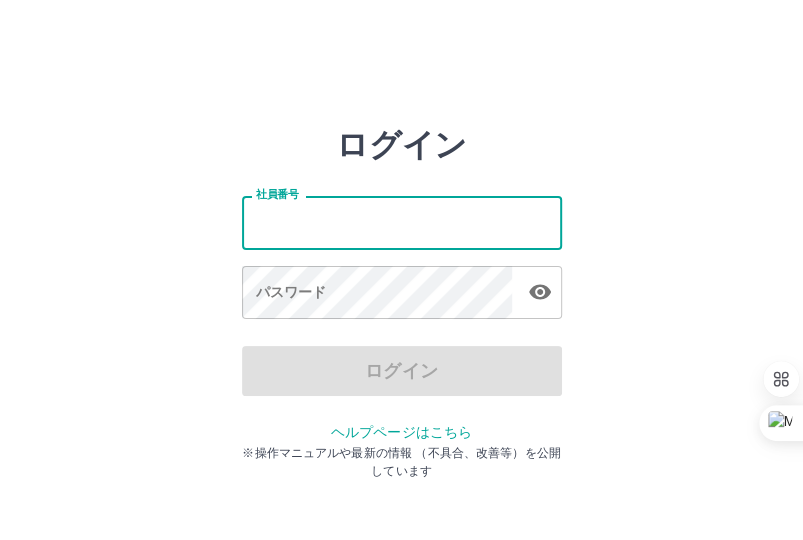 type on "*******" 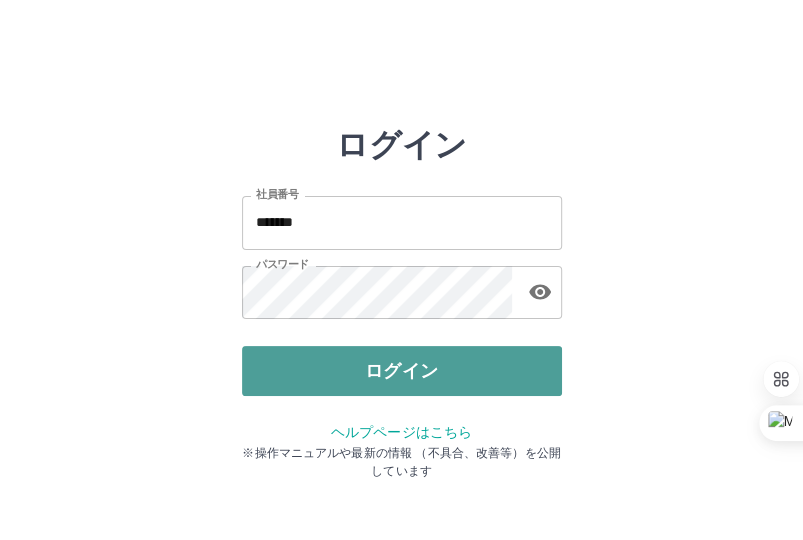 click on "ログイン" at bounding box center (402, 371) 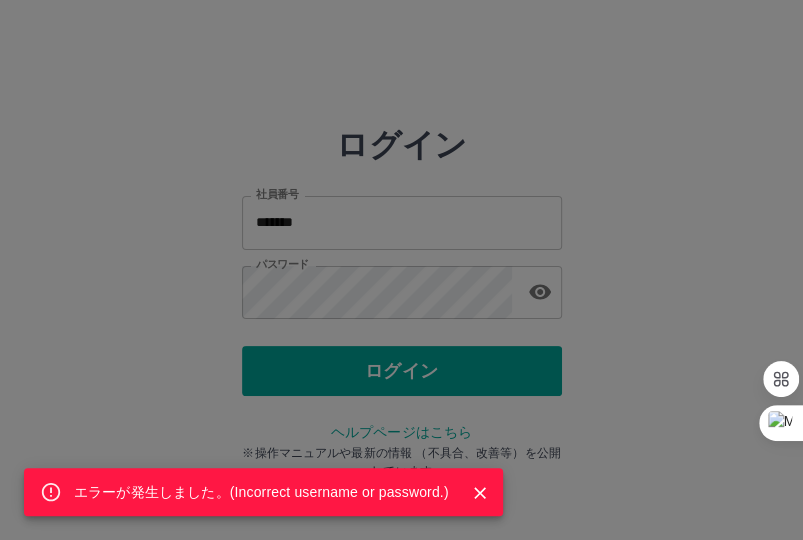 drag, startPoint x: 547, startPoint y: 355, endPoint x: 590, endPoint y: 340, distance: 45.54119 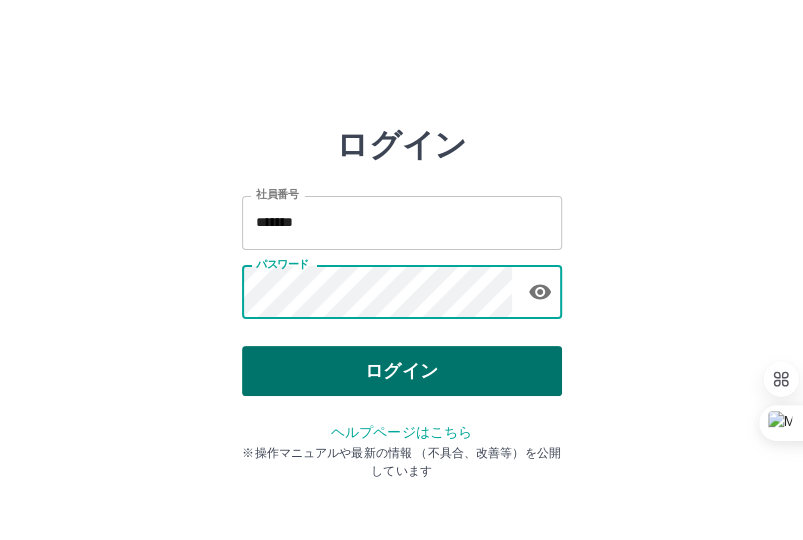 click on "ログイン 社員番号 ******* 社員番号 パスワード パスワード ログイン ヘルプページはこちら ※操作マニュアルや最新の情報 （不具合、改善等）を公開しています" at bounding box center [401, 286] 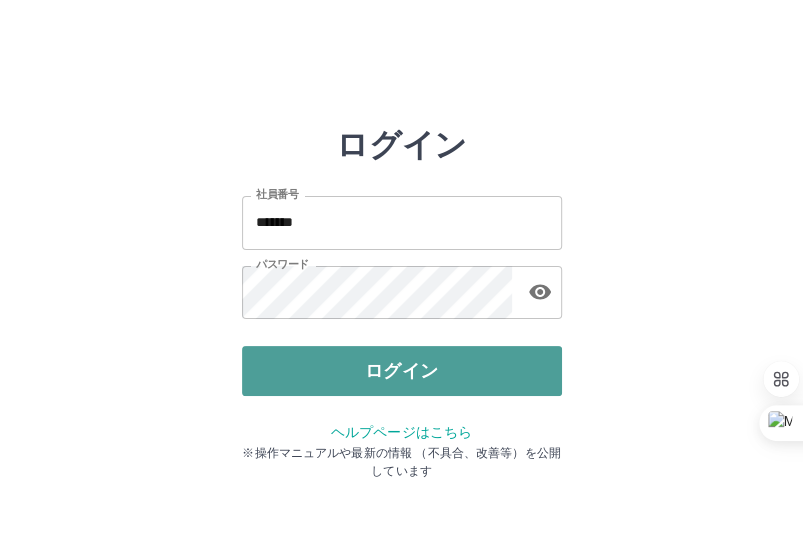 click on "ログイン" at bounding box center (402, 371) 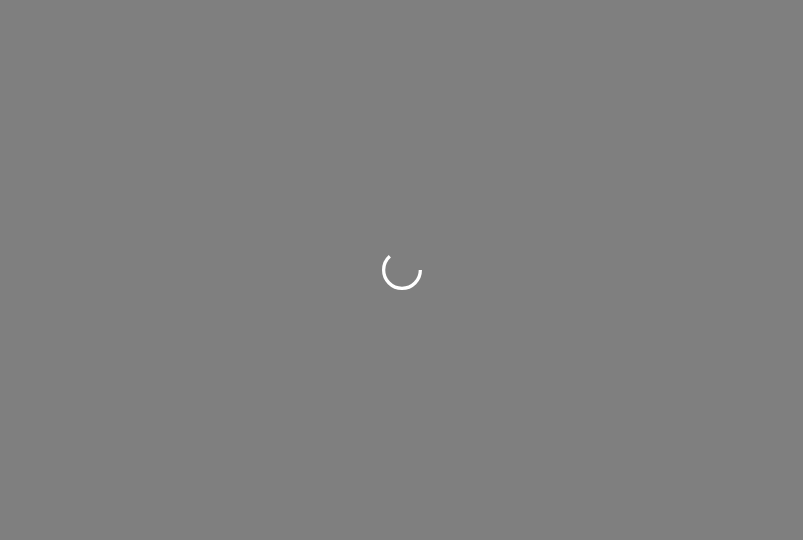 scroll, scrollTop: 0, scrollLeft: 0, axis: both 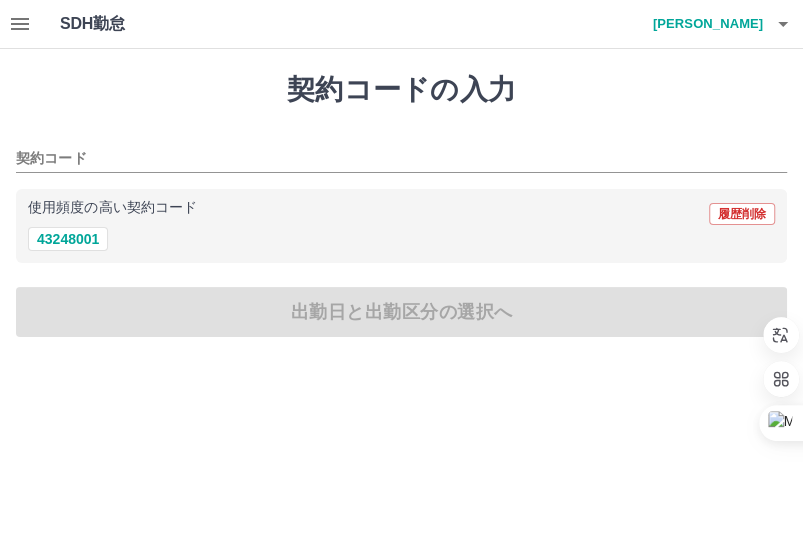 click 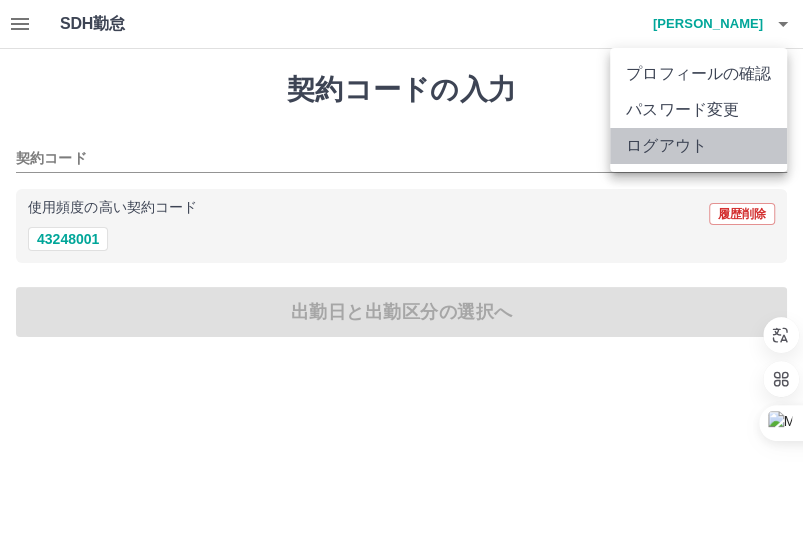 click on "ログアウト" at bounding box center (698, 146) 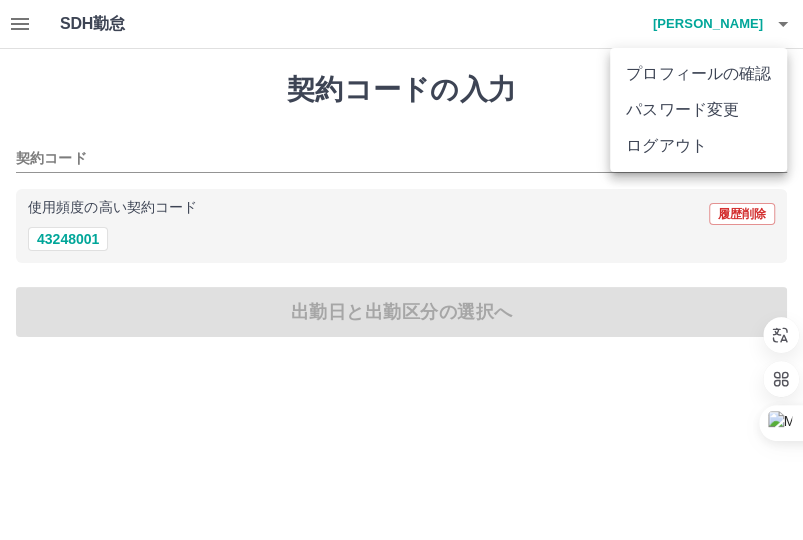 click on "ログアウト" at bounding box center [698, 146] 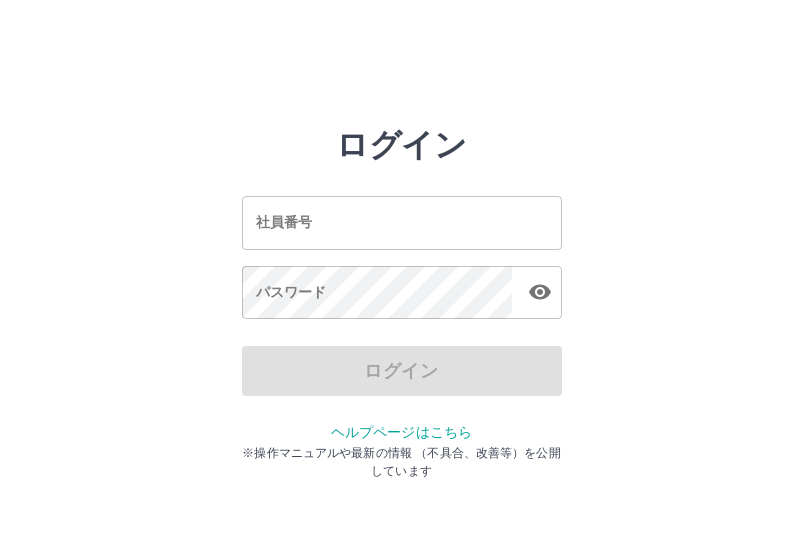 scroll, scrollTop: 0, scrollLeft: 0, axis: both 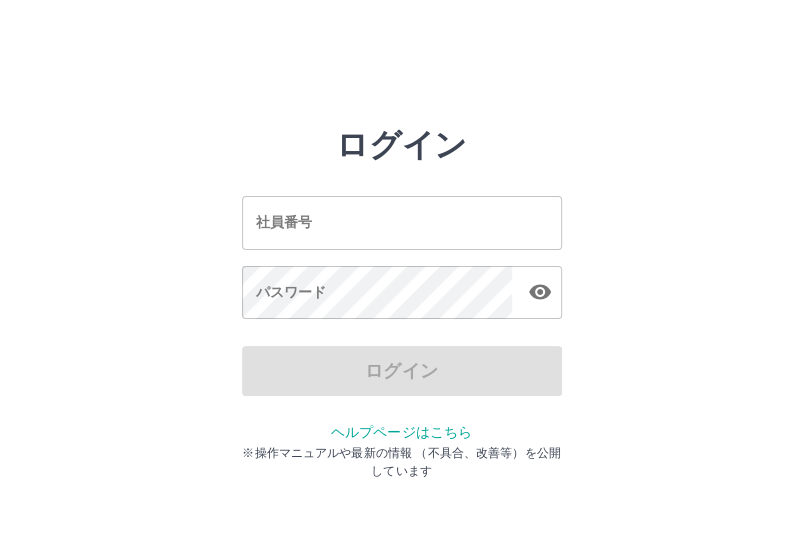 click on "社員番号" at bounding box center (402, 222) 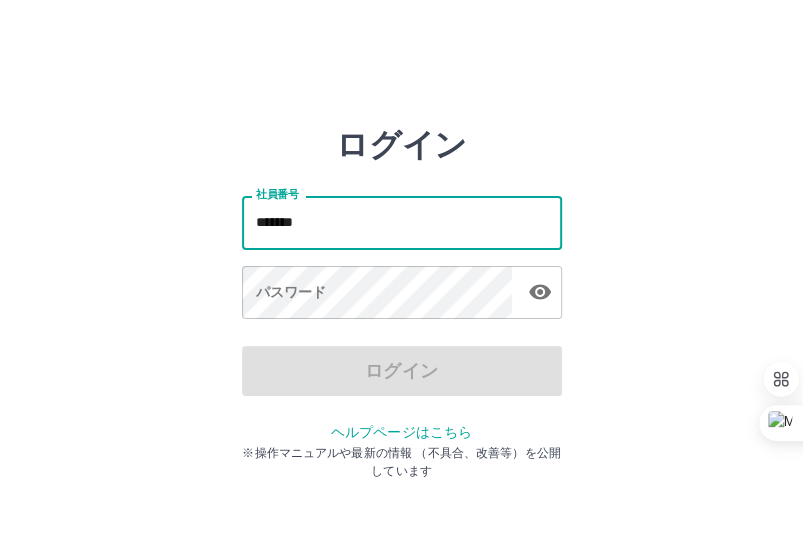 type on "*******" 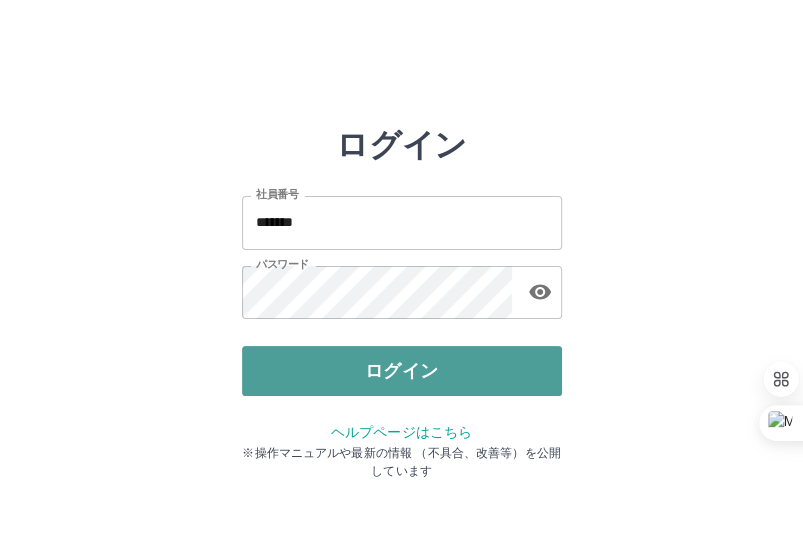 click on "ログイン" at bounding box center [402, 371] 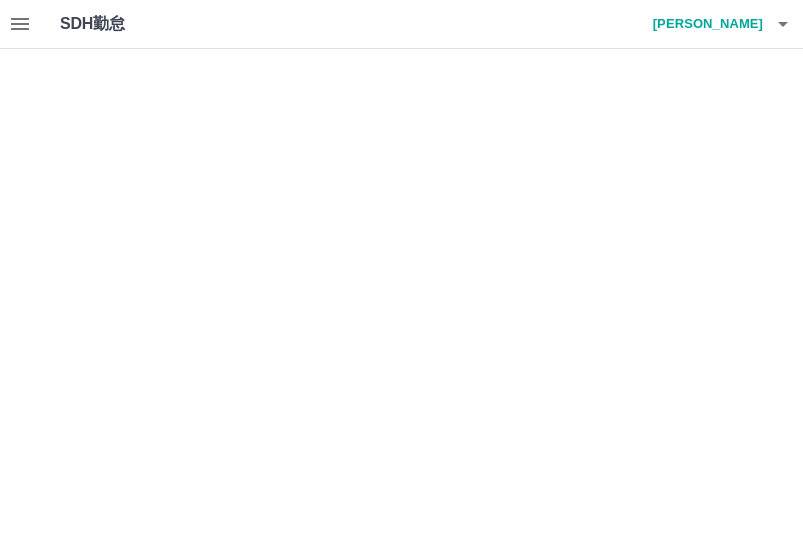 scroll, scrollTop: 0, scrollLeft: 0, axis: both 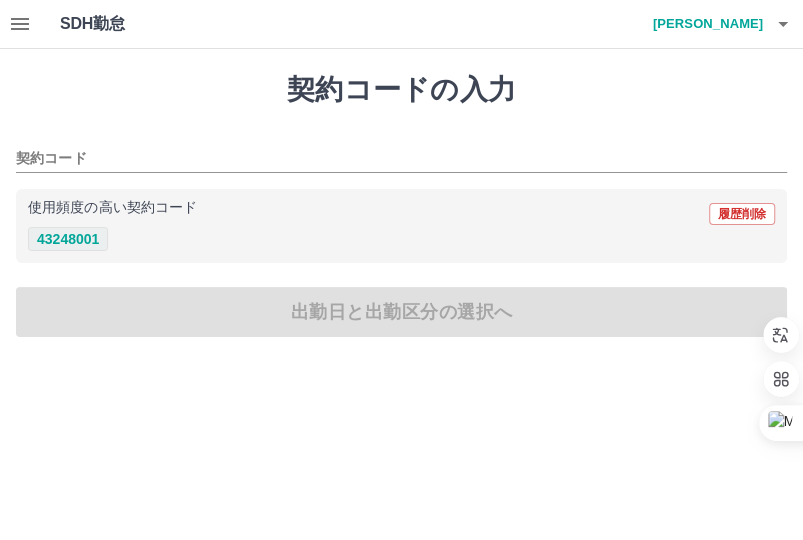 click on "43248001" at bounding box center [68, 239] 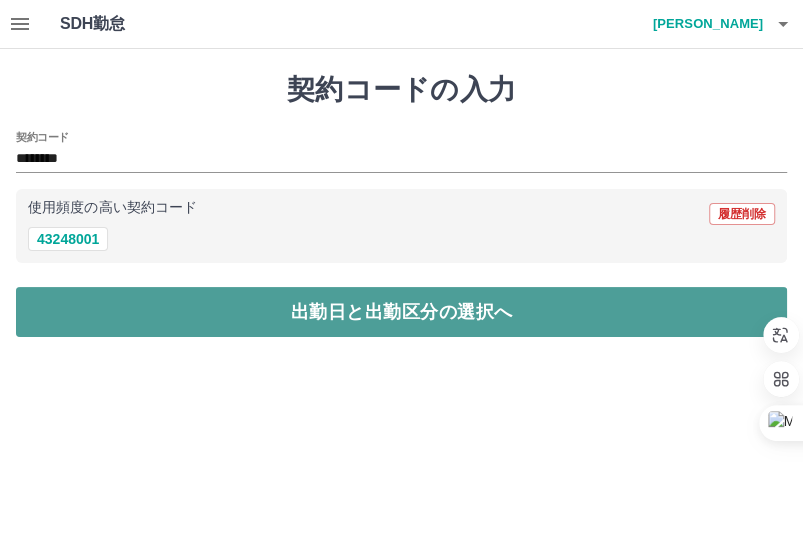 click on "出勤日と出勤区分の選択へ" at bounding box center [401, 312] 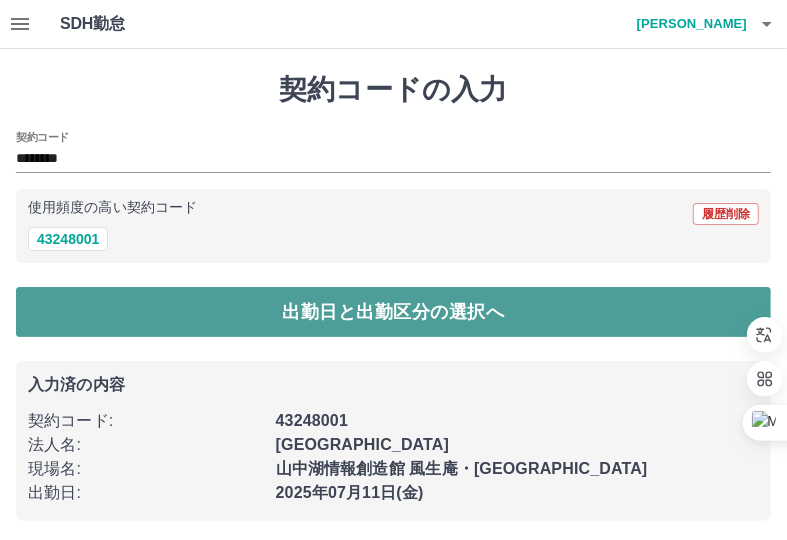 click on "出勤日と出勤区分の選択へ" at bounding box center (393, 312) 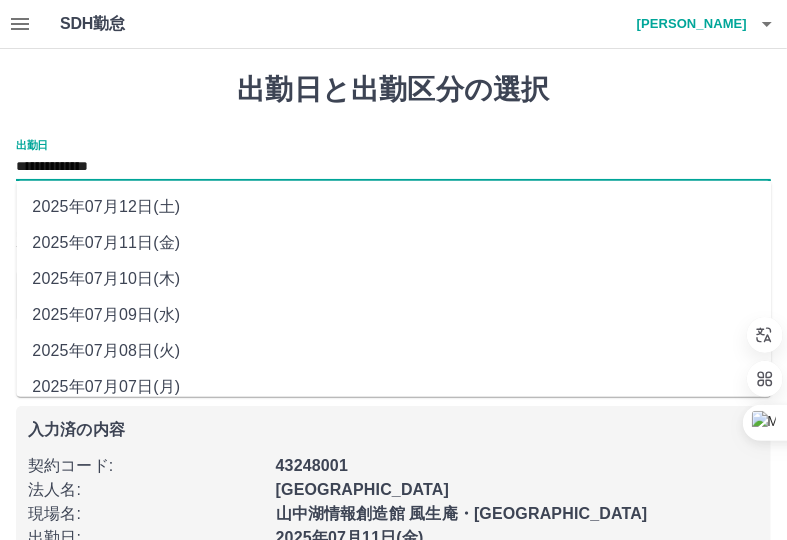 click on "**********" at bounding box center (393, 167) 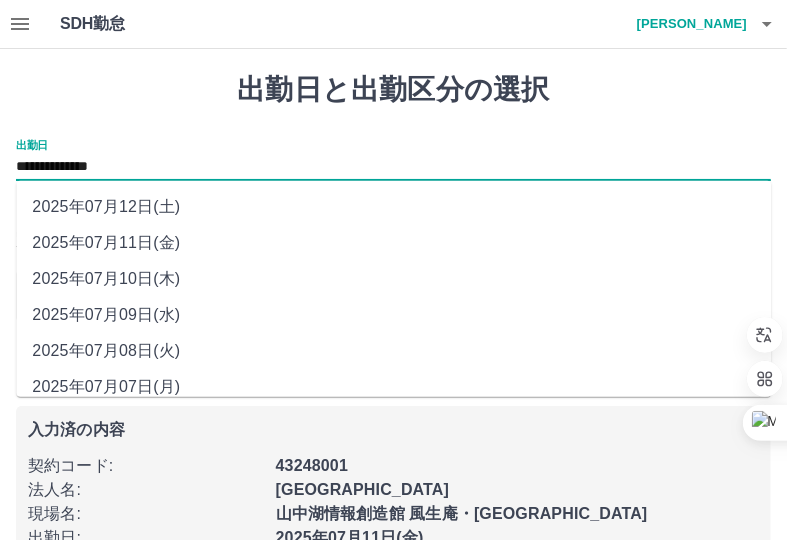 click on "2025年07月10日(木)" at bounding box center [393, 279] 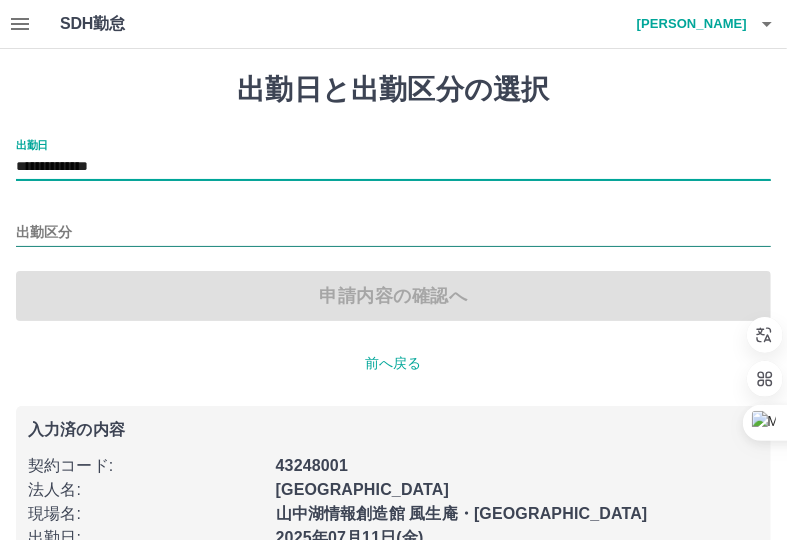 click on "出勤区分" at bounding box center [393, 233] 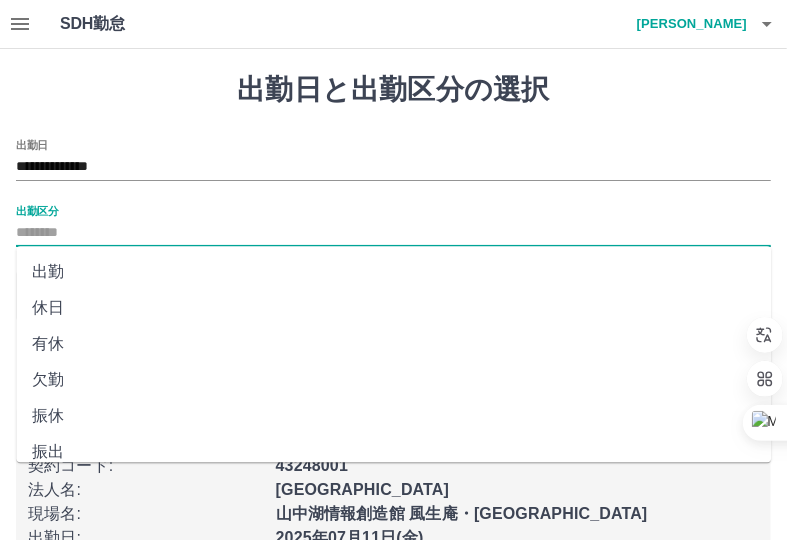 click on "休日" at bounding box center (393, 308) 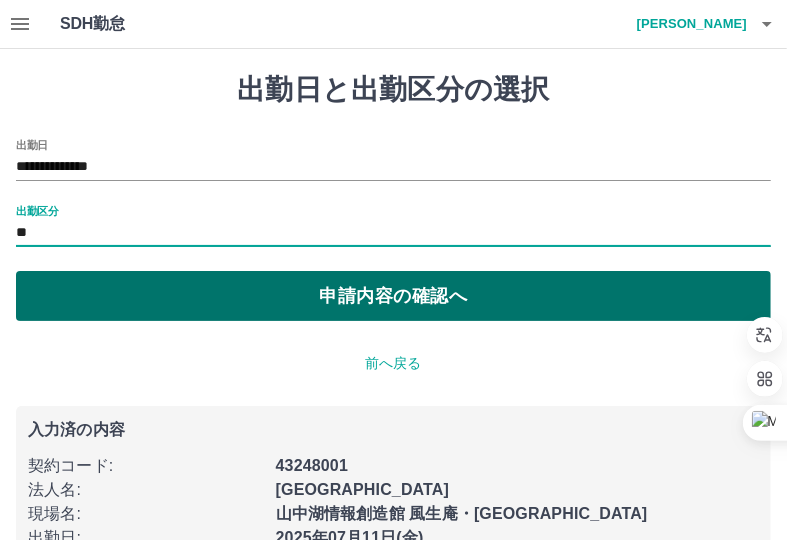 click on "申請内容の確認へ" at bounding box center (393, 296) 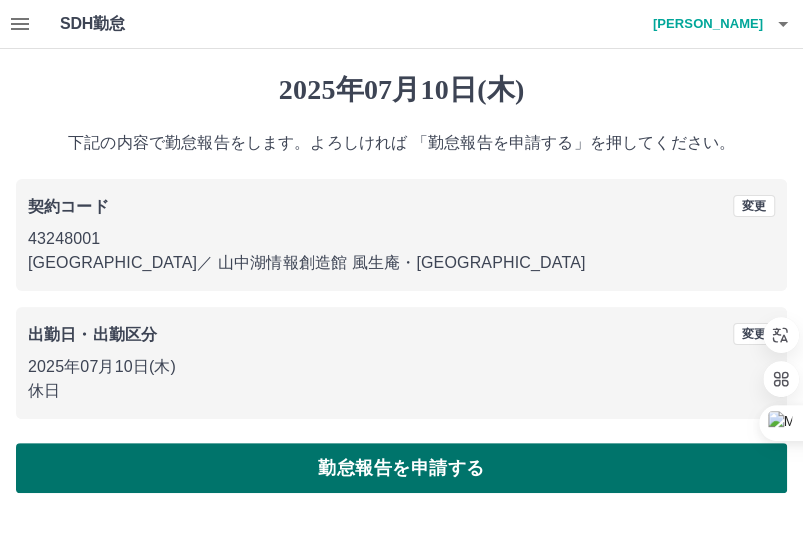 click on "勤怠報告を申請する" at bounding box center [401, 468] 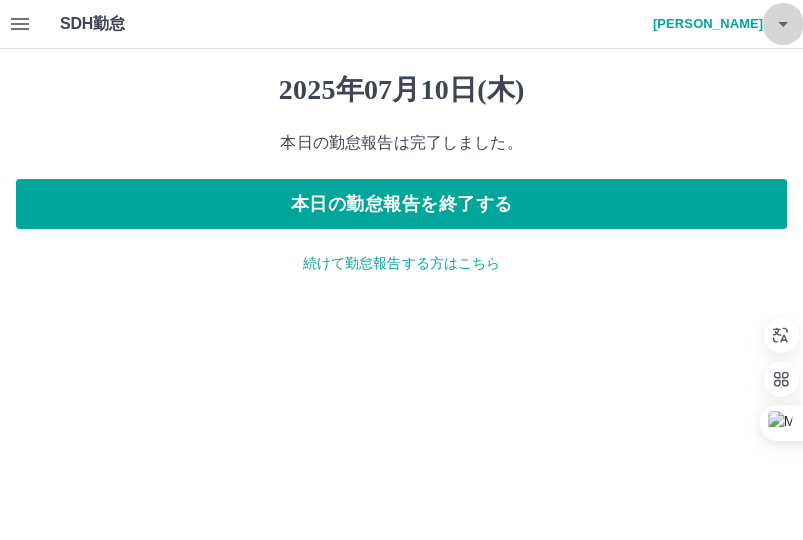 click 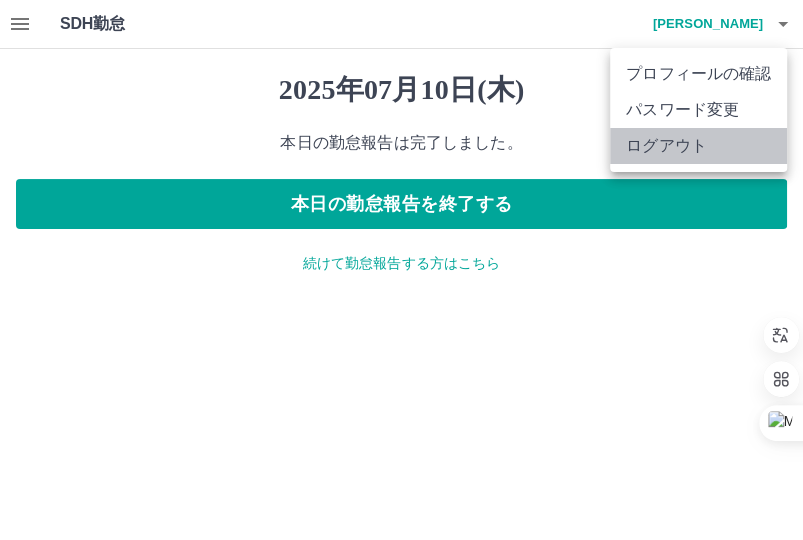 click on "ログアウト" at bounding box center [698, 146] 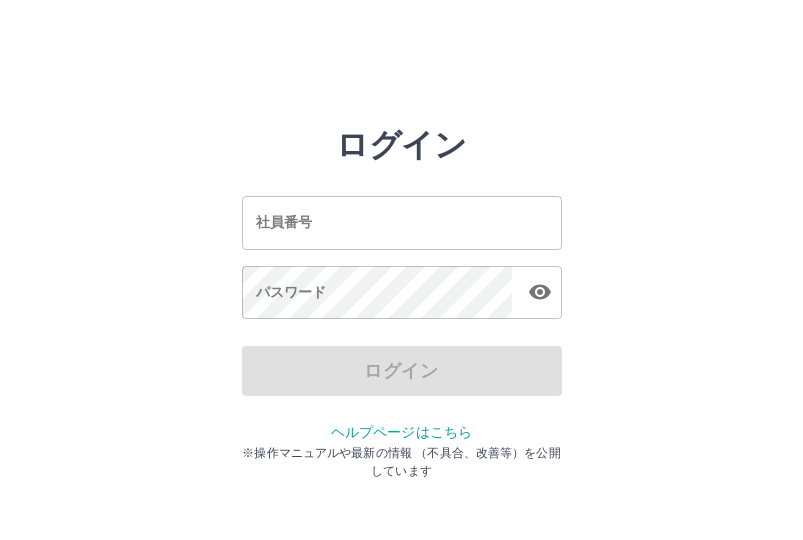 scroll, scrollTop: 0, scrollLeft: 0, axis: both 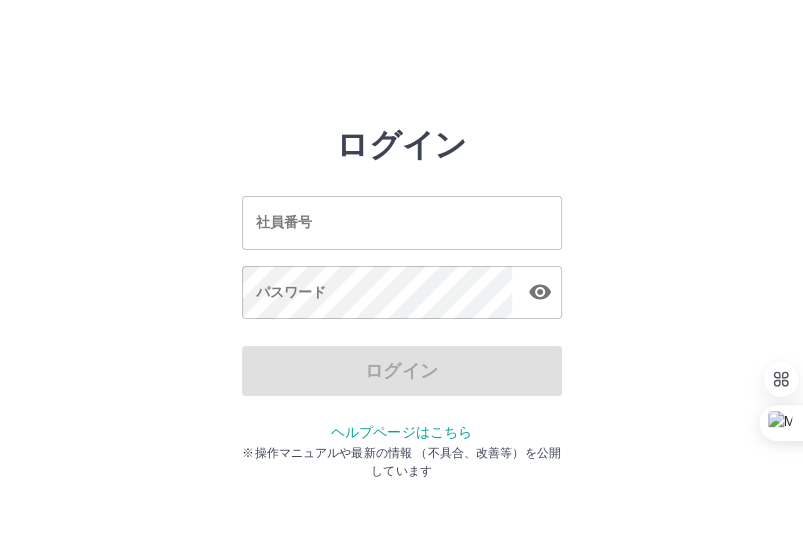 click on "社員番号" at bounding box center [402, 222] 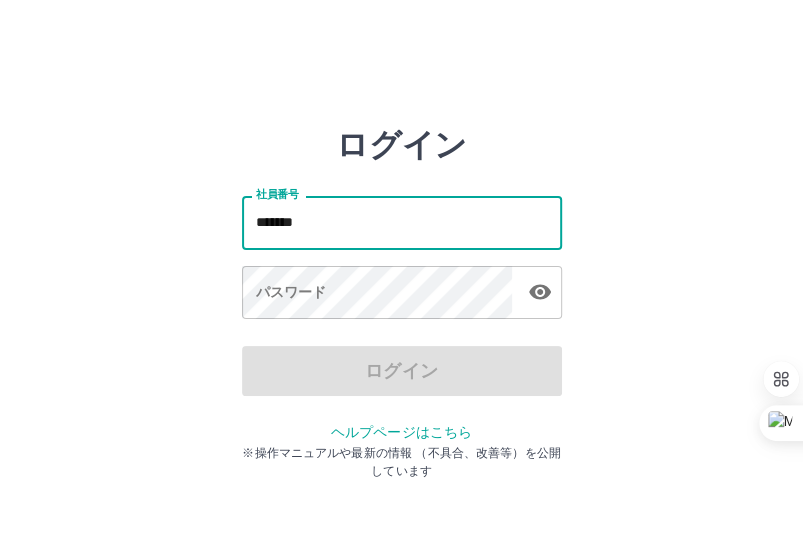 type on "*******" 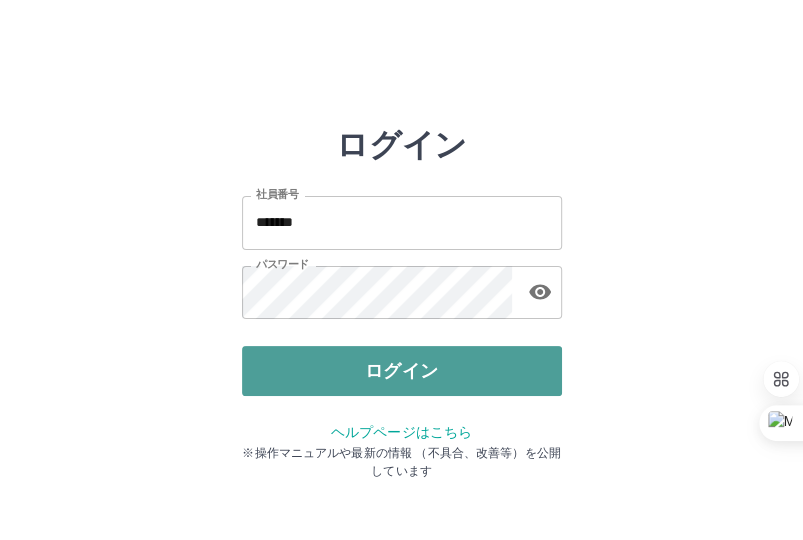 click on "ログイン" at bounding box center [402, 371] 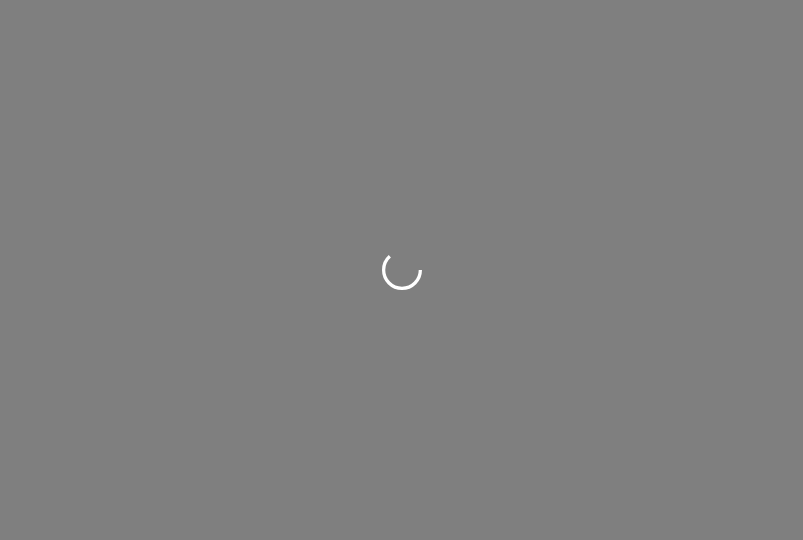 scroll, scrollTop: 0, scrollLeft: 0, axis: both 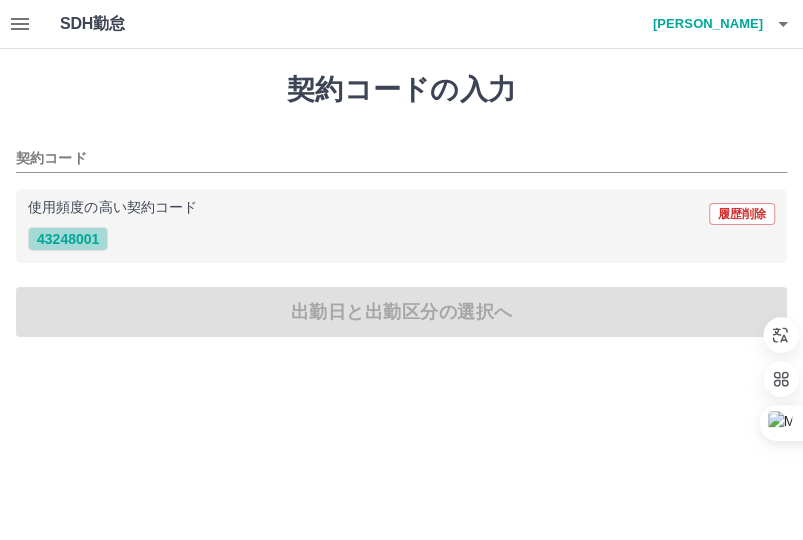 click on "43248001" at bounding box center (68, 239) 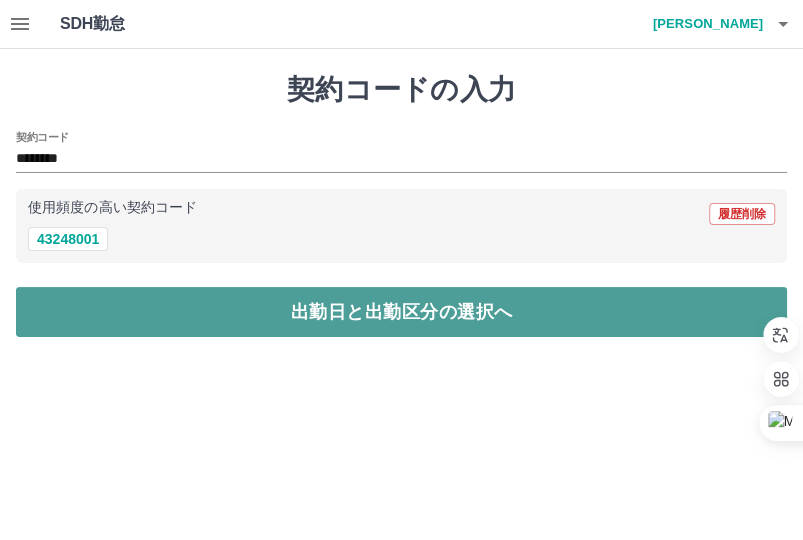 click on "出勤日と出勤区分の選択へ" at bounding box center (401, 312) 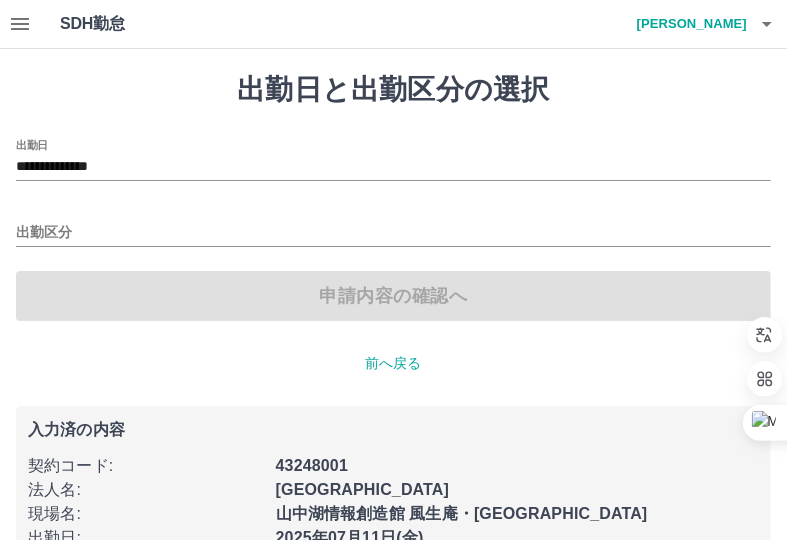 click on "申請内容の確認へ" at bounding box center (393, 296) 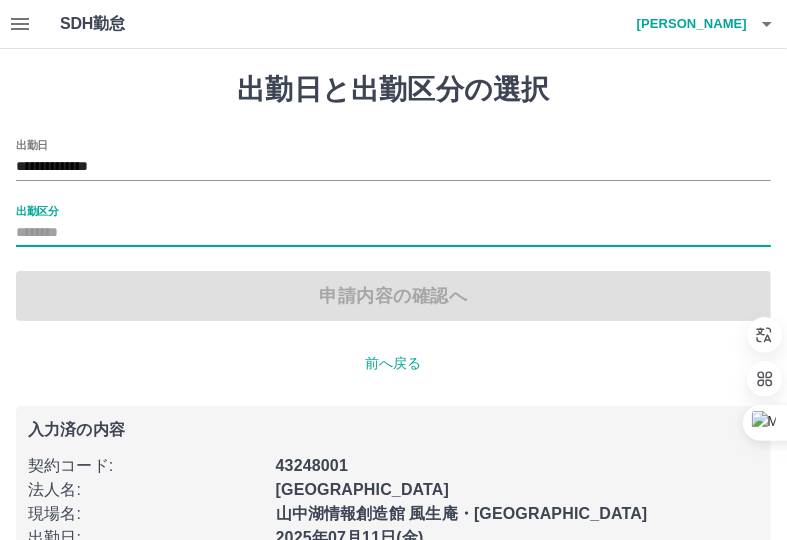 click on "出勤区分" at bounding box center (393, 233) 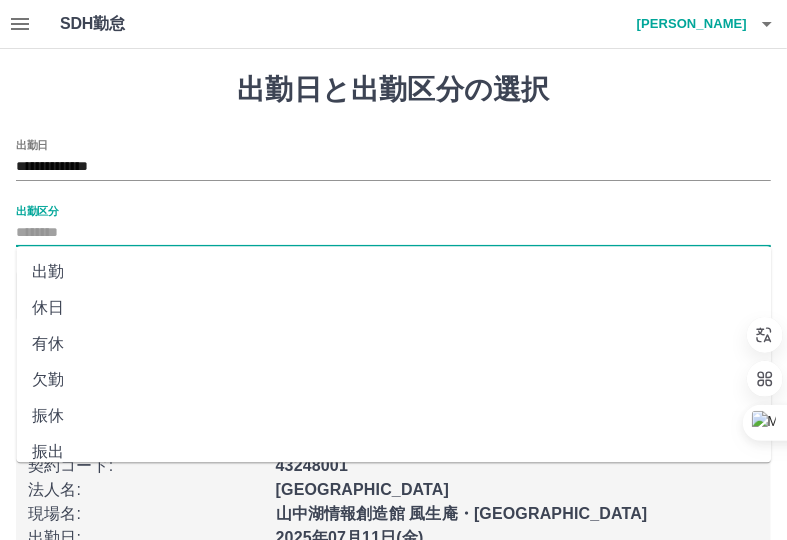 click on "休日" at bounding box center [393, 308] 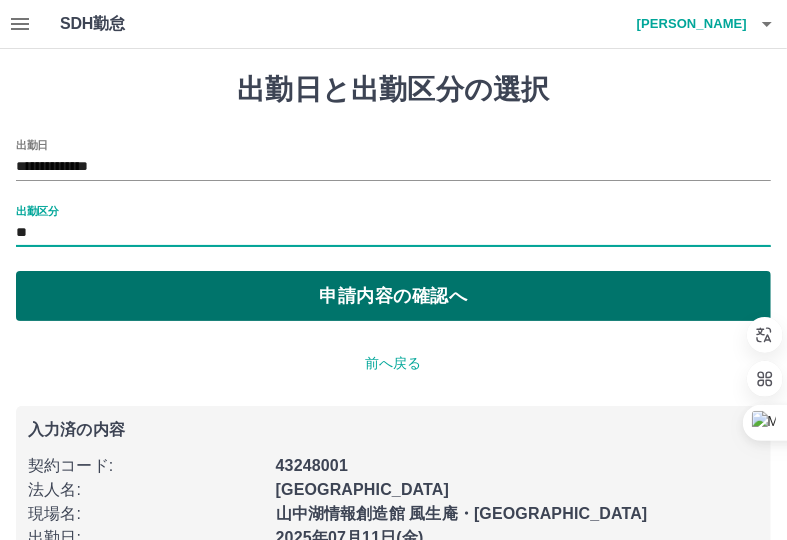 click on "申請内容の確認へ" at bounding box center (393, 296) 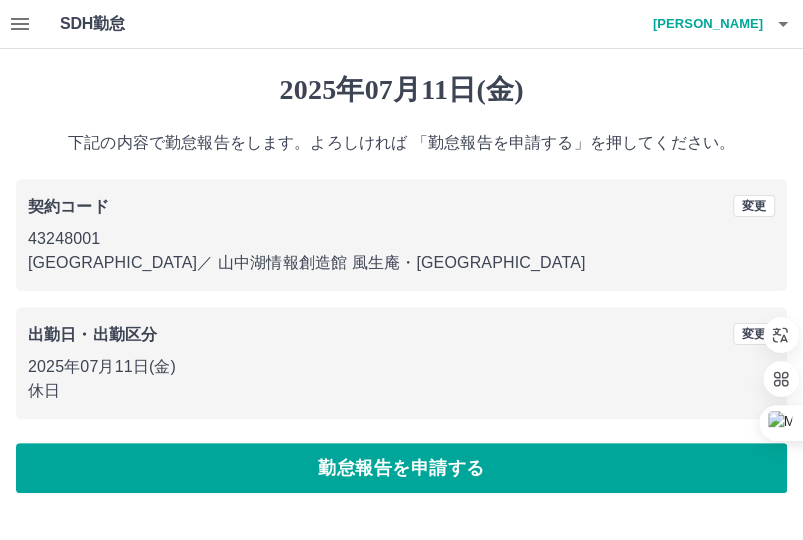 click at bounding box center [401, 270] 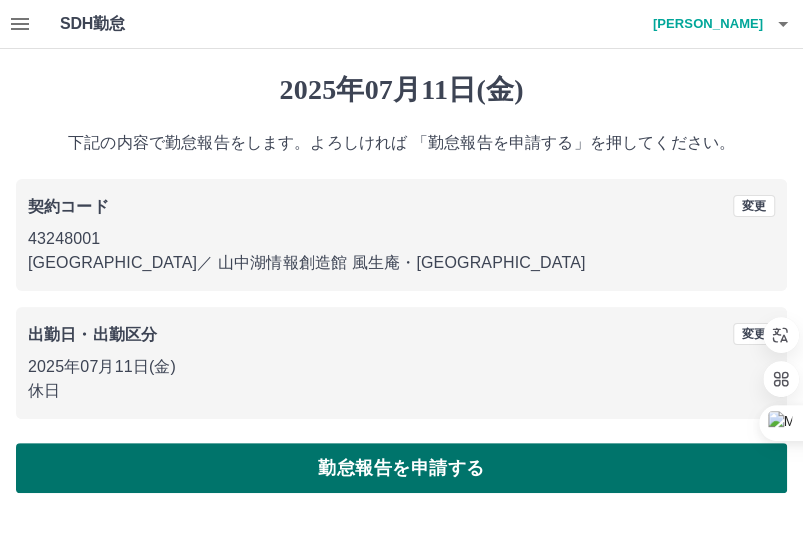 click on "勤怠報告を申請する" at bounding box center (401, 468) 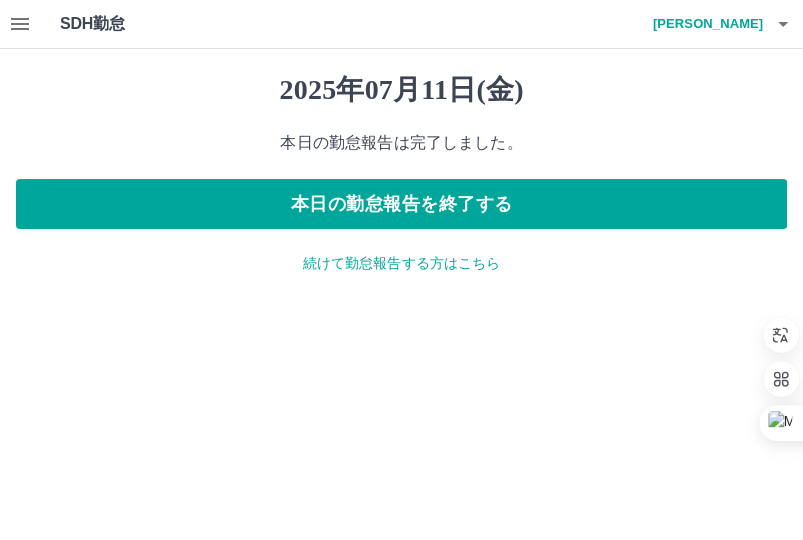 click 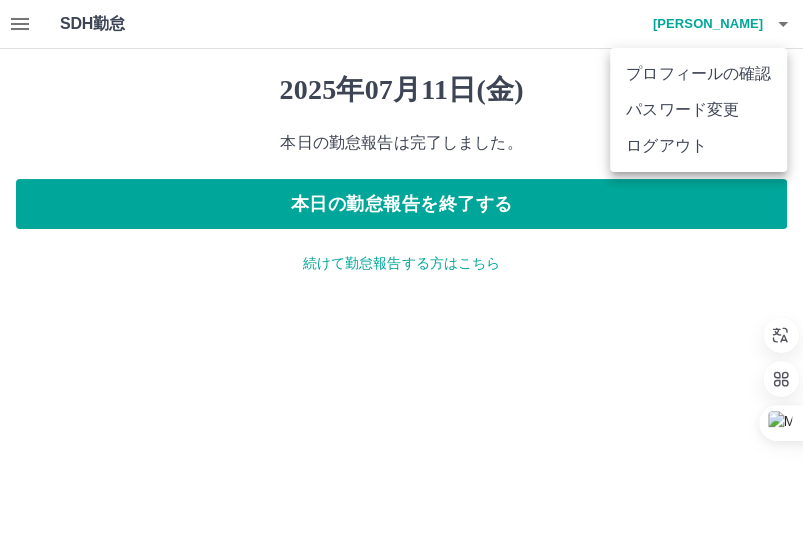 click on "ログアウト" at bounding box center (698, 146) 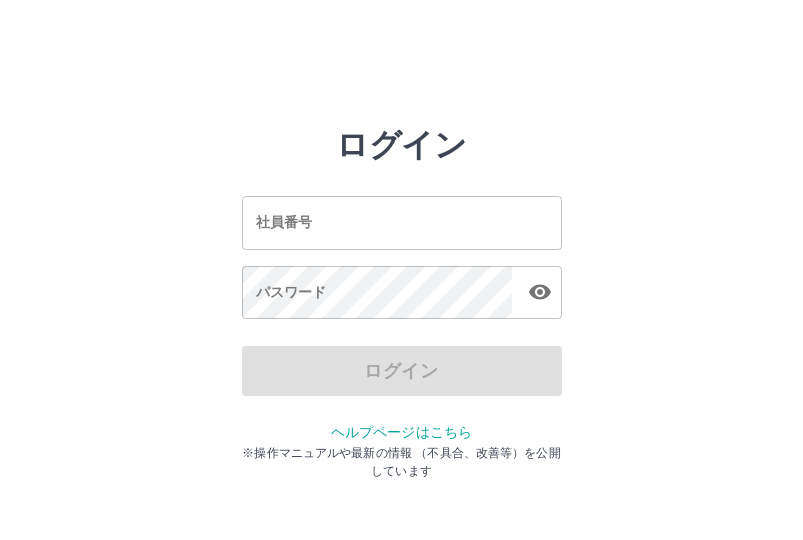 scroll, scrollTop: 0, scrollLeft: 0, axis: both 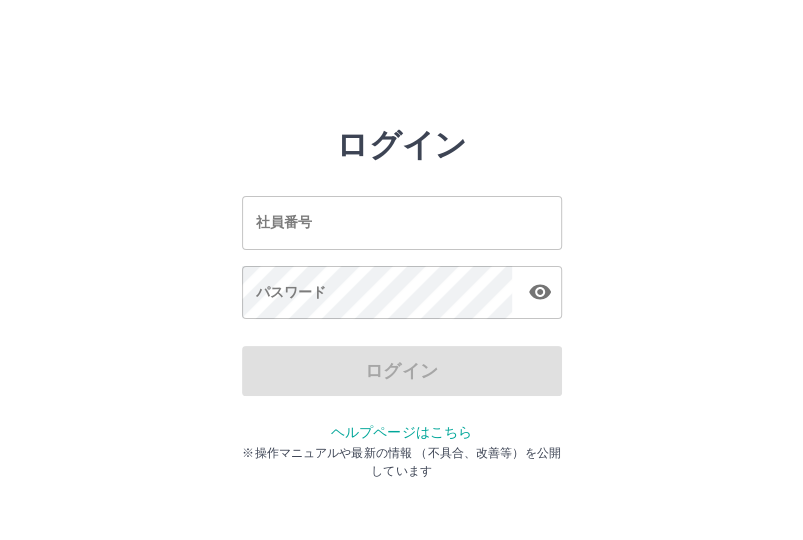 click on "社員番号" at bounding box center (402, 222) 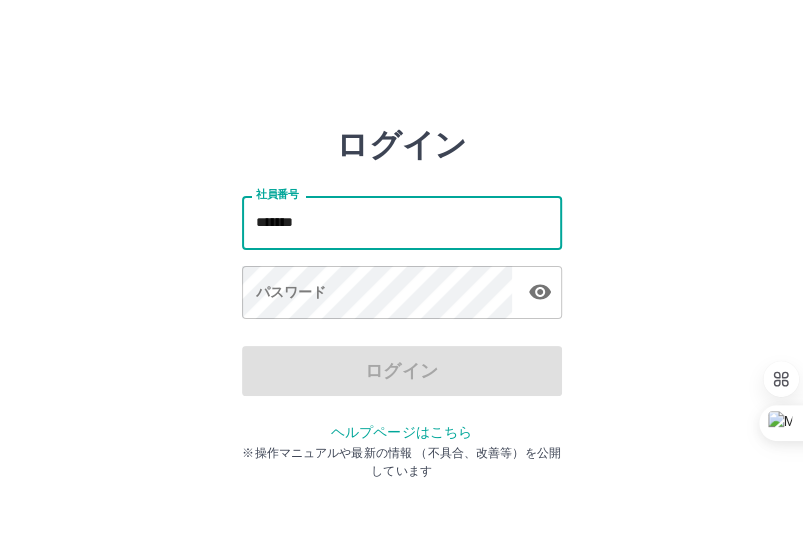 type on "*******" 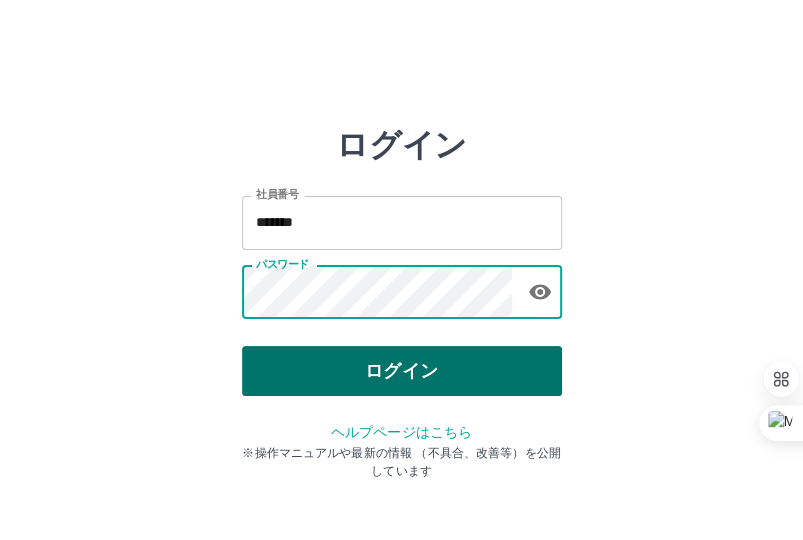 click on "ログイン" at bounding box center [402, 371] 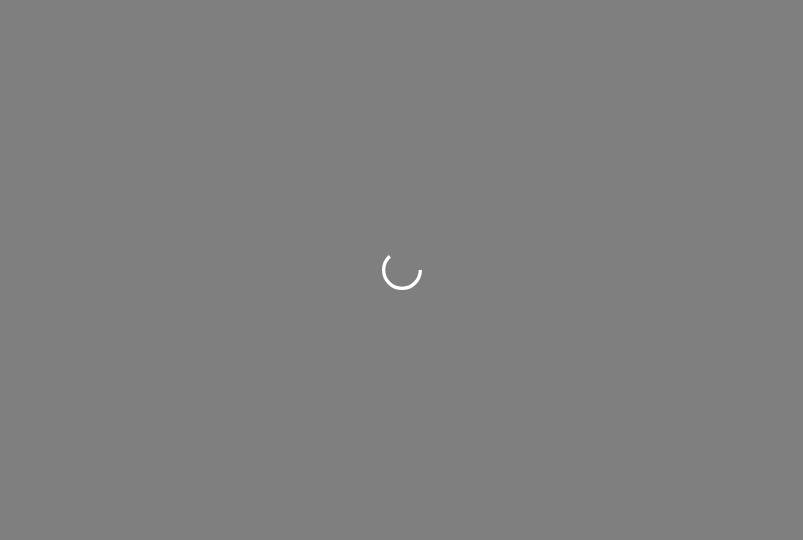 scroll, scrollTop: 0, scrollLeft: 0, axis: both 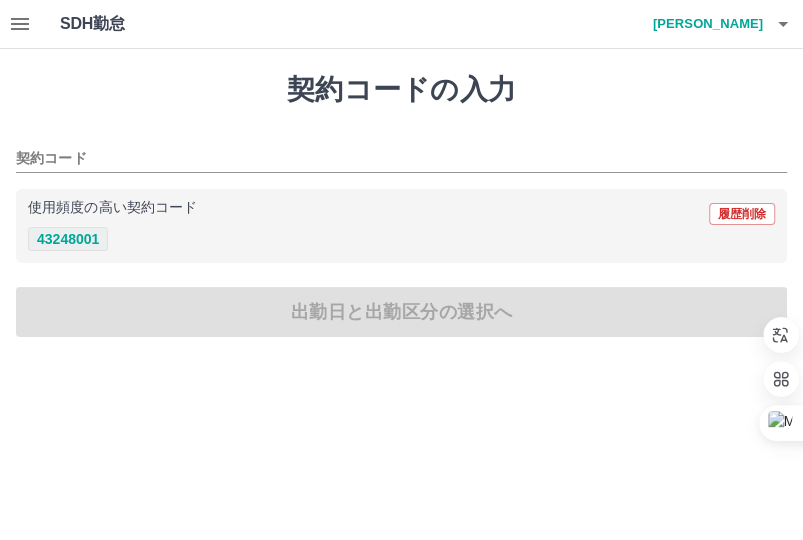 click on "43248001" at bounding box center [68, 239] 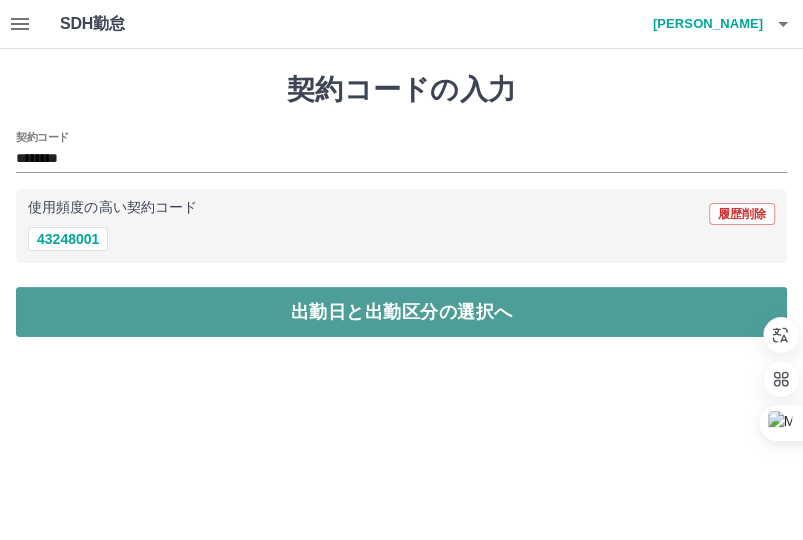 click on "出勤日と出勤区分の選択へ" at bounding box center (401, 312) 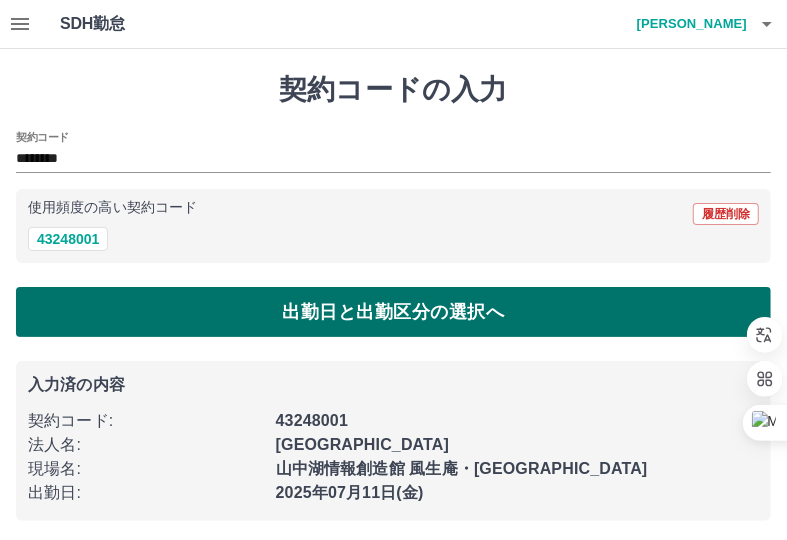 click on "出勤日と出勤区分の選択へ" at bounding box center (393, 312) 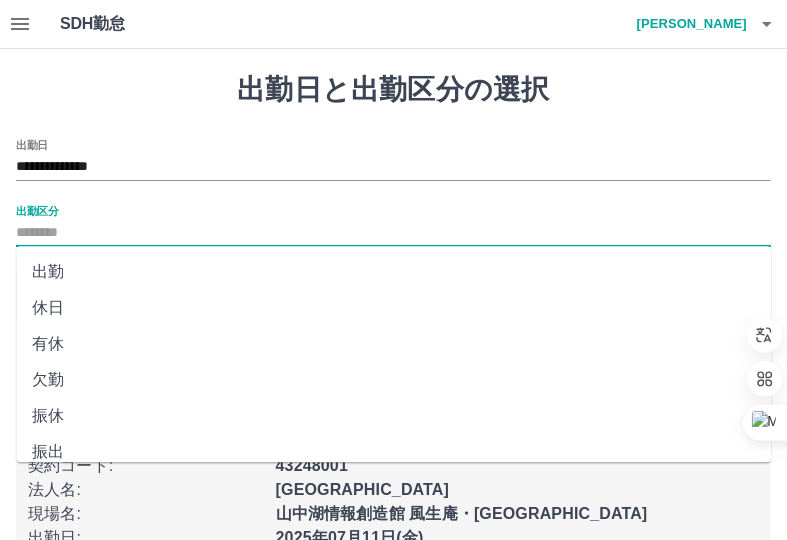 click on "出勤区分" at bounding box center (393, 233) 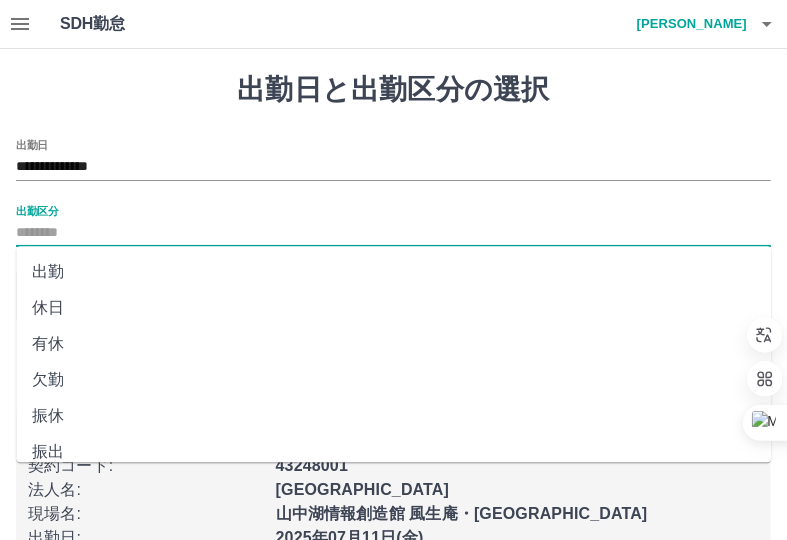 click on "休日" at bounding box center [393, 308] 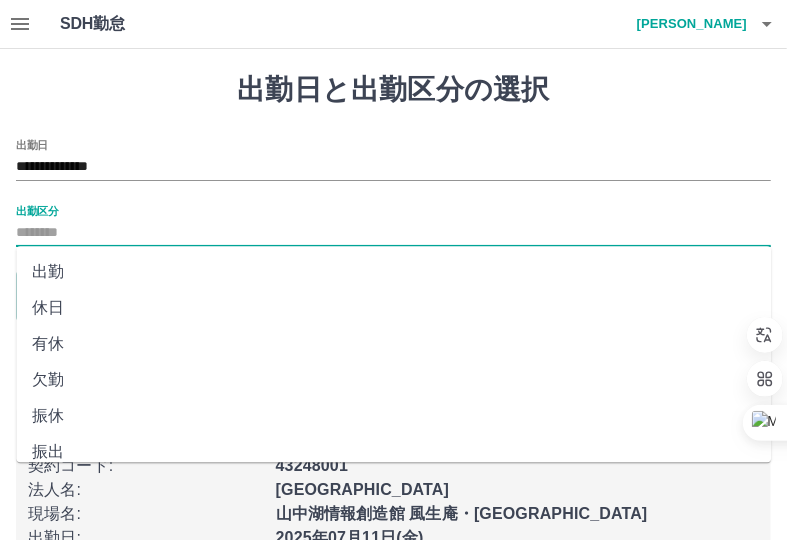 type on "**" 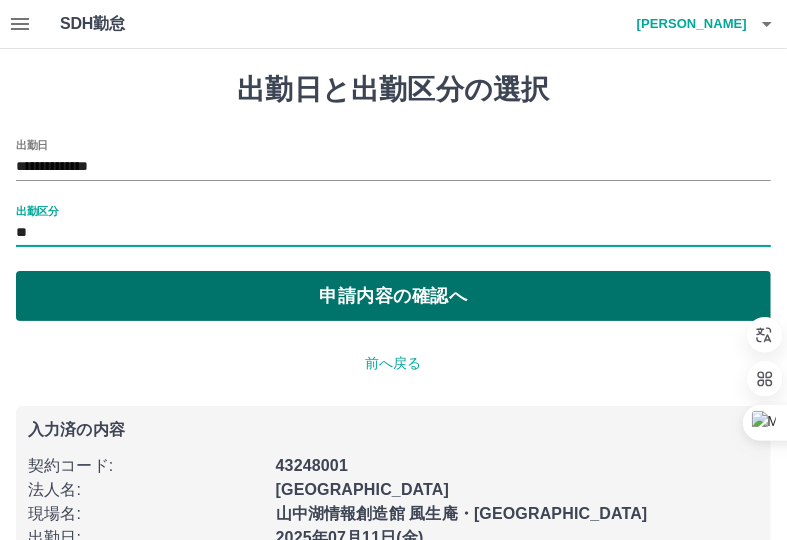 click on "申請内容の確認へ" at bounding box center [393, 296] 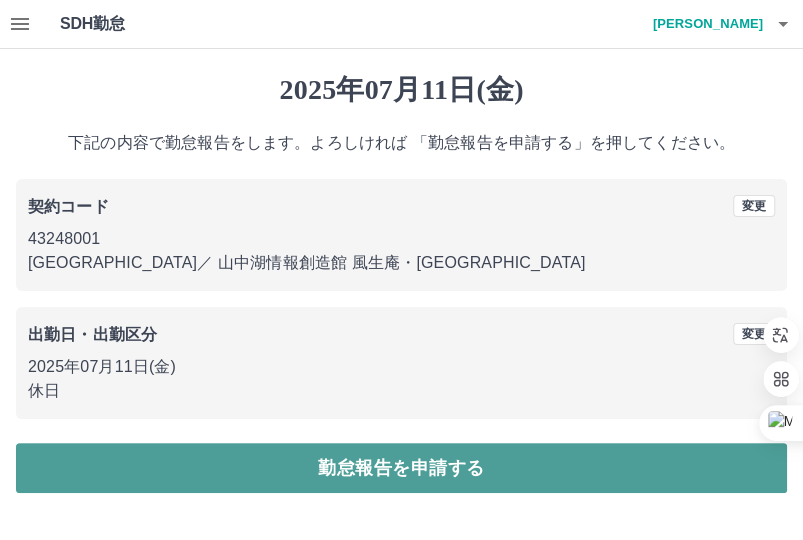 click on "勤怠報告を申請する" at bounding box center (401, 468) 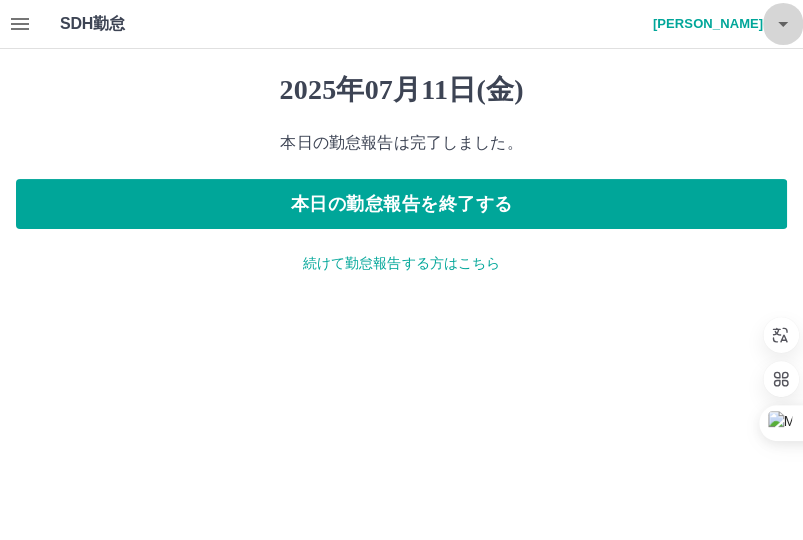 click 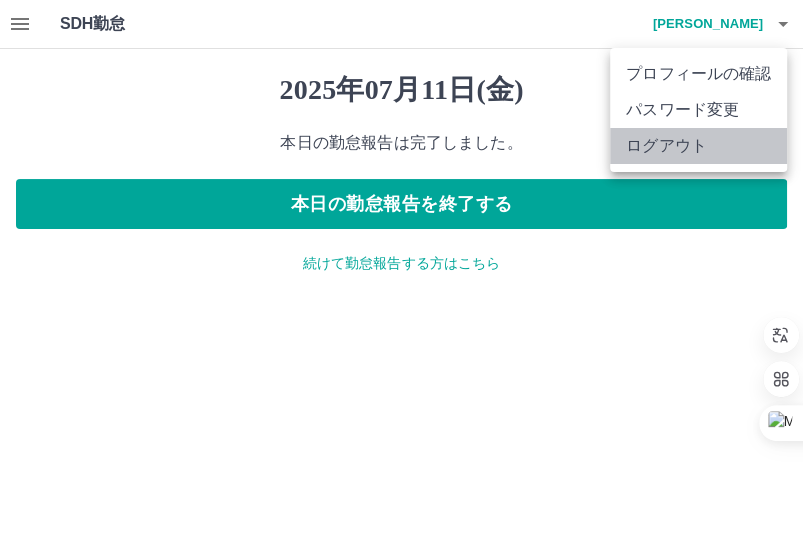 click on "ログアウト" at bounding box center [698, 146] 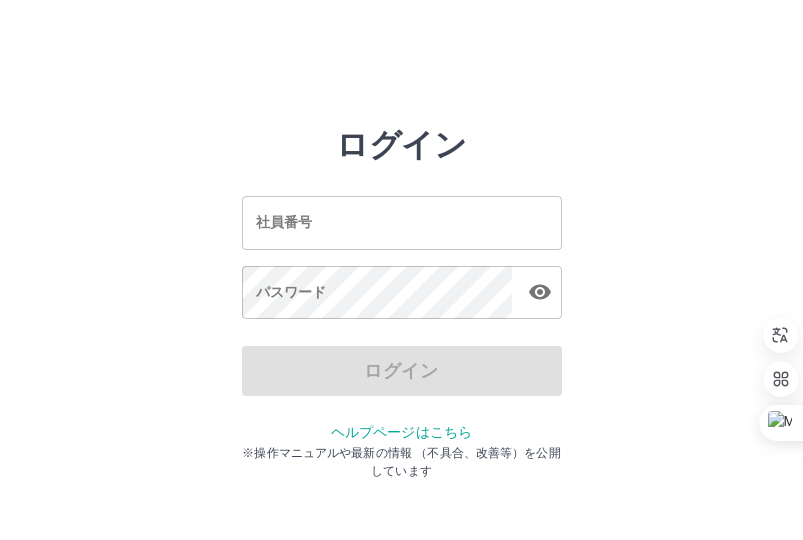 scroll, scrollTop: 0, scrollLeft: 0, axis: both 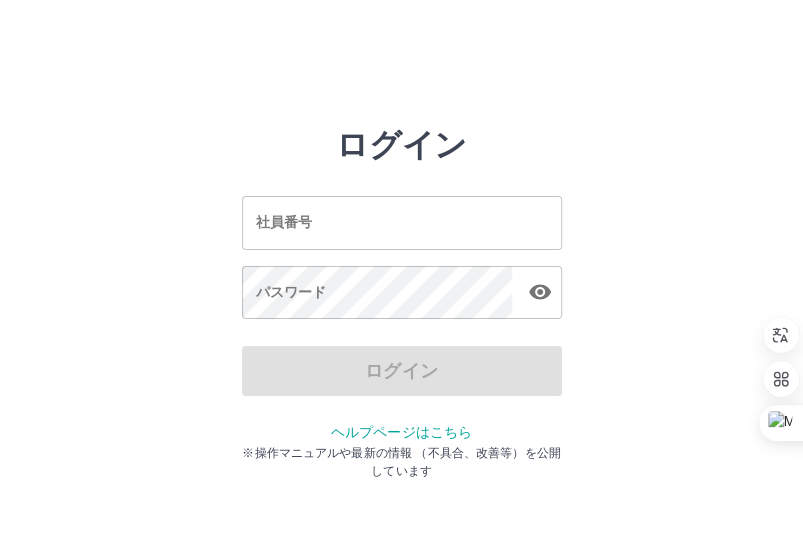 click on "社員番号" at bounding box center (402, 222) 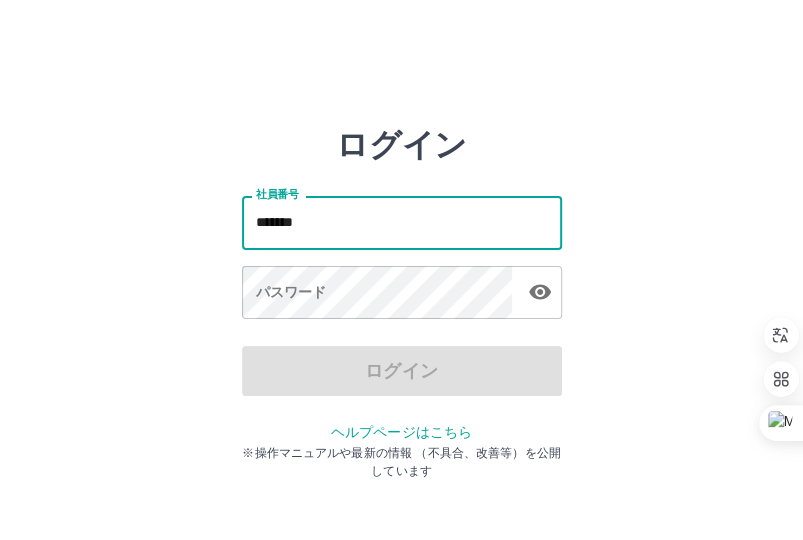 type on "*******" 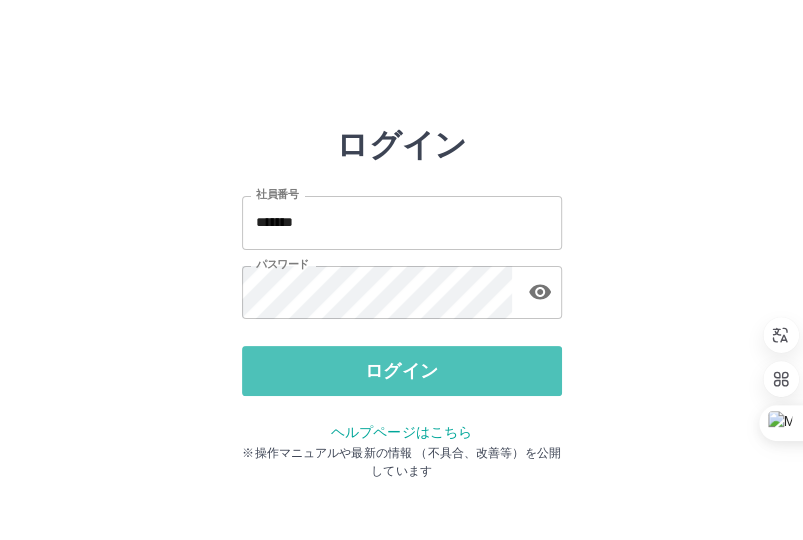 click on "ログイン" at bounding box center [402, 371] 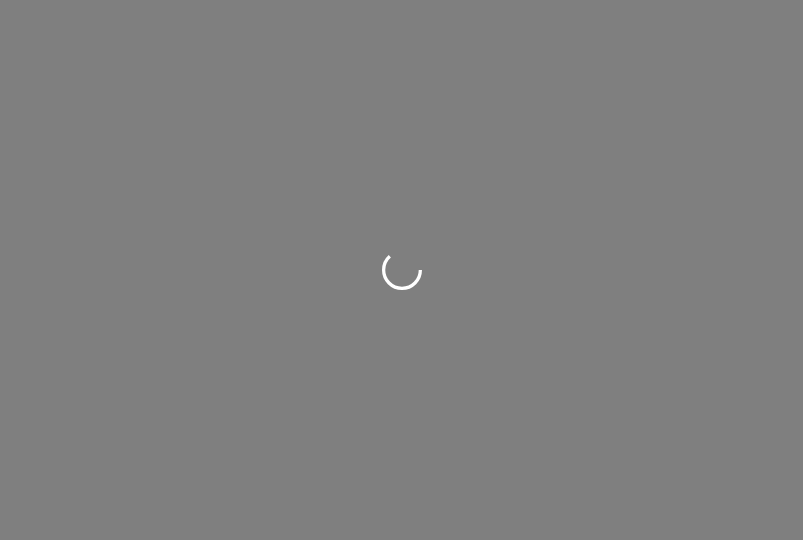 scroll, scrollTop: 0, scrollLeft: 0, axis: both 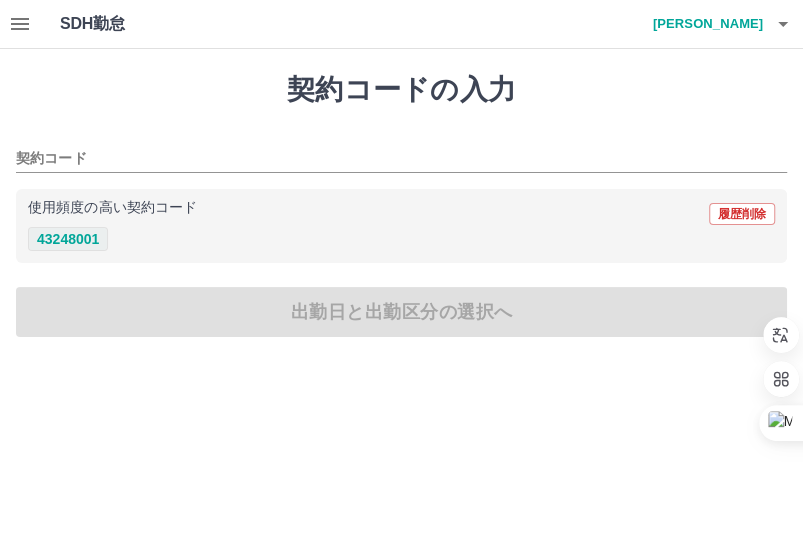 click on "43248001" at bounding box center [68, 239] 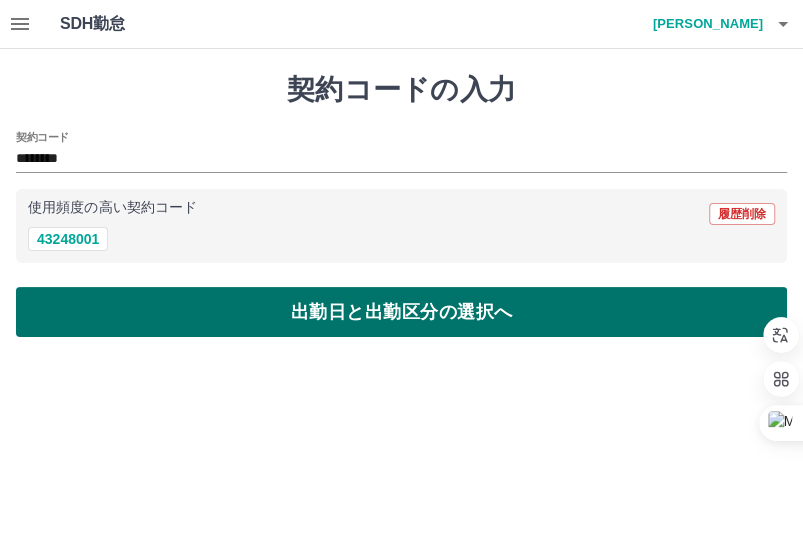 click on "出勤日と出勤区分の選択へ" at bounding box center [401, 312] 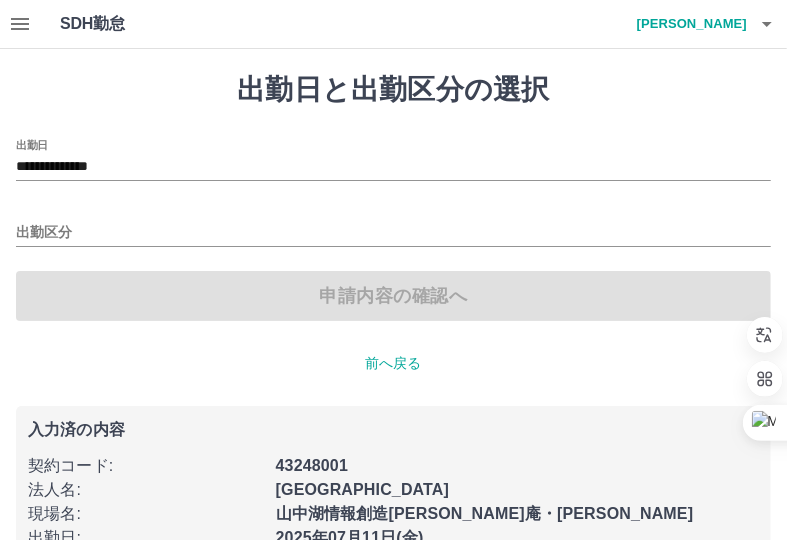 click on "申請内容の確認へ" at bounding box center (393, 296) 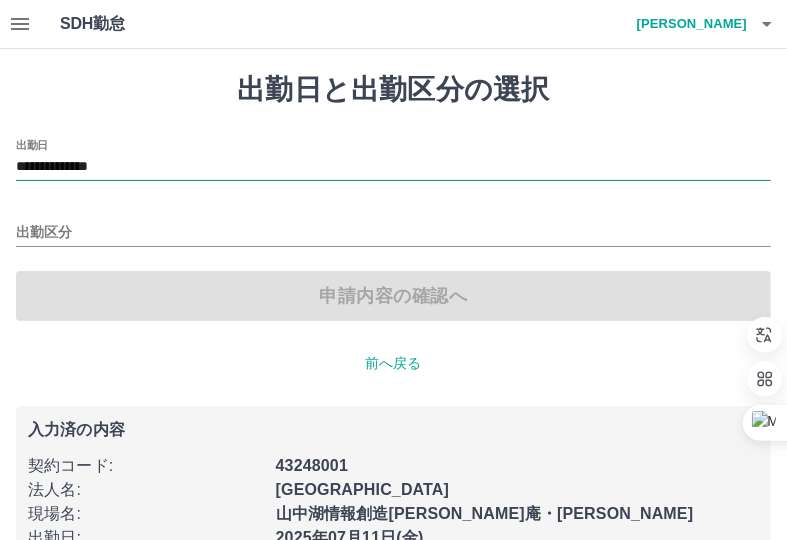 click on "**********" at bounding box center [393, 167] 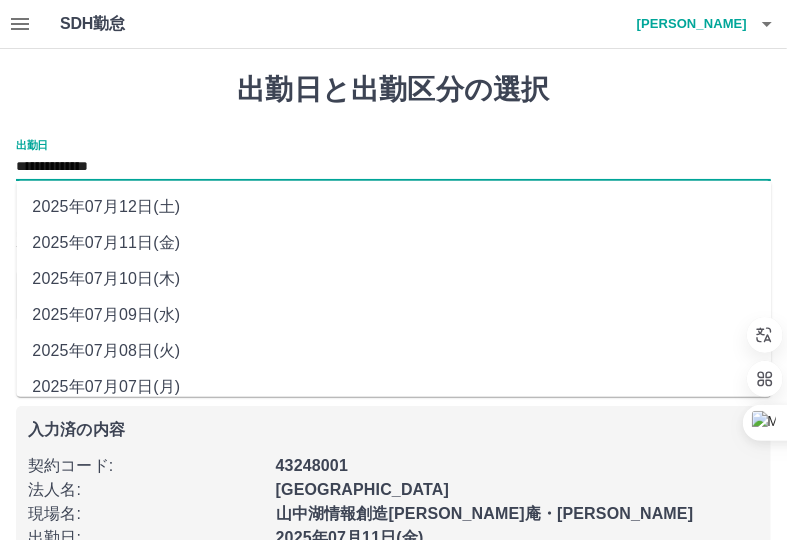 drag, startPoint x: 156, startPoint y: 270, endPoint x: 171, endPoint y: 279, distance: 17.492855 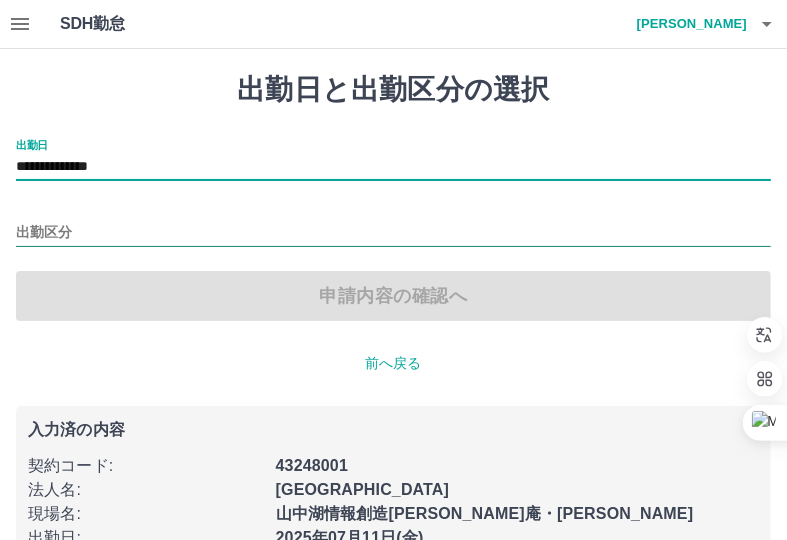 click on "出勤区分" at bounding box center (393, 233) 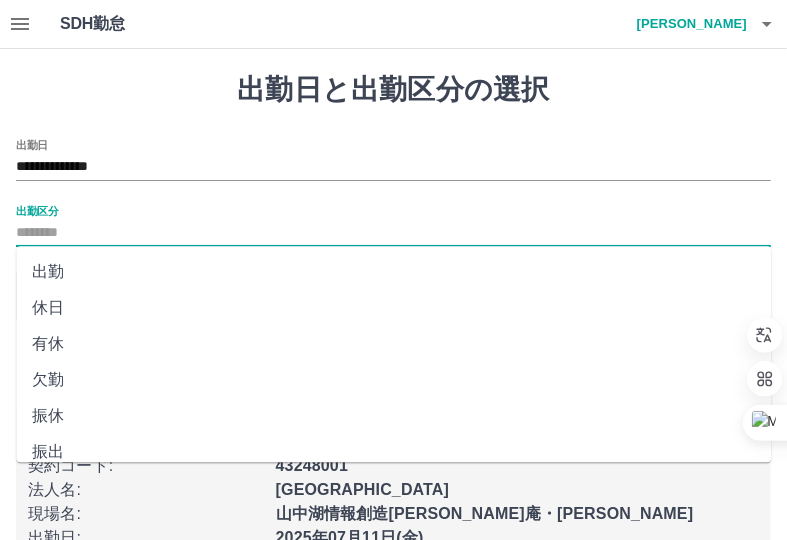 click on "休日" at bounding box center (393, 308) 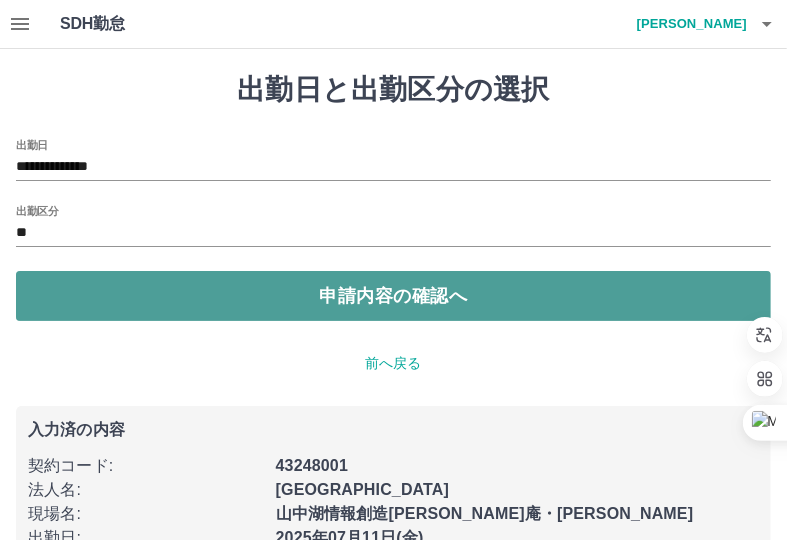 click on "申請内容の確認へ" at bounding box center [393, 296] 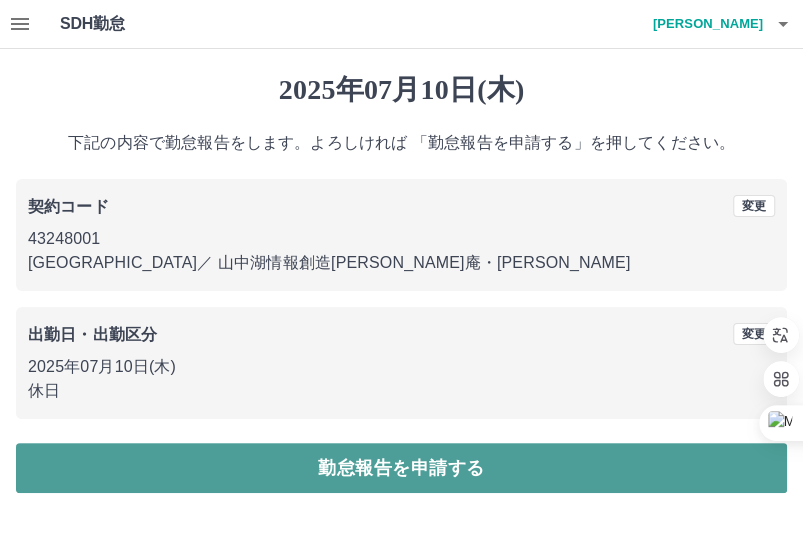 click on "勤怠報告を申請する" at bounding box center (401, 468) 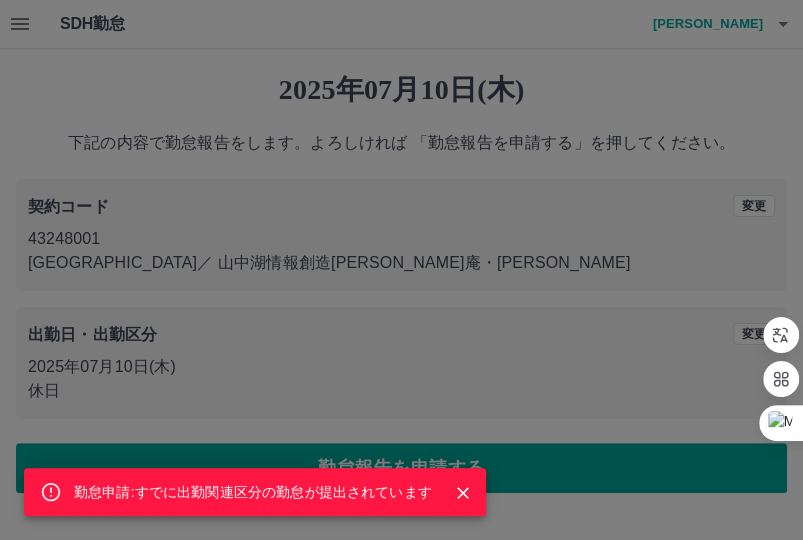 click 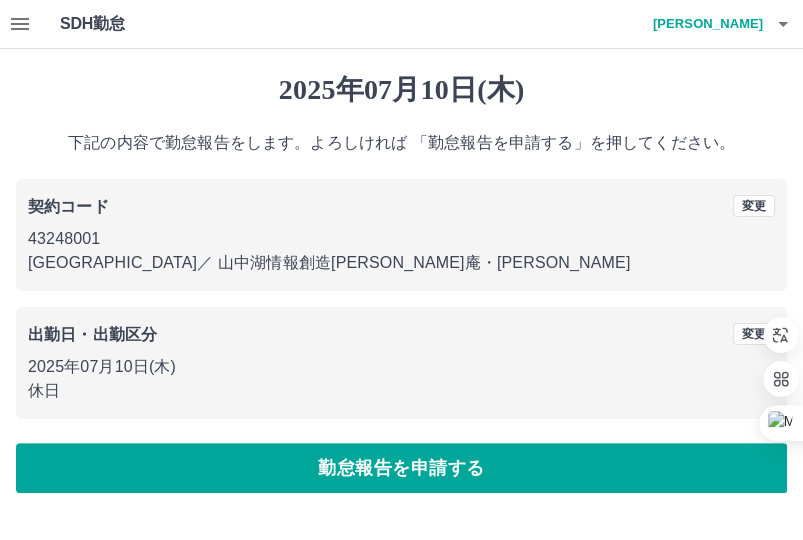 click 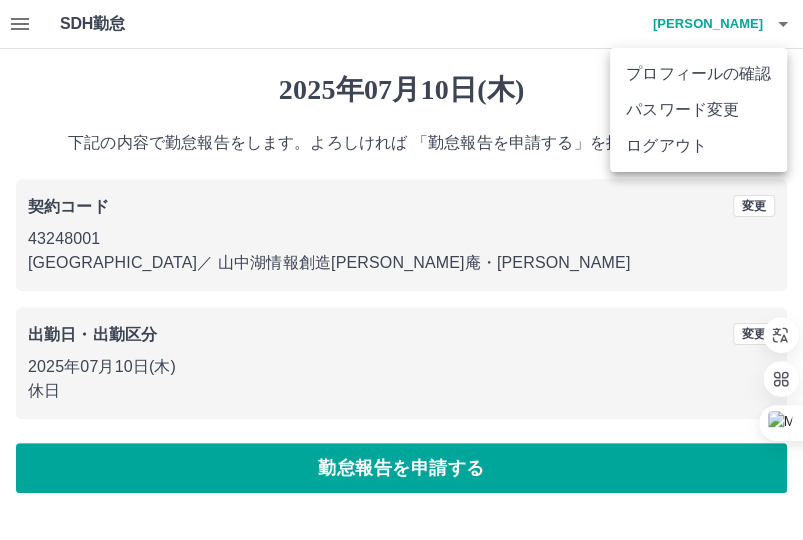 click on "ログアウト" at bounding box center [698, 146] 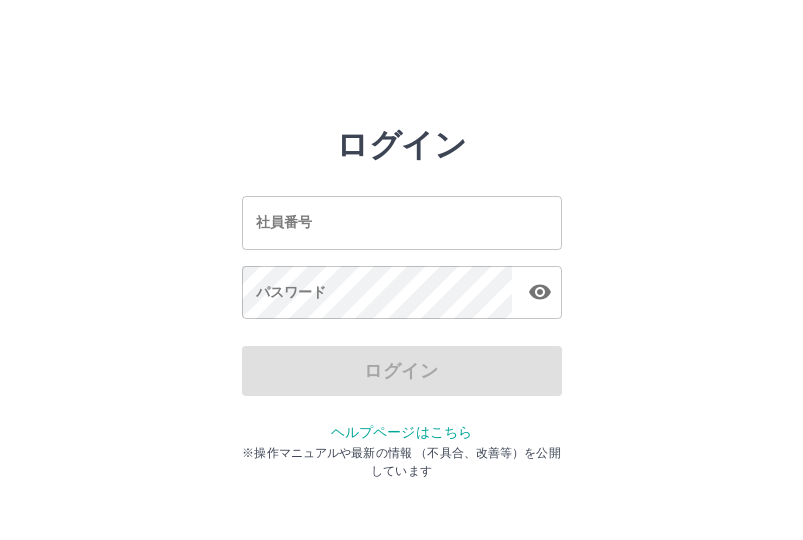 scroll, scrollTop: 0, scrollLeft: 0, axis: both 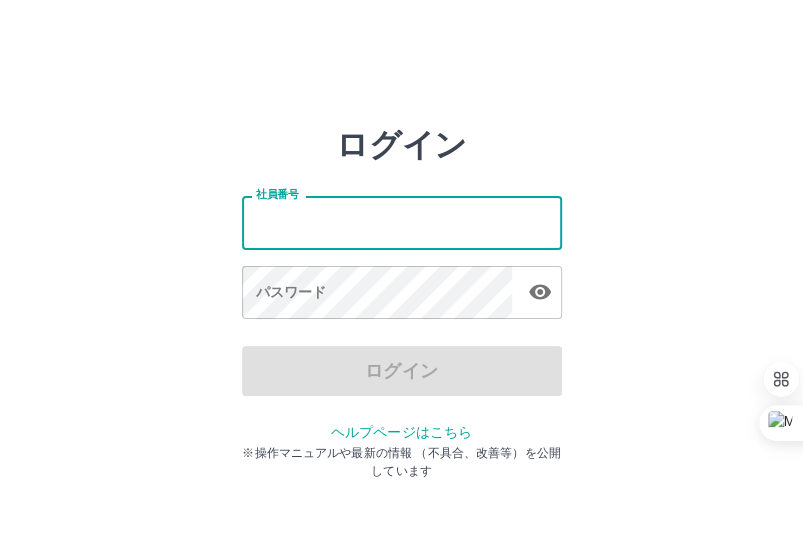 click on "社員番号" at bounding box center (402, 222) 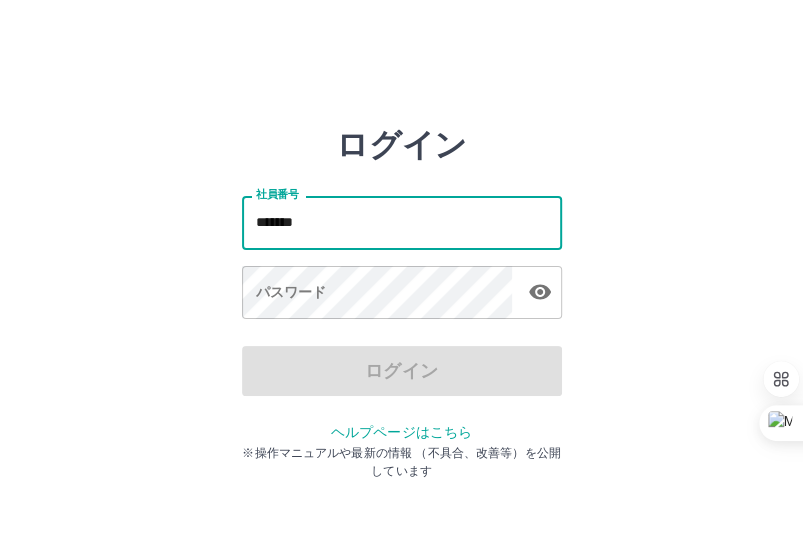 type on "*******" 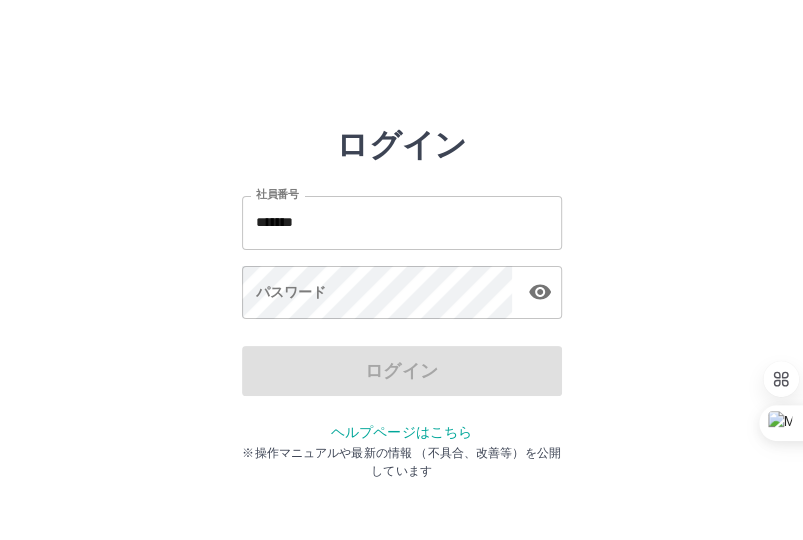 click on "パスワード パスワード" at bounding box center [402, 294] 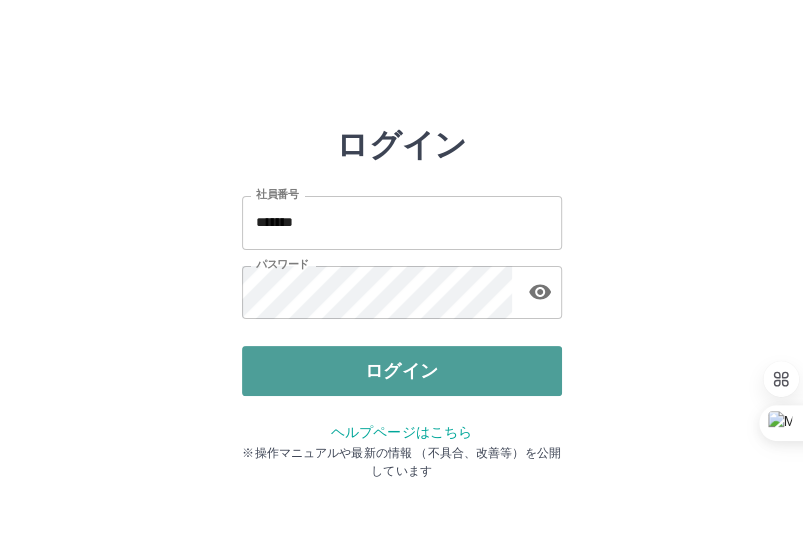 click on "ログイン" at bounding box center (402, 371) 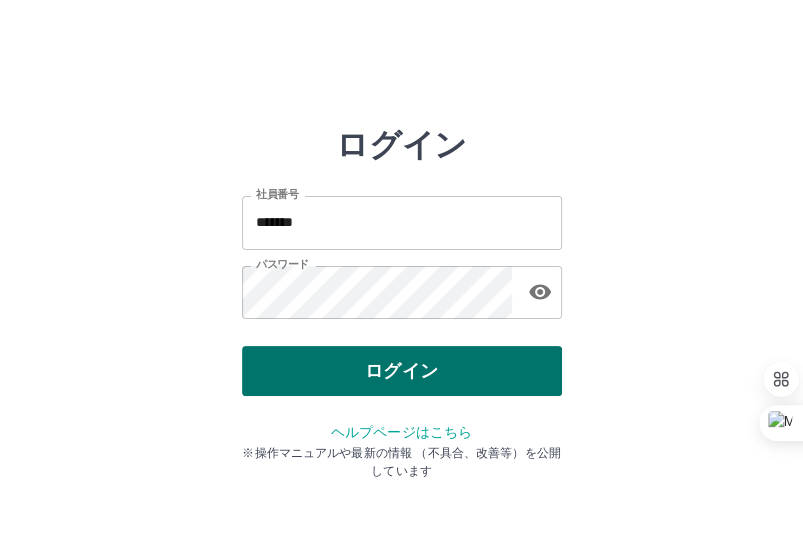 click on "ログイン" at bounding box center [402, 371] 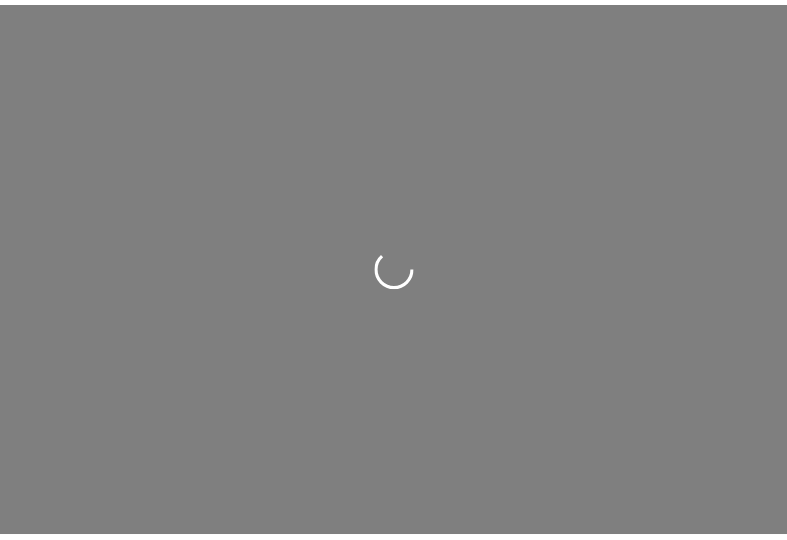 scroll, scrollTop: 0, scrollLeft: 0, axis: both 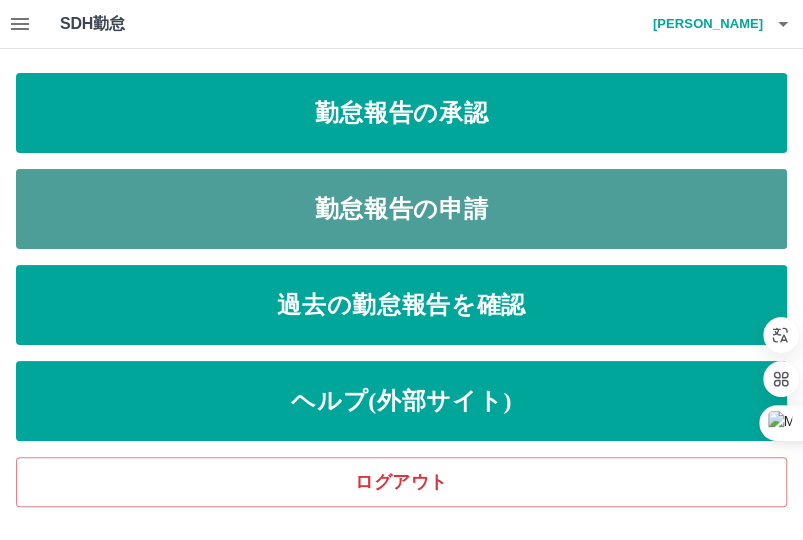 click on "勤怠報告の申請" at bounding box center [401, 209] 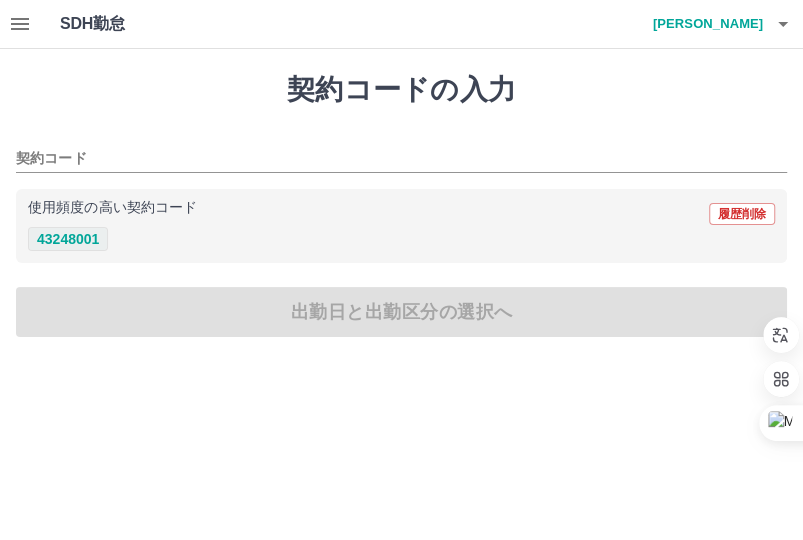 click on "43248001" at bounding box center [68, 239] 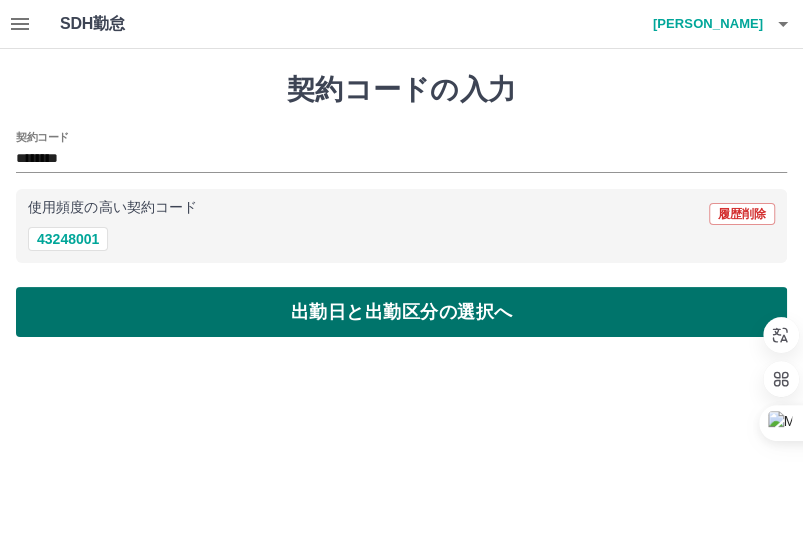 click on "出勤日と出勤区分の選択へ" at bounding box center (401, 312) 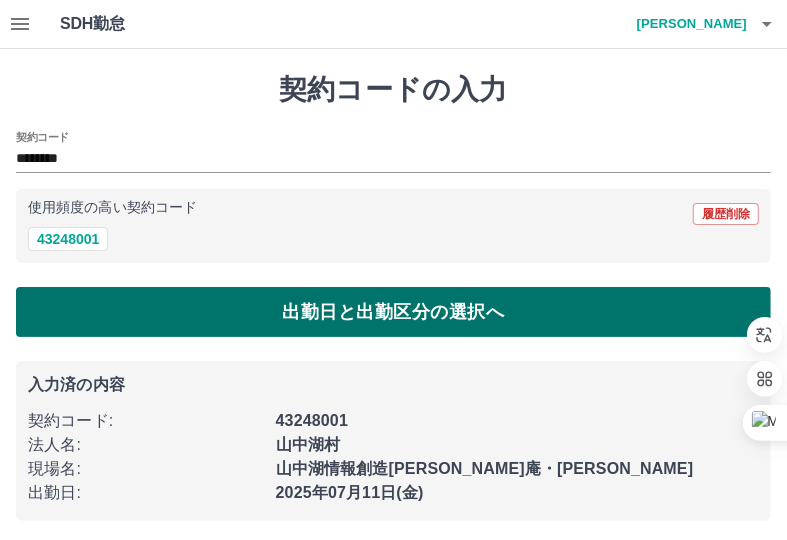 click on "出勤日と出勤区分の選択へ" at bounding box center [393, 312] 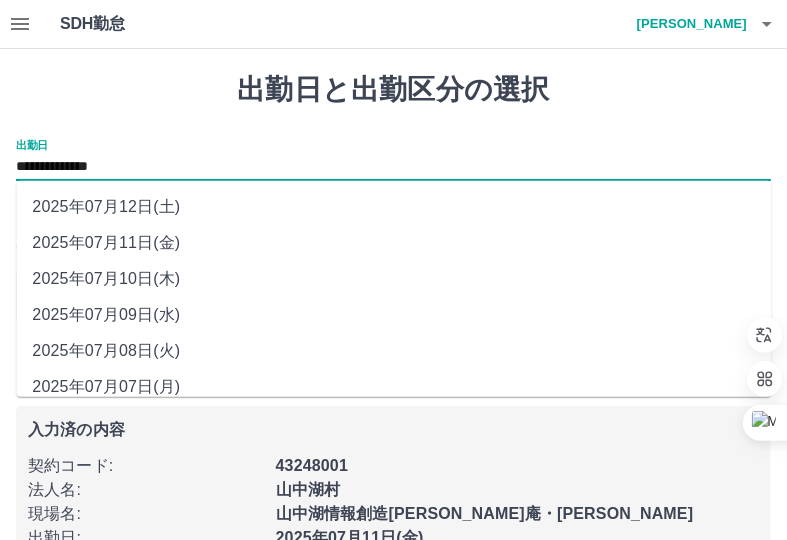 click on "**********" at bounding box center [393, 167] 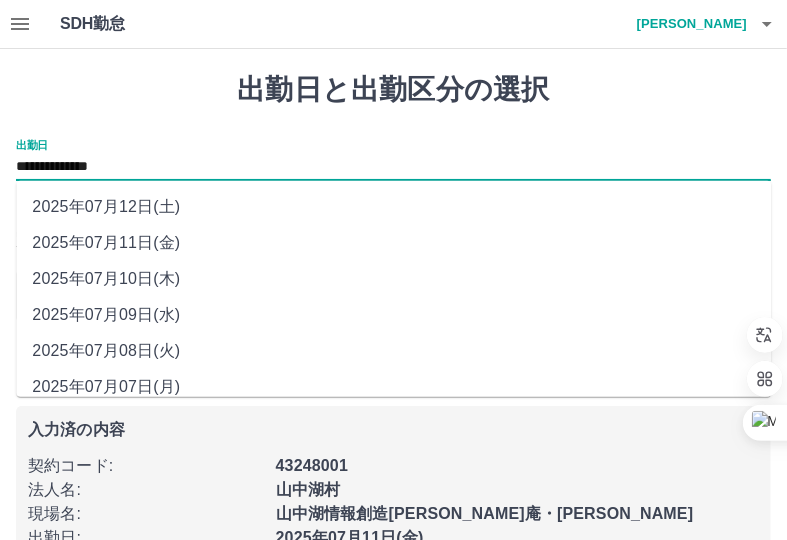 click on "2025年07月10日(木)" at bounding box center (393, 279) 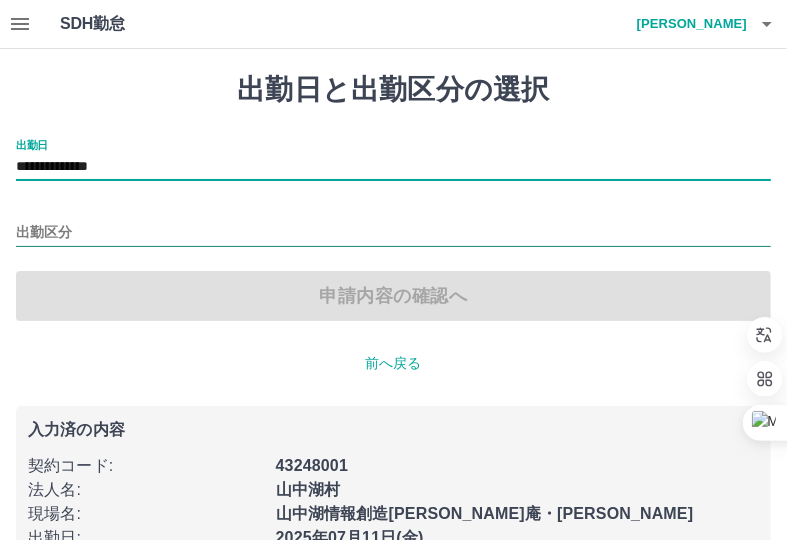 click on "出勤区分" at bounding box center (393, 233) 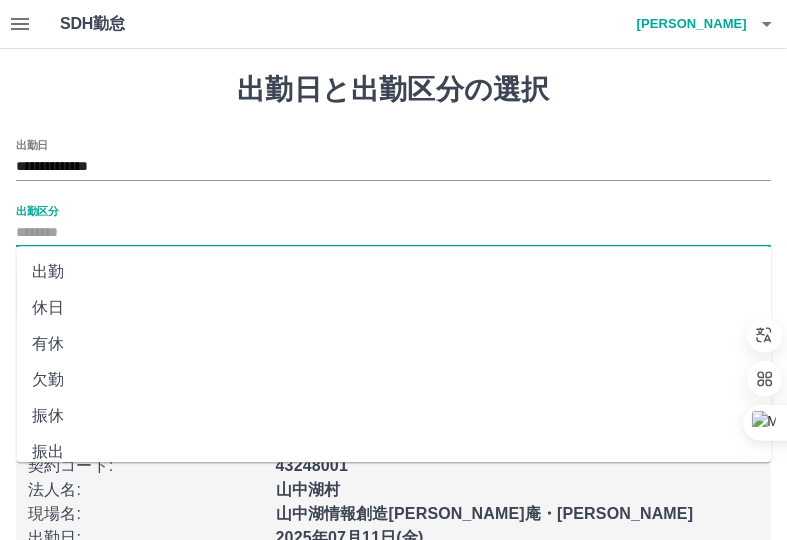 click on "出勤" at bounding box center (393, 272) 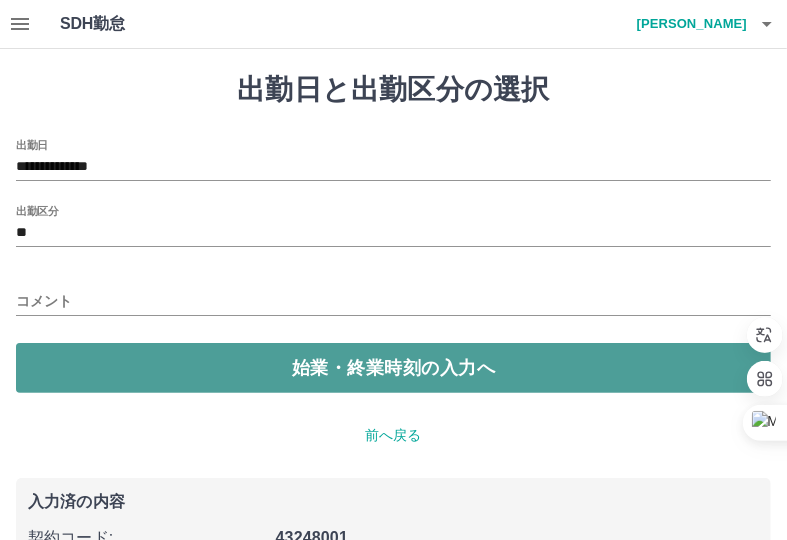 click on "始業・終業時刻の入力へ" at bounding box center [393, 368] 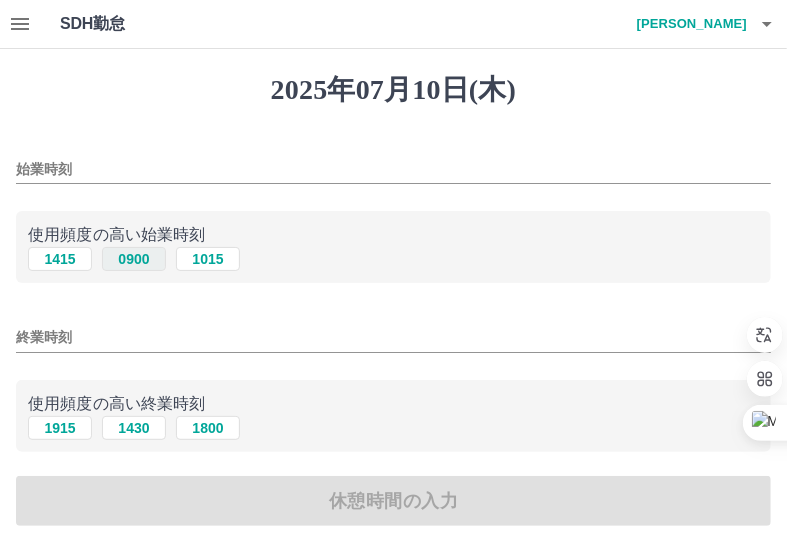 click on "0900" at bounding box center (134, 259) 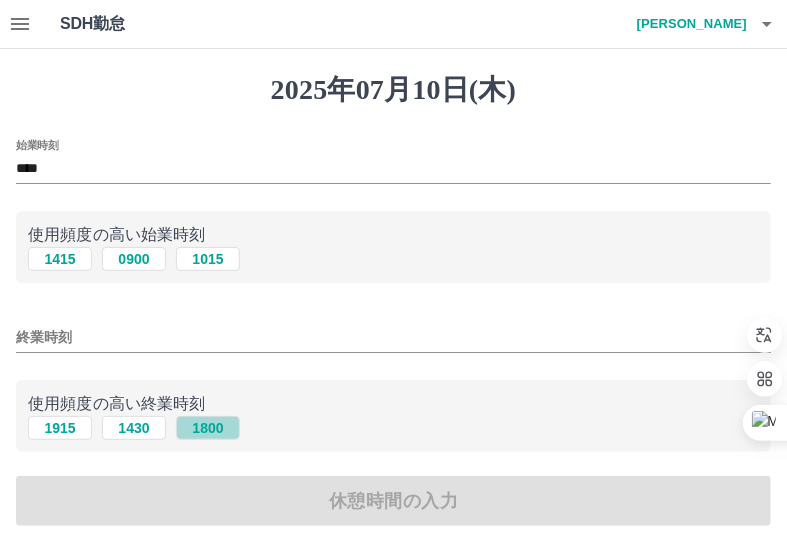 click on "1800" at bounding box center (208, 428) 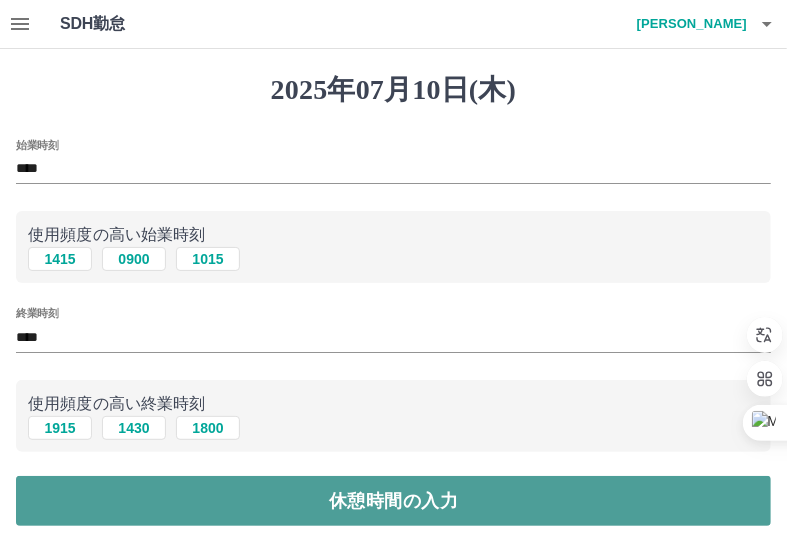 click on "休憩時間の入力" at bounding box center [393, 501] 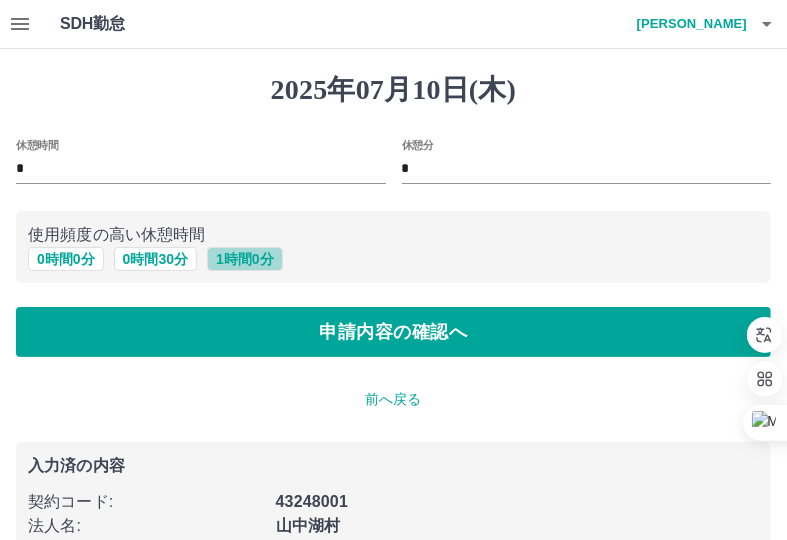 click on "1 時間 0 分" at bounding box center [245, 259] 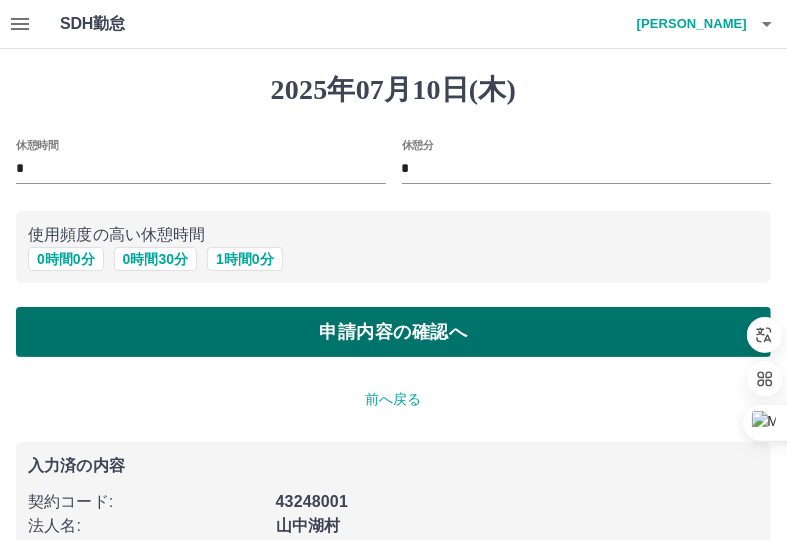 click on "申請内容の確認へ" at bounding box center [393, 332] 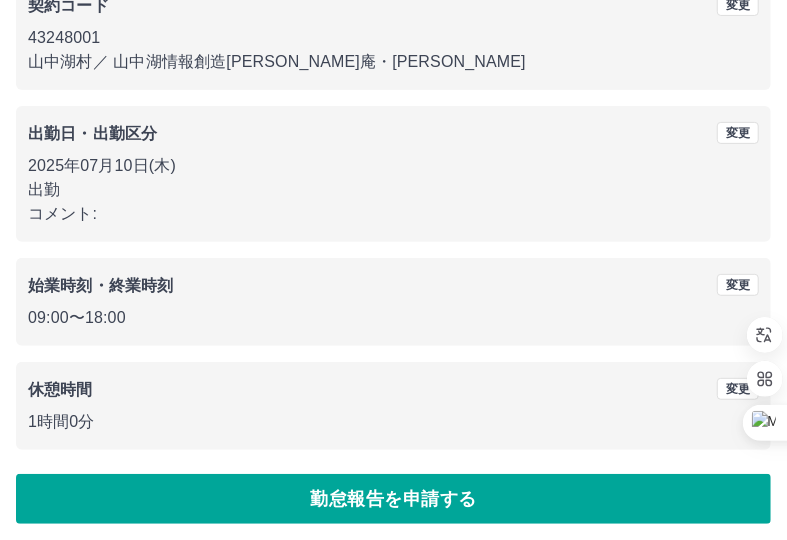 scroll, scrollTop: 208, scrollLeft: 0, axis: vertical 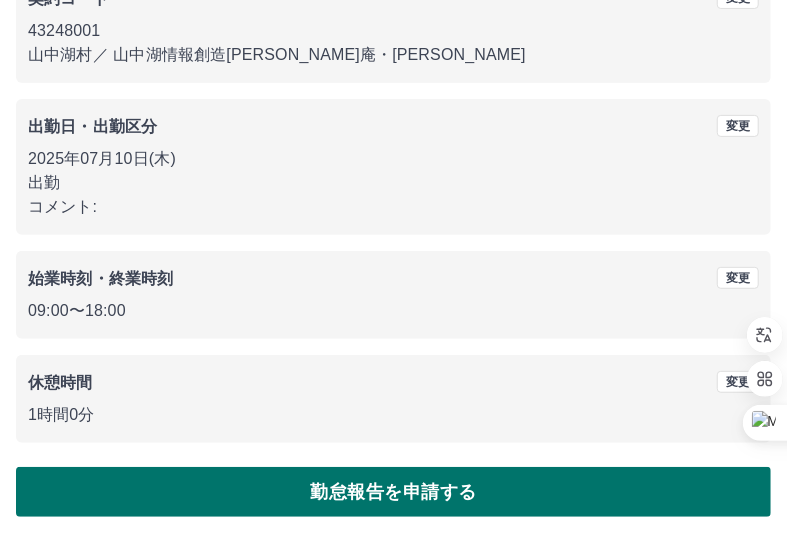 click on "勤怠報告を申請する" at bounding box center [393, 492] 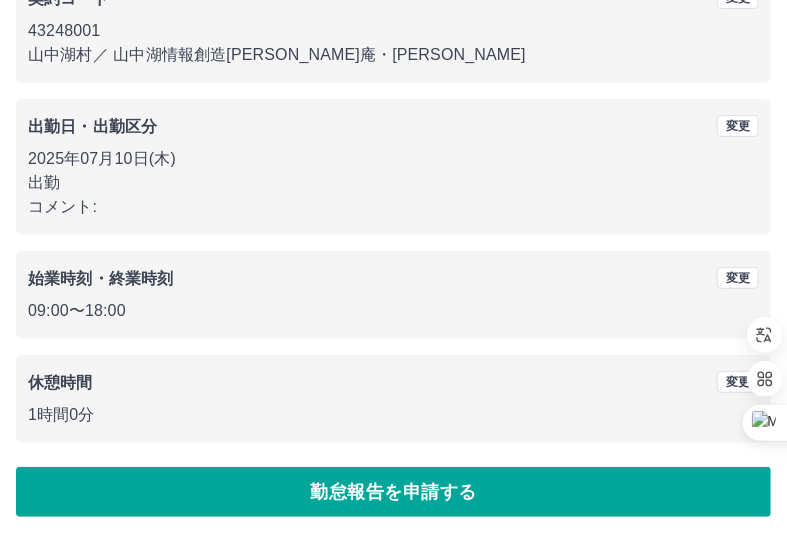 scroll, scrollTop: 0, scrollLeft: 0, axis: both 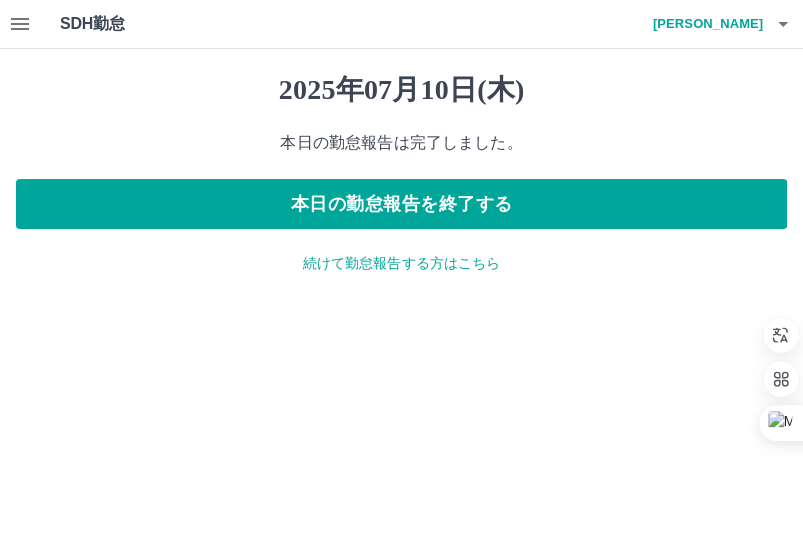 click on "続けて勤怠報告する方はこちら" at bounding box center [401, 263] 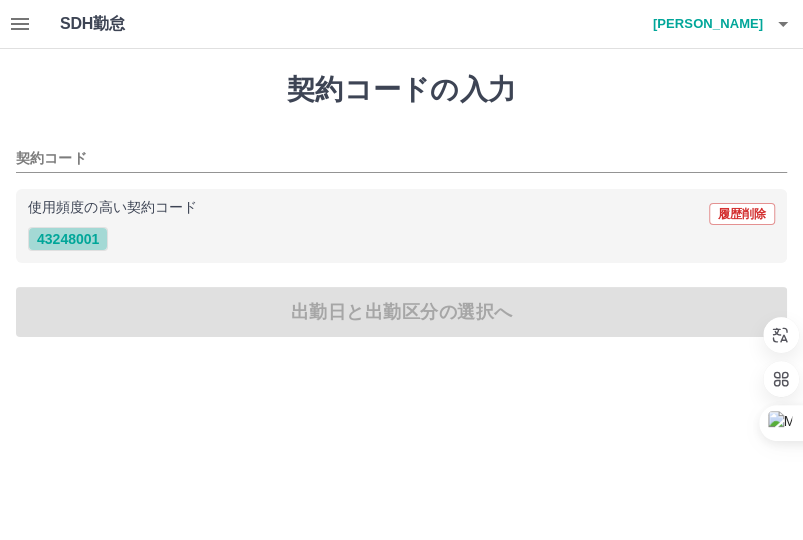 click on "43248001" at bounding box center (68, 239) 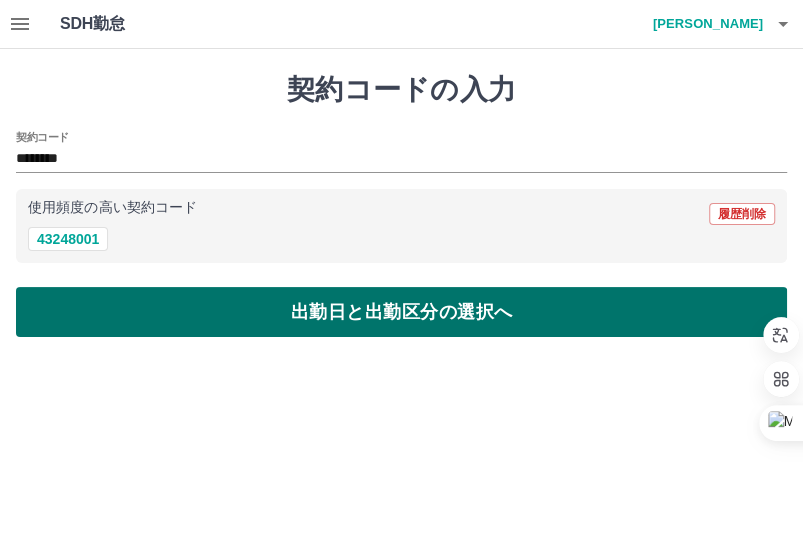 click on "出勤日と出勤区分の選択へ" at bounding box center [401, 312] 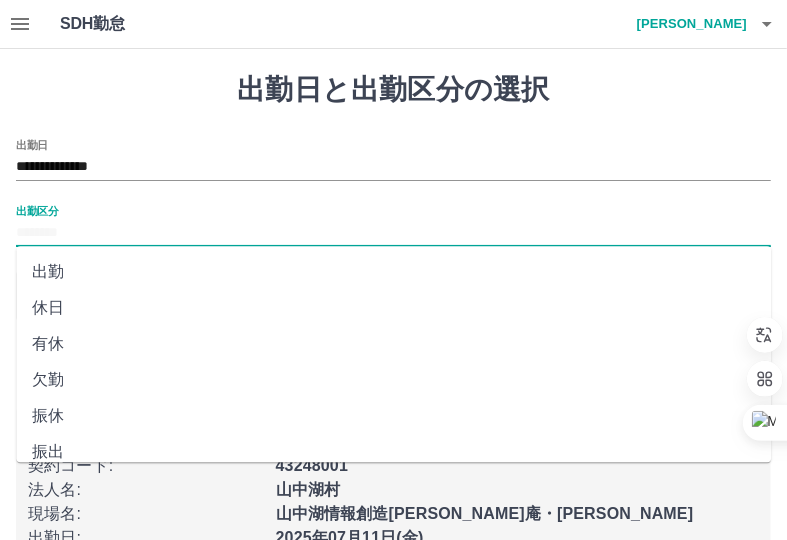 click on "出勤区分" at bounding box center (393, 233) 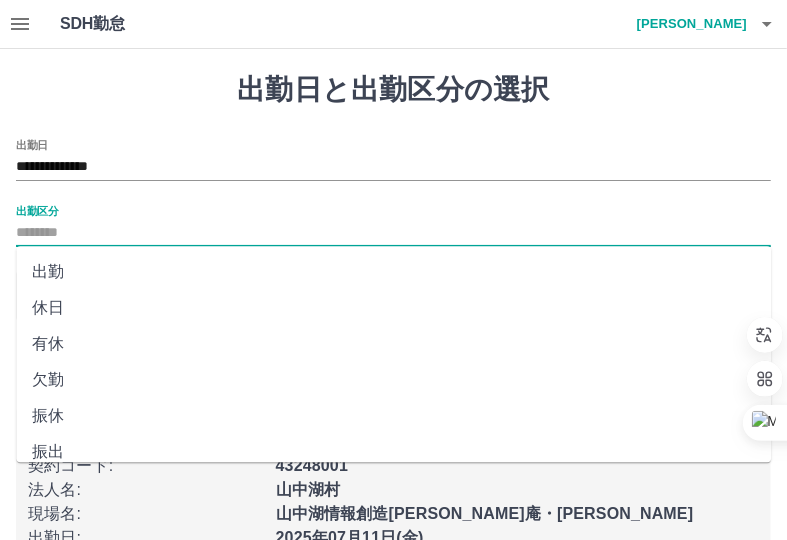 click on "出勤" at bounding box center [393, 272] 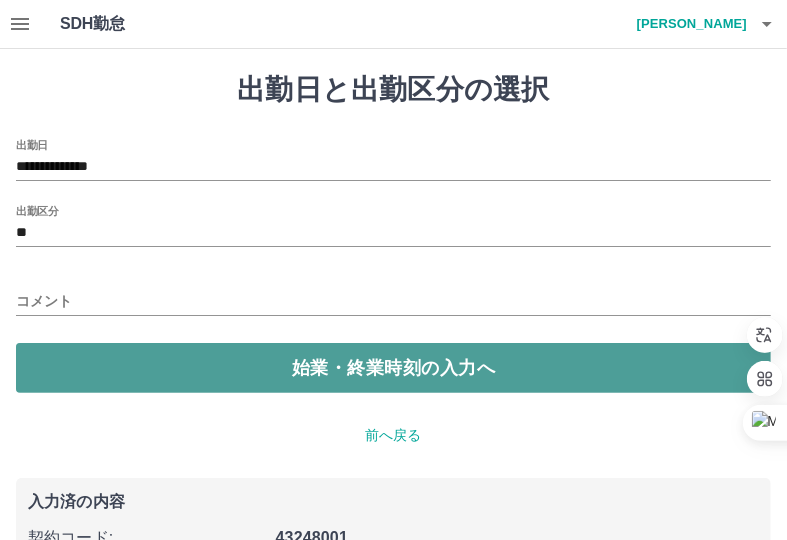 click on "始業・終業時刻の入力へ" at bounding box center [393, 368] 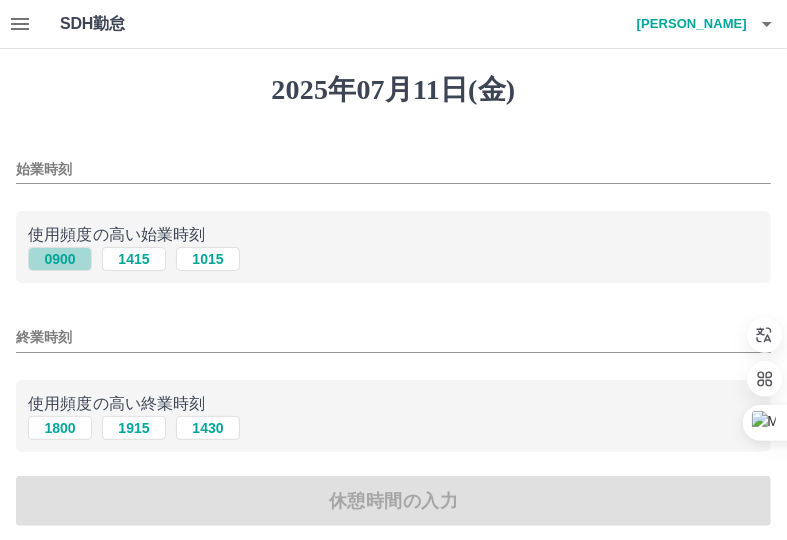 click on "0900" at bounding box center [60, 259] 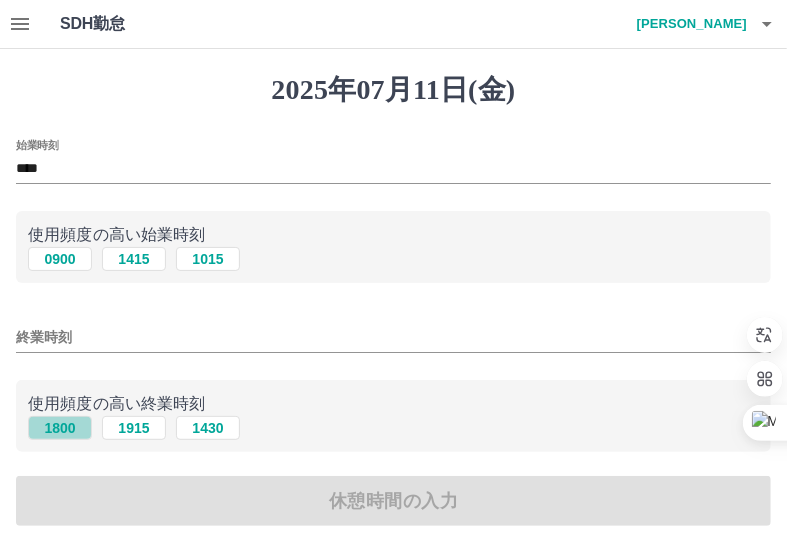 drag, startPoint x: 70, startPoint y: 427, endPoint x: 80, endPoint y: 423, distance: 10.770329 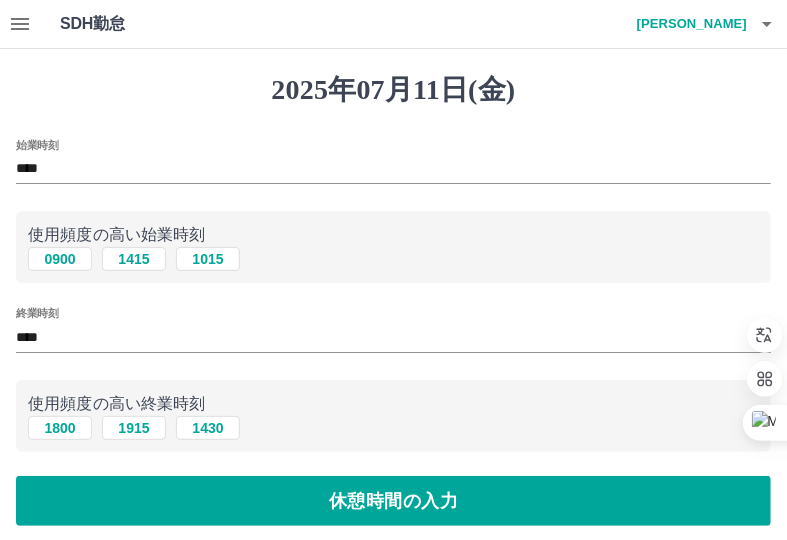 drag, startPoint x: 343, startPoint y: 503, endPoint x: 313, endPoint y: 468, distance: 46.09772 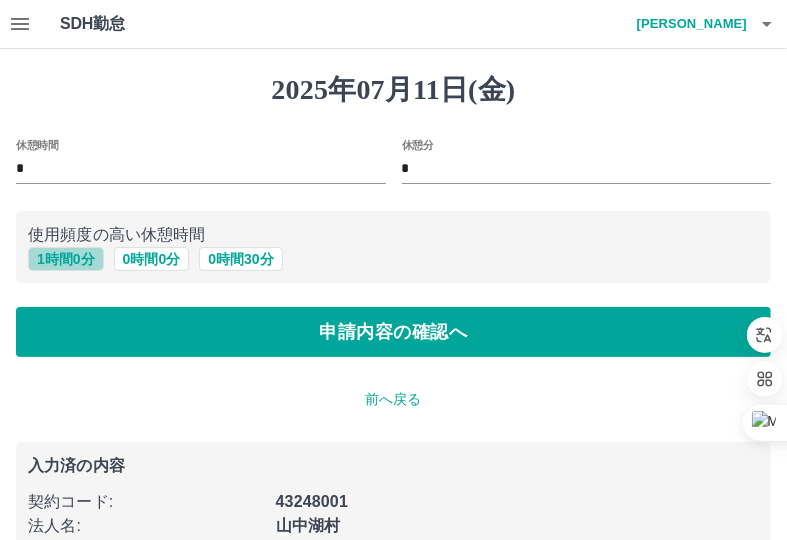 click on "1 時間 0 分" at bounding box center [66, 259] 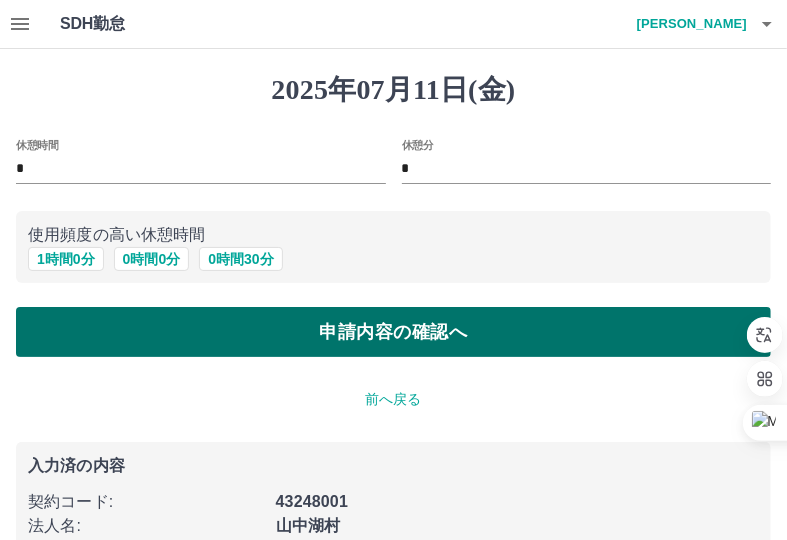 click on "申請内容の確認へ" at bounding box center [393, 332] 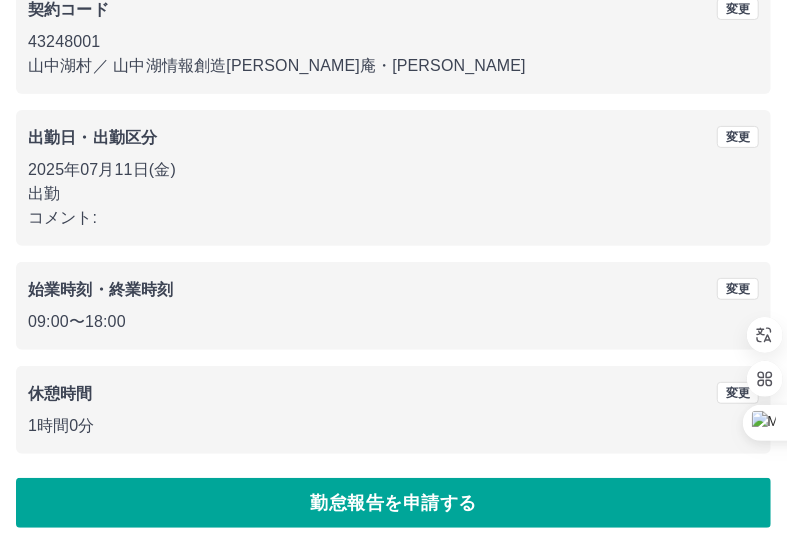 scroll, scrollTop: 208, scrollLeft: 0, axis: vertical 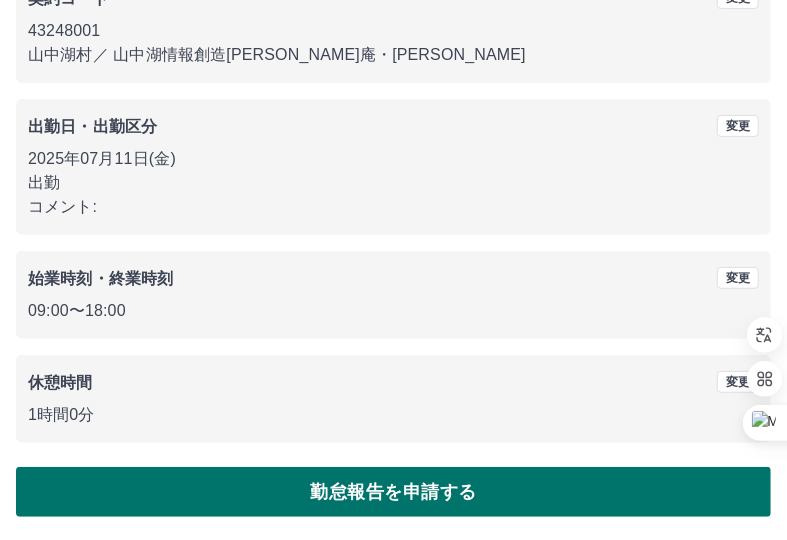 click on "勤怠報告を申請する" at bounding box center (393, 492) 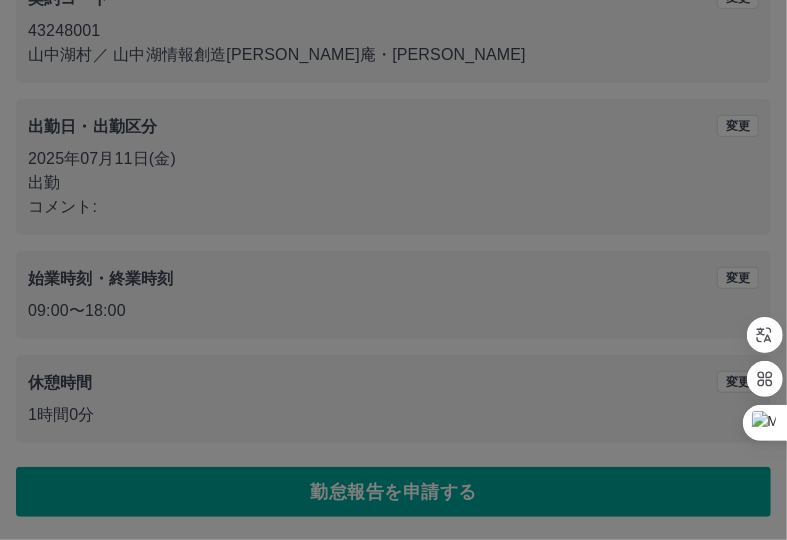 scroll, scrollTop: 0, scrollLeft: 0, axis: both 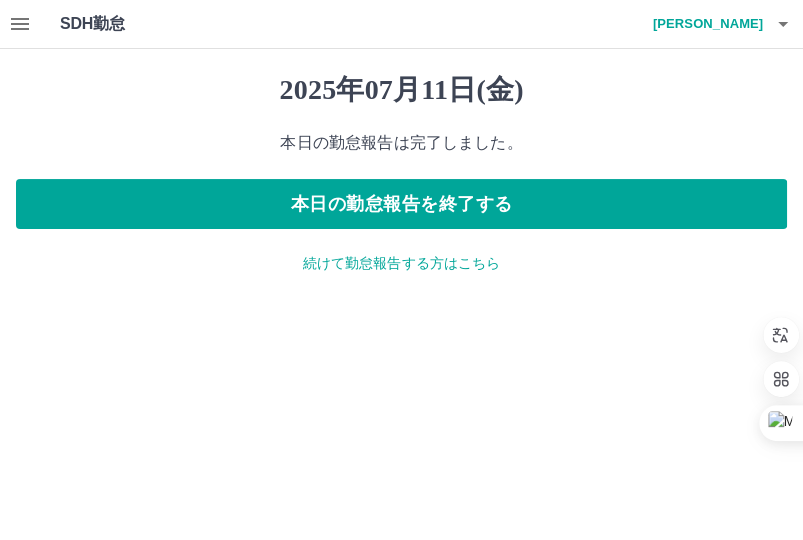 click 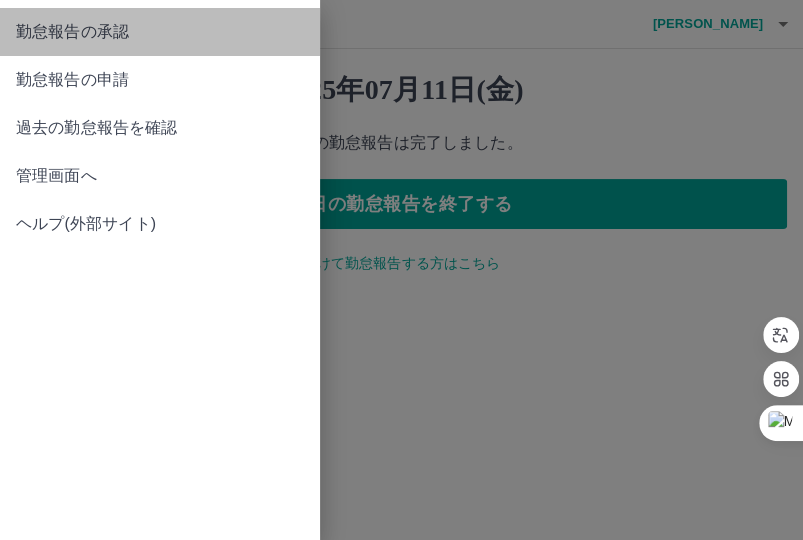 click on "勤怠報告の承認" at bounding box center (160, 32) 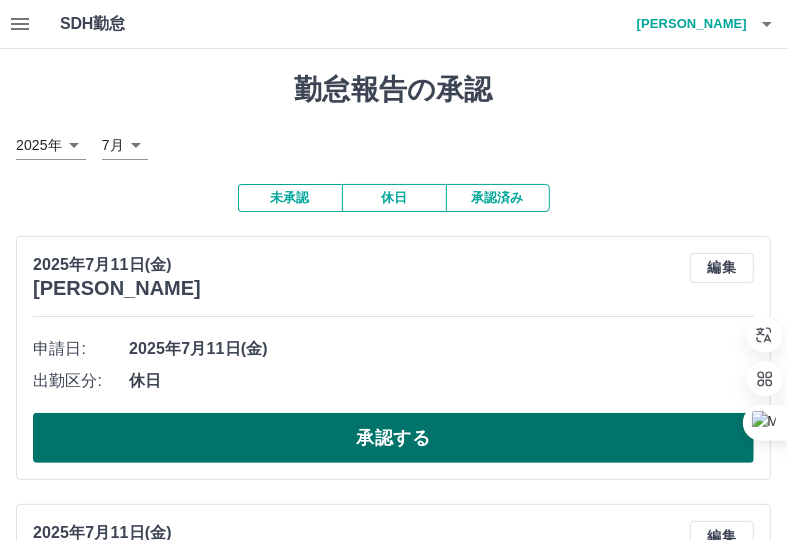 click on "承認する" at bounding box center (393, 438) 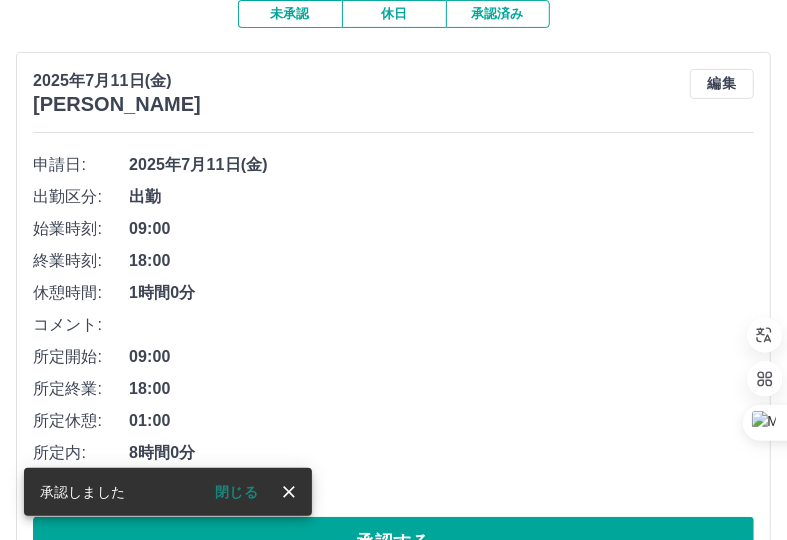 scroll, scrollTop: 272, scrollLeft: 0, axis: vertical 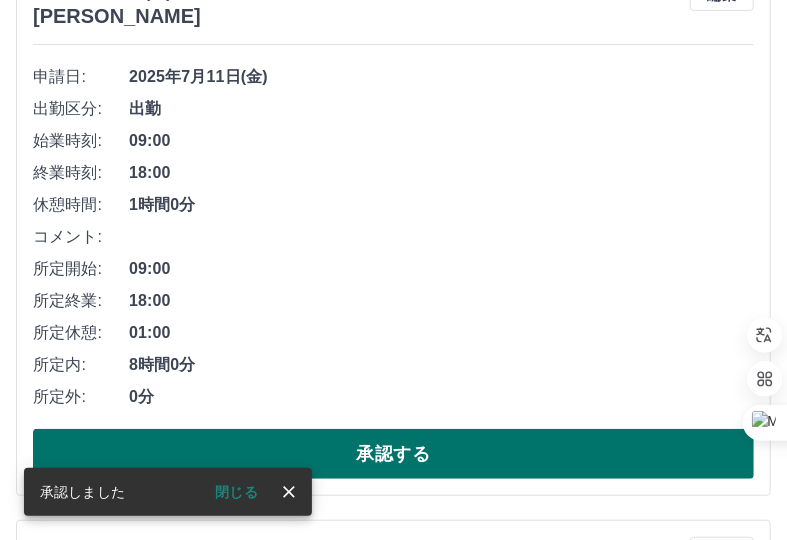 click on "承認する" at bounding box center (393, 454) 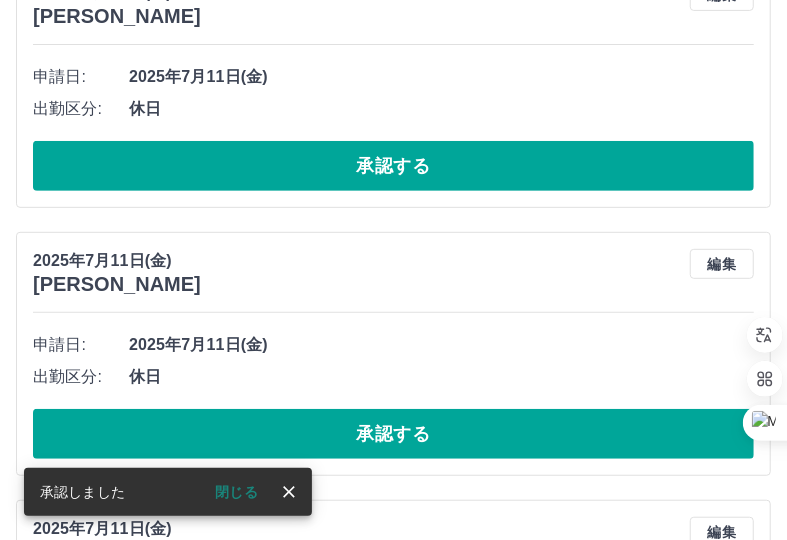 scroll, scrollTop: 0, scrollLeft: 0, axis: both 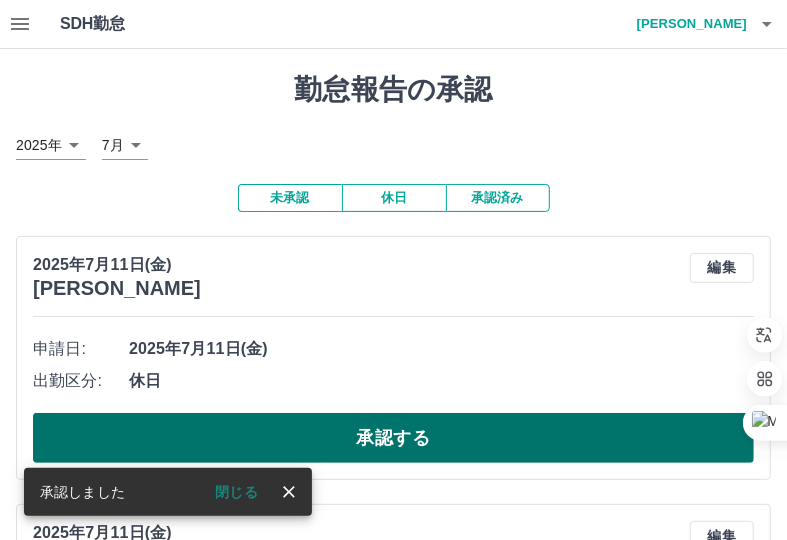 click on "承認する" at bounding box center (393, 438) 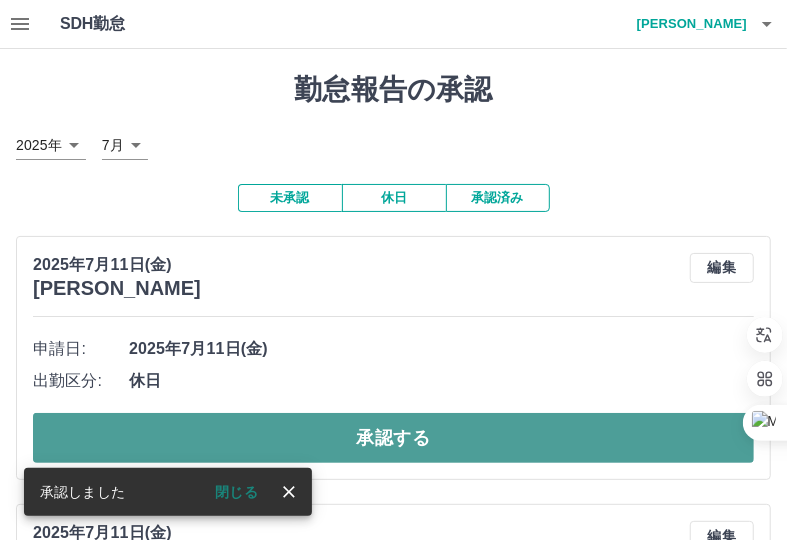 click on "承認する" at bounding box center [393, 438] 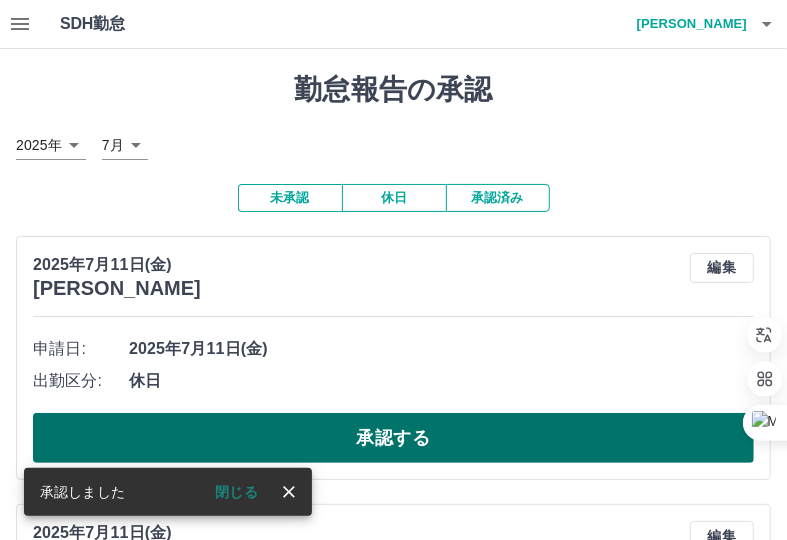 click on "承認する" at bounding box center (393, 438) 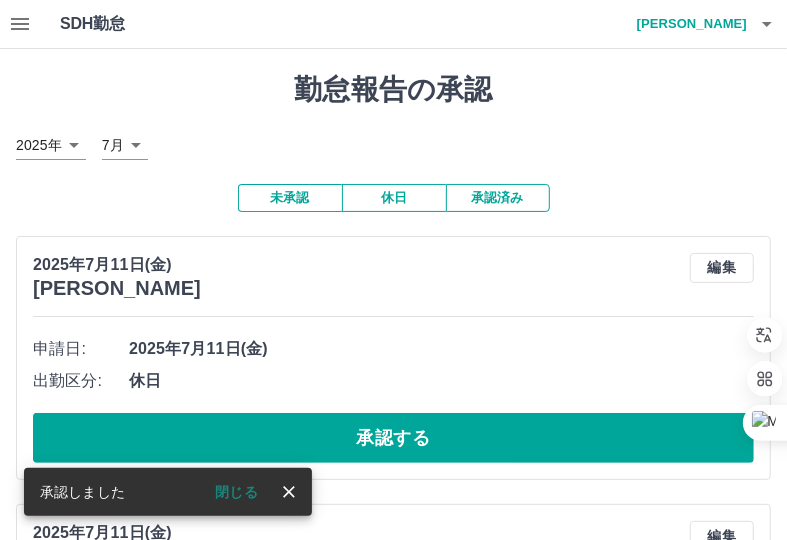click on "承認する" at bounding box center [393, 438] 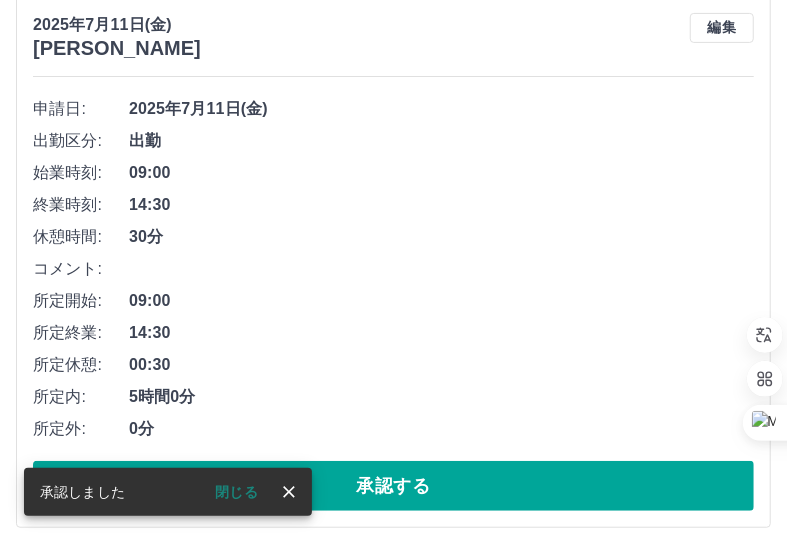 scroll, scrollTop: 272, scrollLeft: 0, axis: vertical 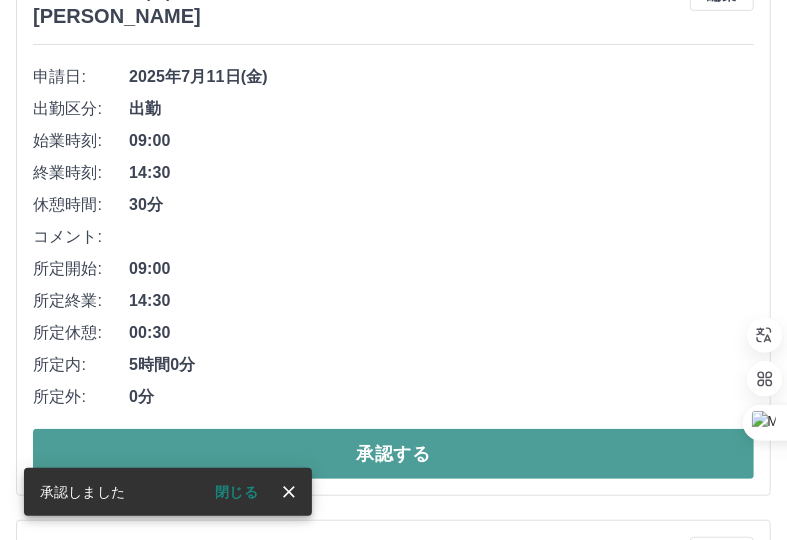 click on "承認する" at bounding box center [393, 454] 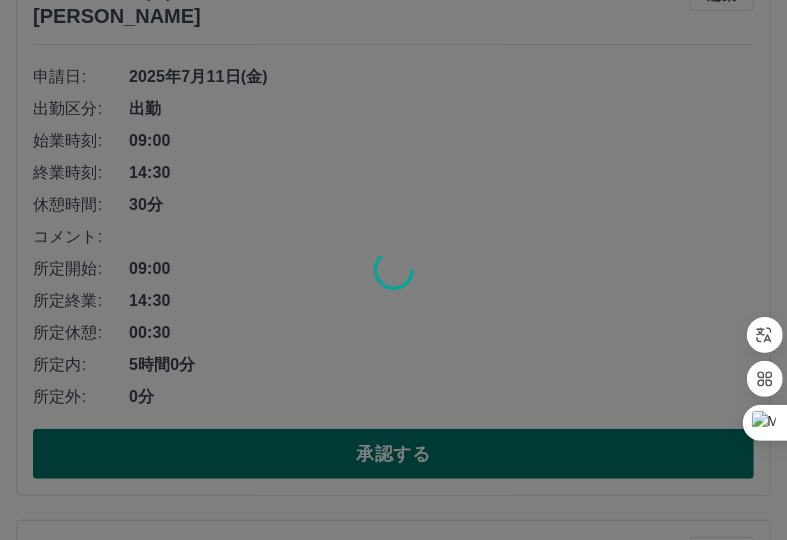 scroll, scrollTop: 0, scrollLeft: 0, axis: both 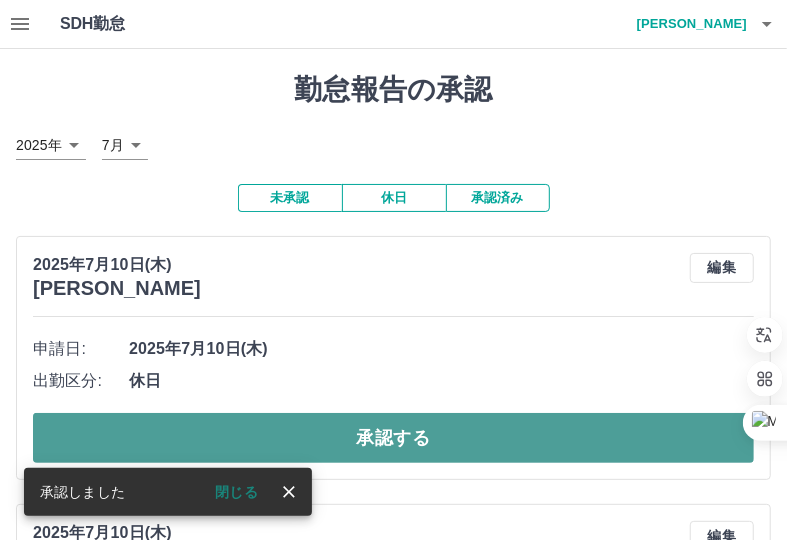 click on "承認する" at bounding box center [393, 438] 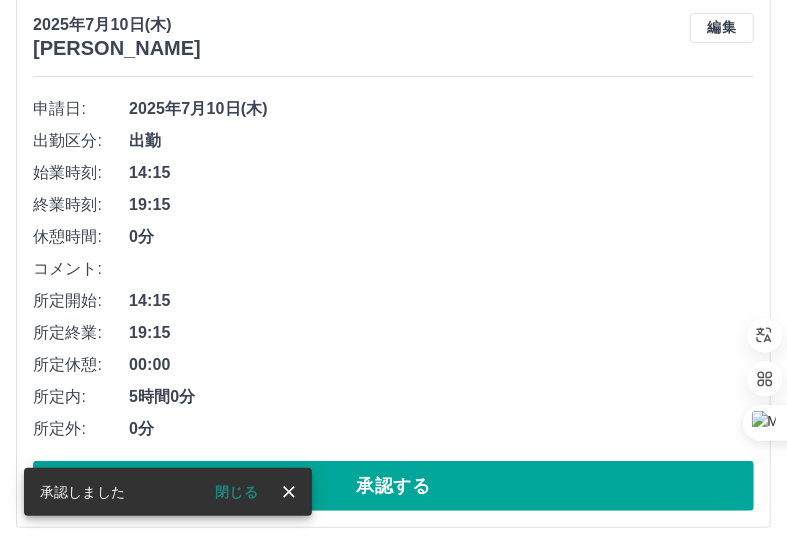 scroll, scrollTop: 272, scrollLeft: 0, axis: vertical 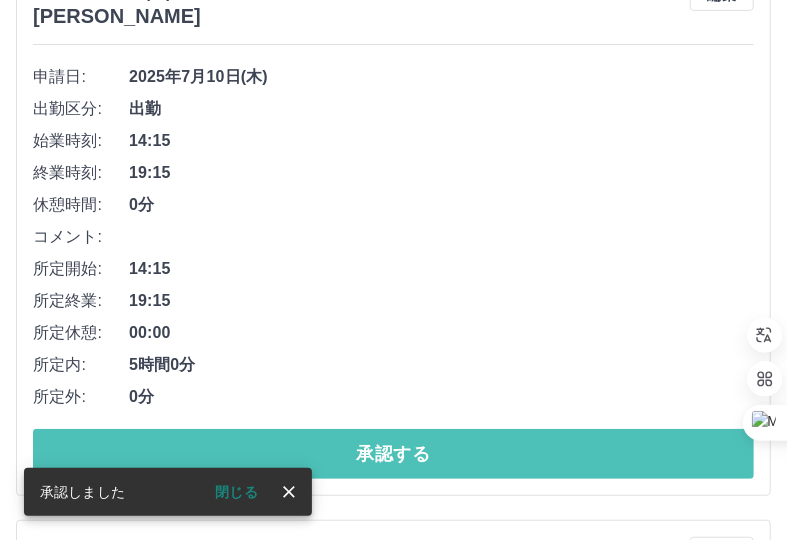 click on "承認する" at bounding box center (393, 454) 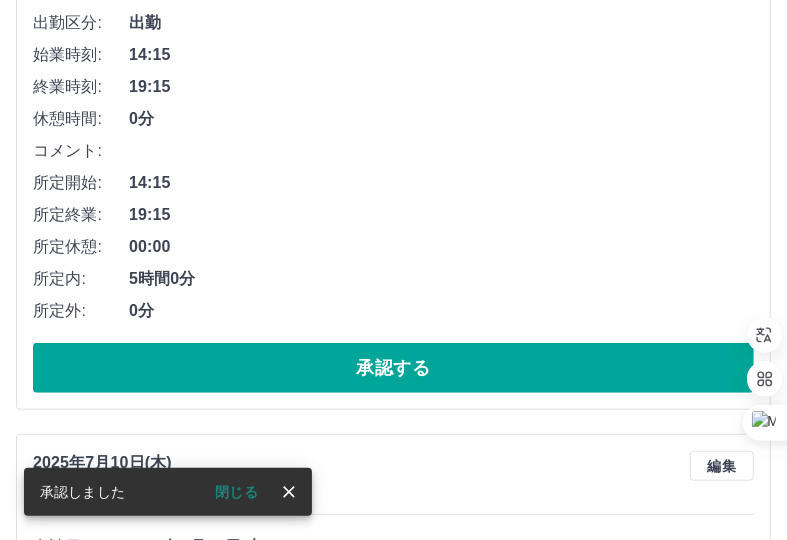 scroll, scrollTop: 363, scrollLeft: 0, axis: vertical 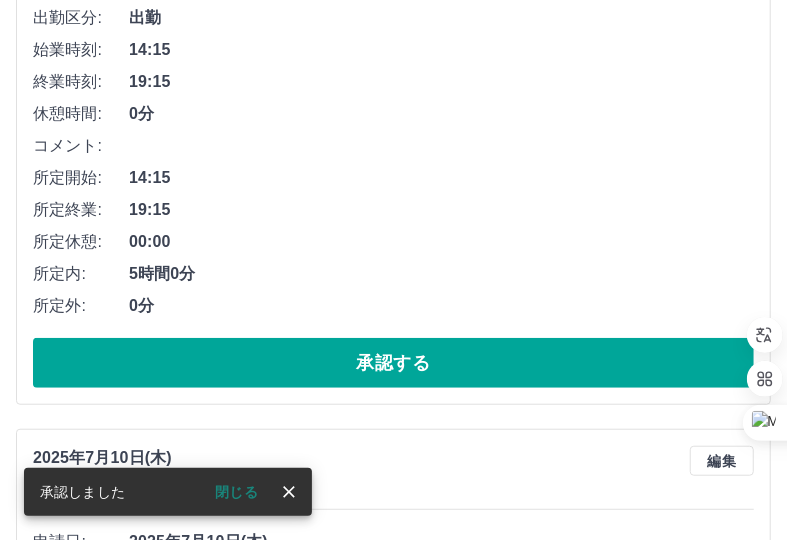 click on "承認する" at bounding box center (393, 363) 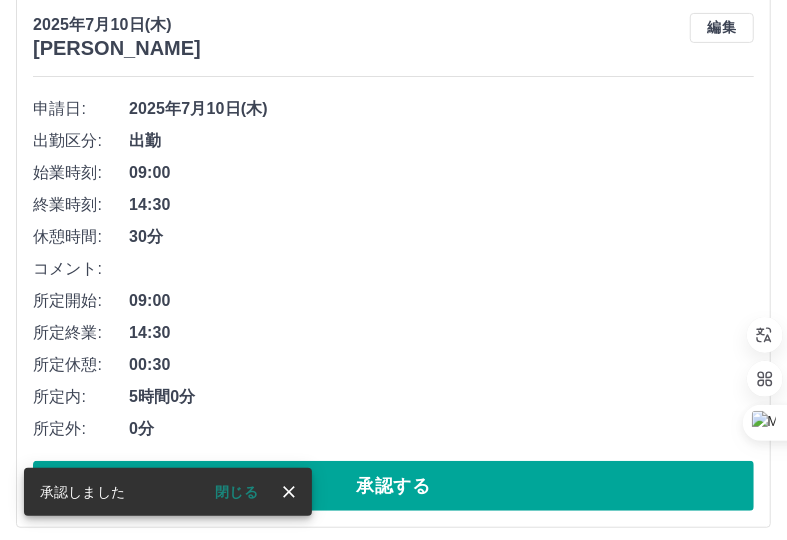 scroll, scrollTop: 272, scrollLeft: 0, axis: vertical 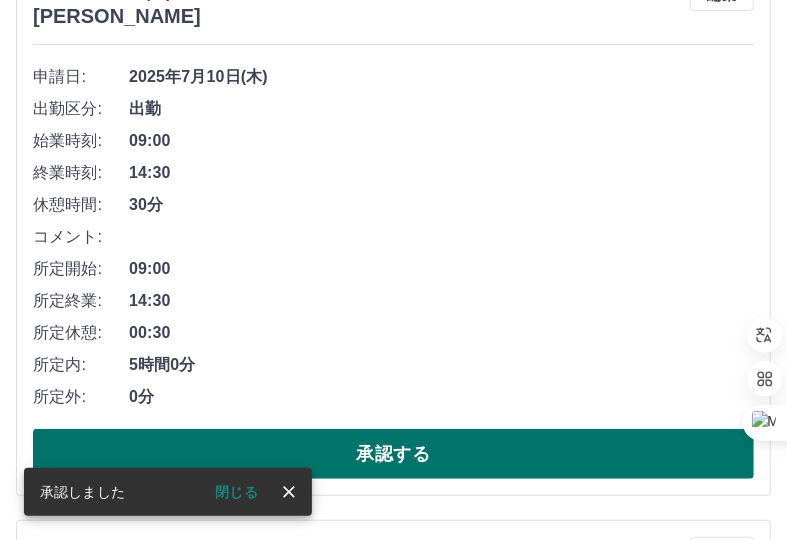 click on "承認する" at bounding box center (393, 454) 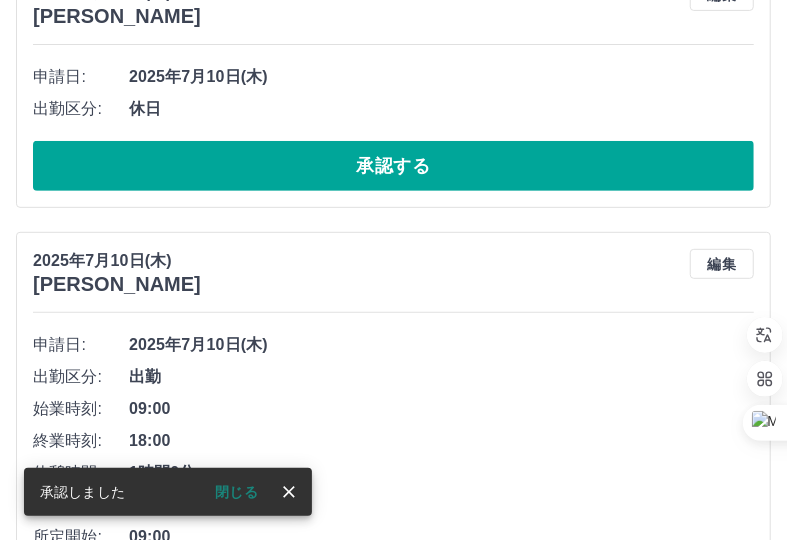 scroll, scrollTop: 0, scrollLeft: 0, axis: both 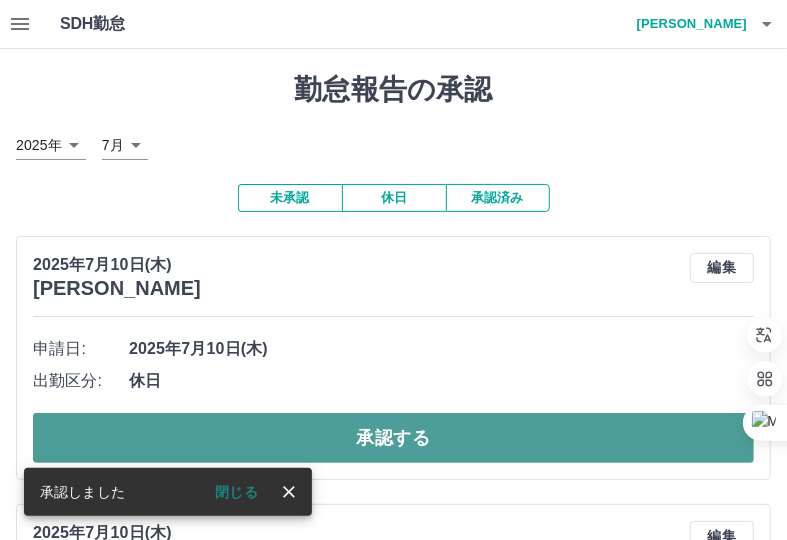 click on "承認する" at bounding box center (393, 438) 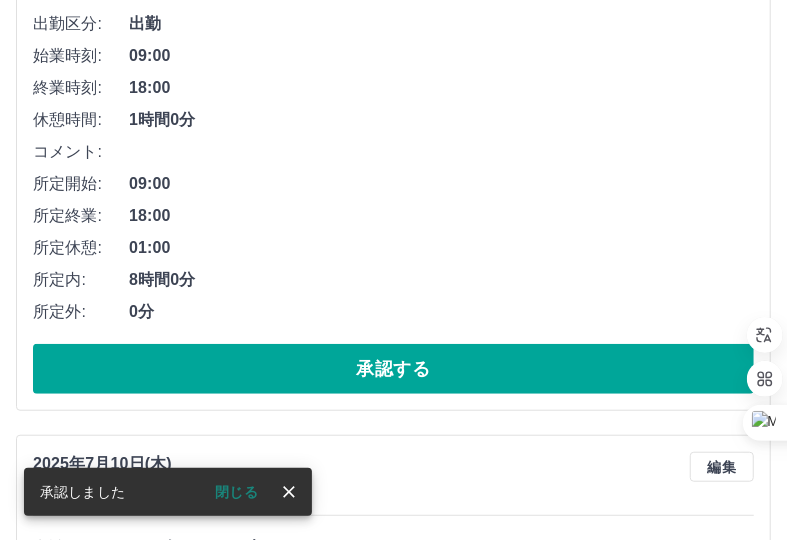 scroll, scrollTop: 363, scrollLeft: 0, axis: vertical 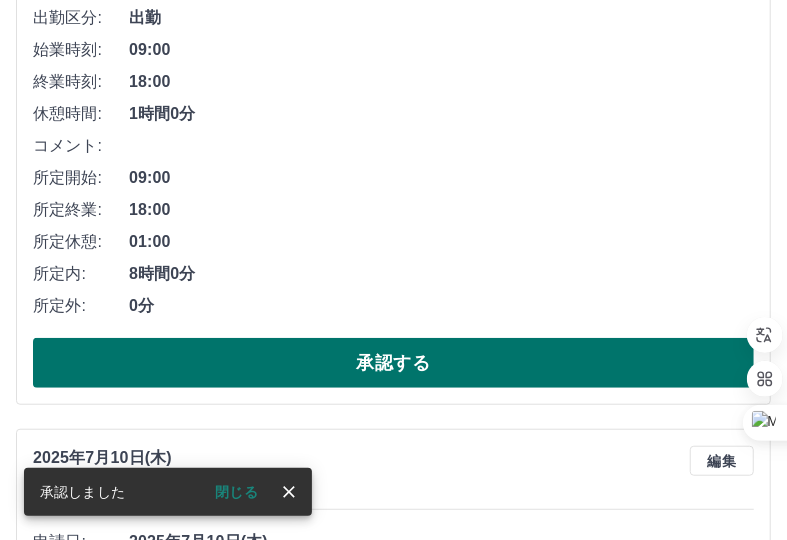 click on "承認する" at bounding box center [393, 363] 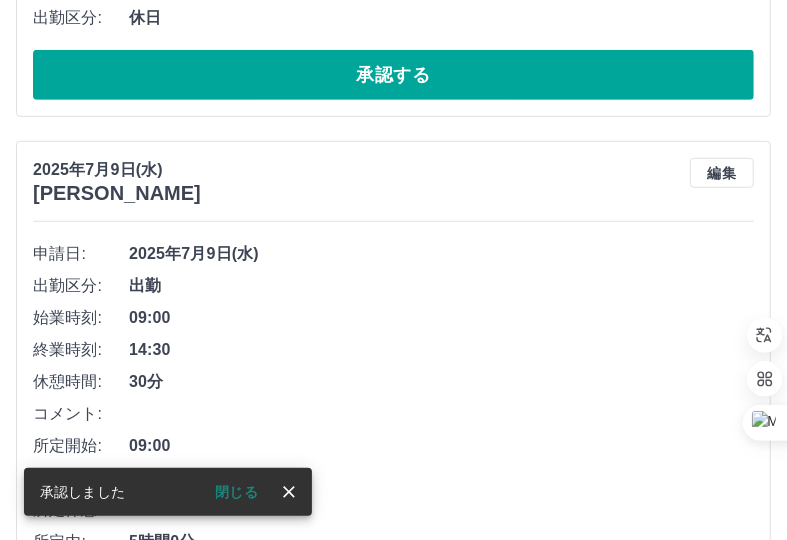 scroll, scrollTop: 0, scrollLeft: 0, axis: both 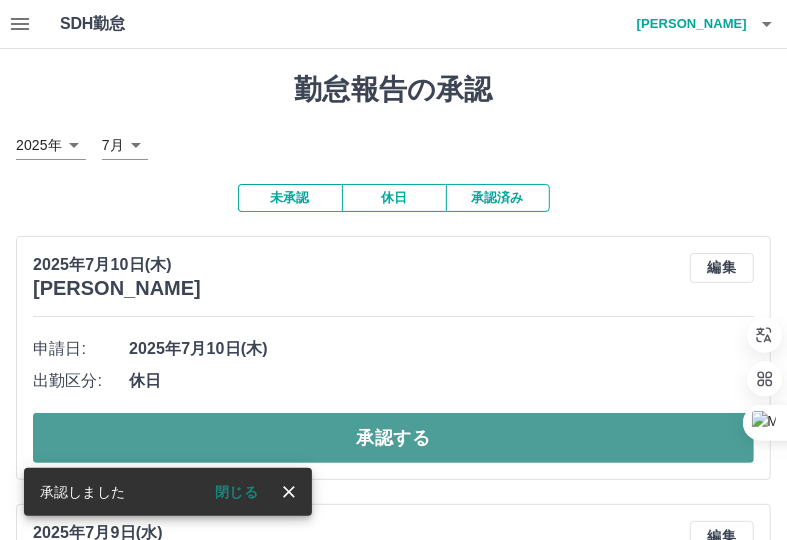 click on "承認する" at bounding box center (393, 438) 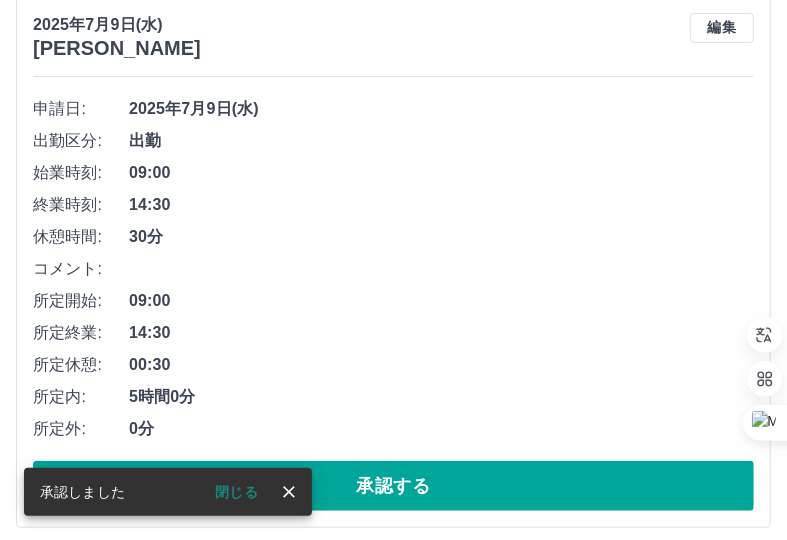 scroll, scrollTop: 272, scrollLeft: 0, axis: vertical 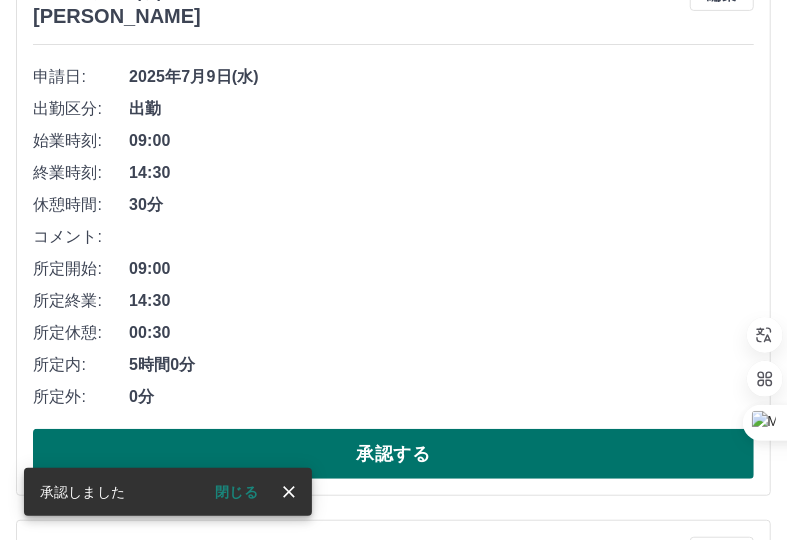 click on "承認する" at bounding box center [393, 454] 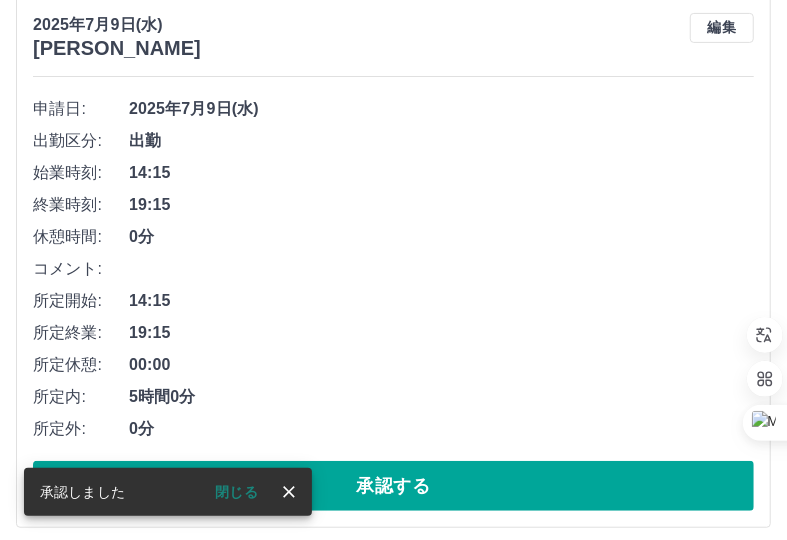 scroll, scrollTop: 272, scrollLeft: 0, axis: vertical 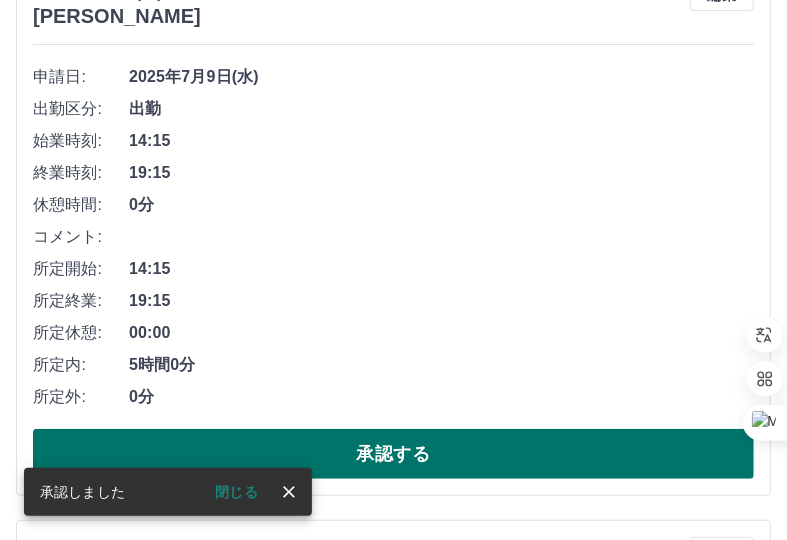 click on "承認する" at bounding box center (393, 454) 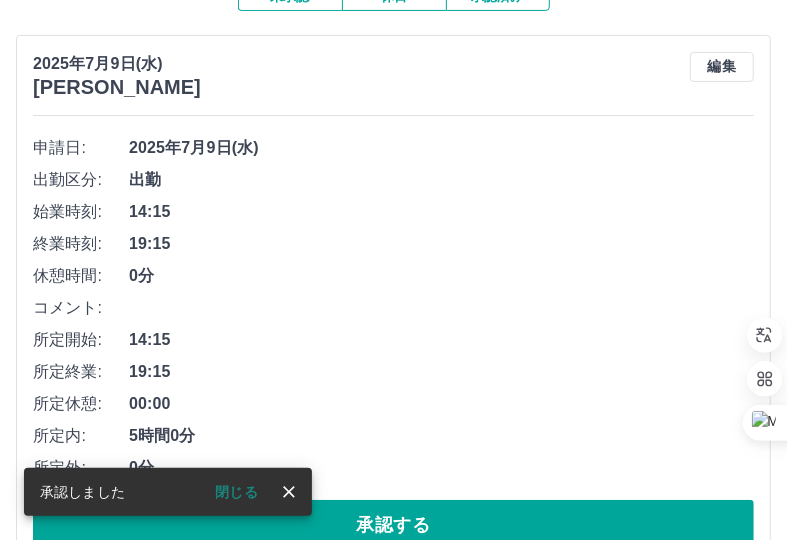 scroll, scrollTop: 272, scrollLeft: 0, axis: vertical 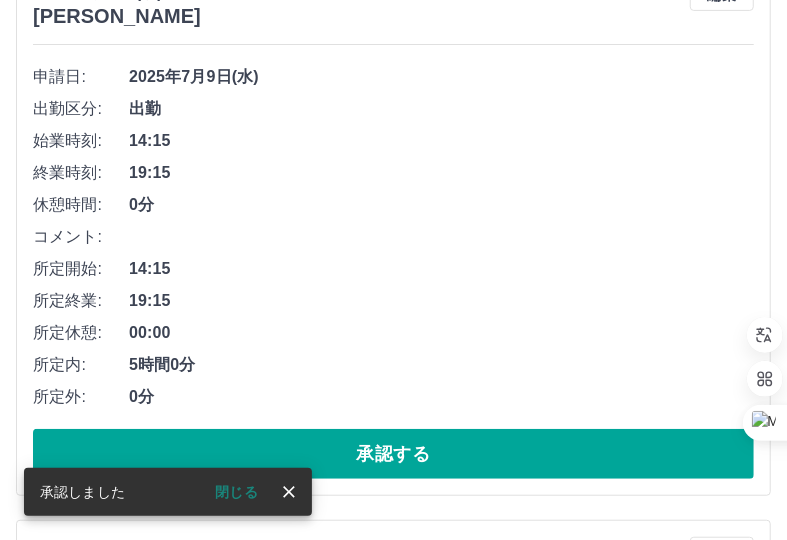 click on "承認する" at bounding box center (393, 454) 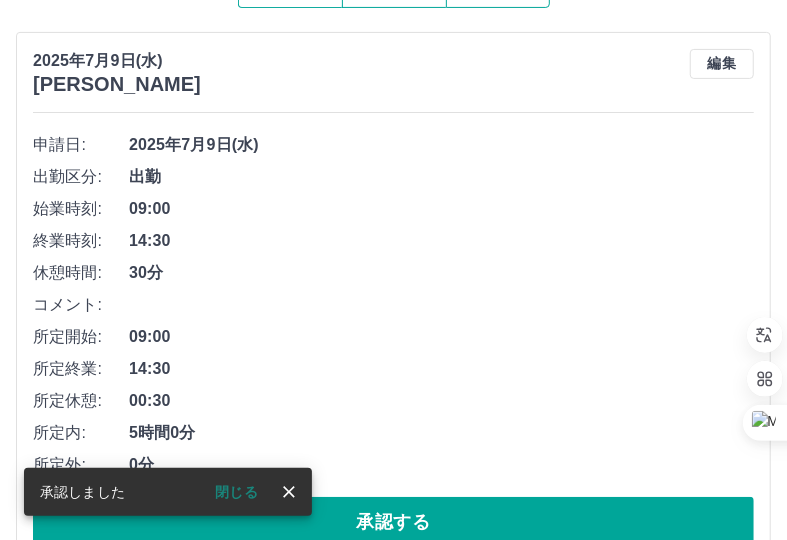 scroll, scrollTop: 272, scrollLeft: 0, axis: vertical 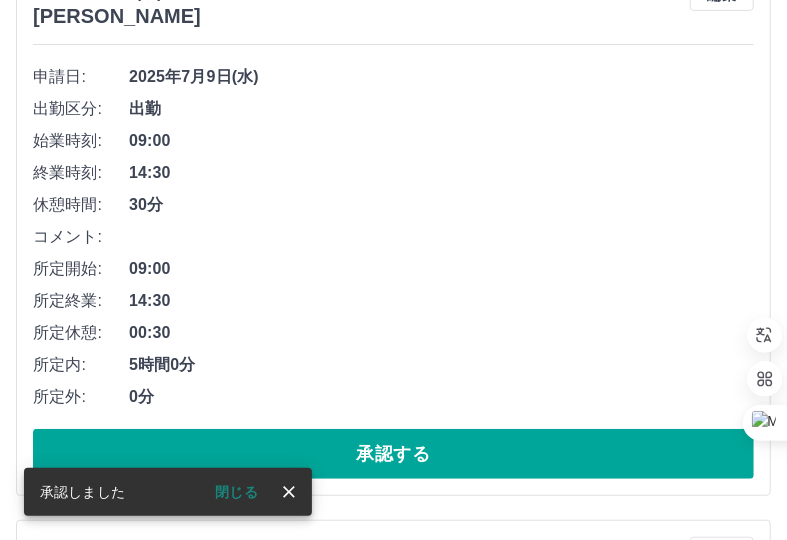 click on "承認する" at bounding box center [393, 454] 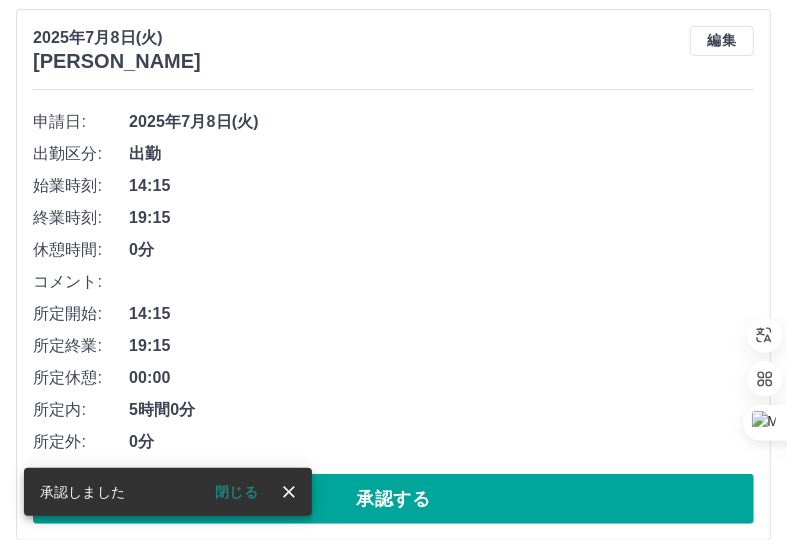 scroll, scrollTop: 252, scrollLeft: 0, axis: vertical 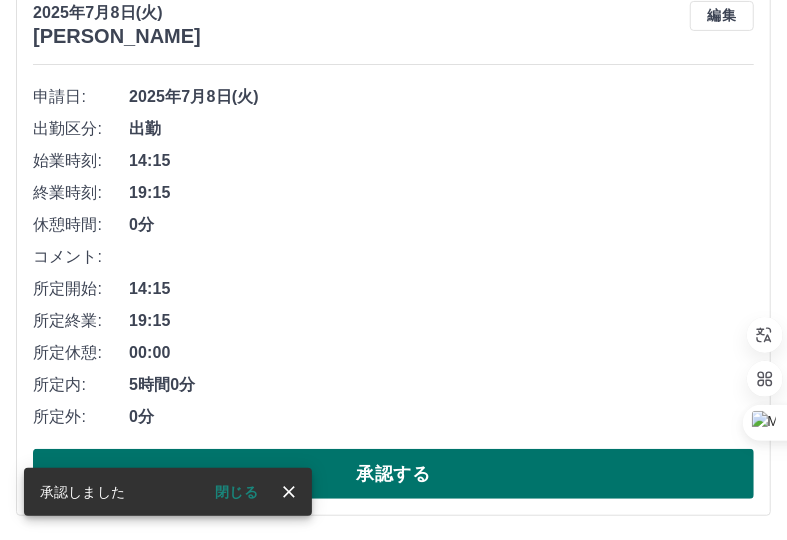 click on "承認する" at bounding box center (393, 474) 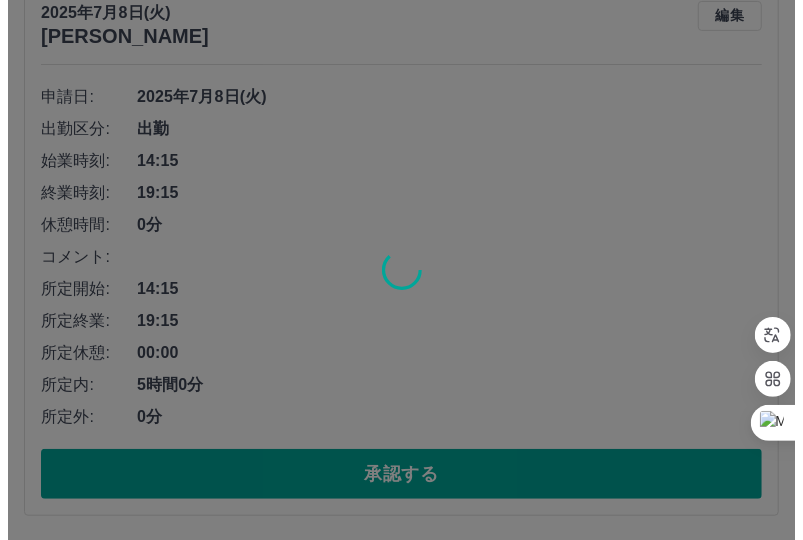 scroll, scrollTop: 0, scrollLeft: 0, axis: both 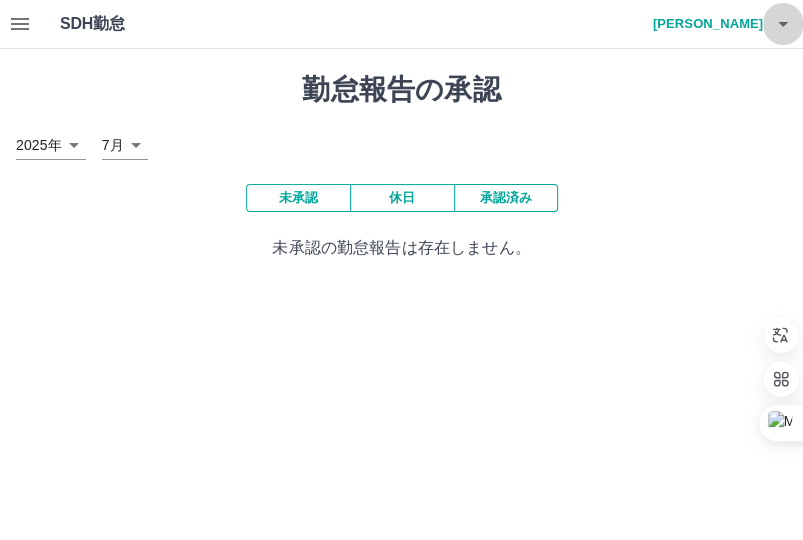click 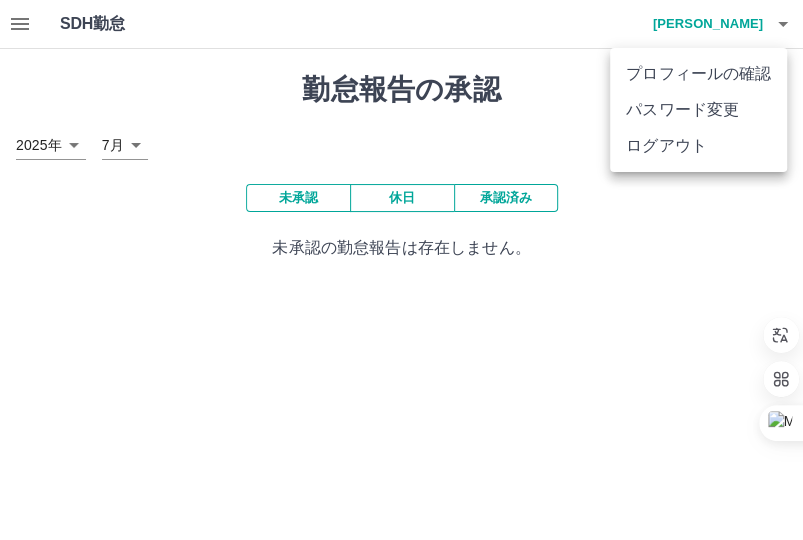 click on "ログアウト" at bounding box center (698, 146) 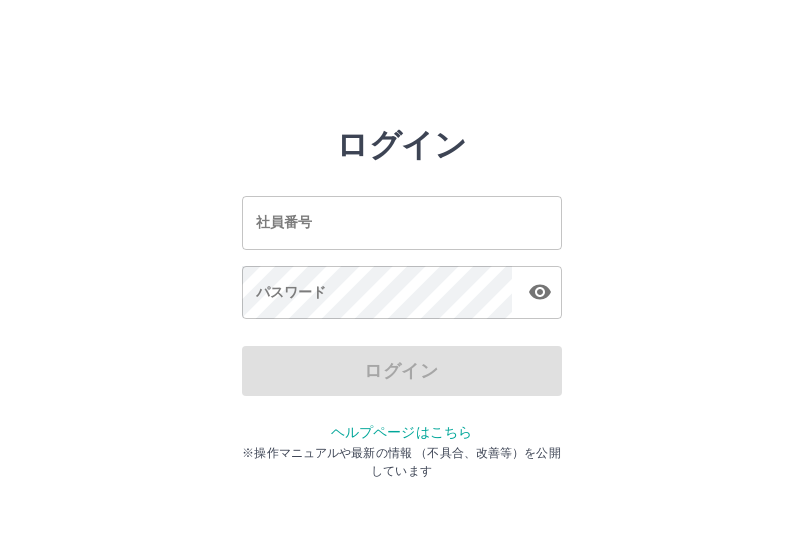 scroll, scrollTop: 0, scrollLeft: 0, axis: both 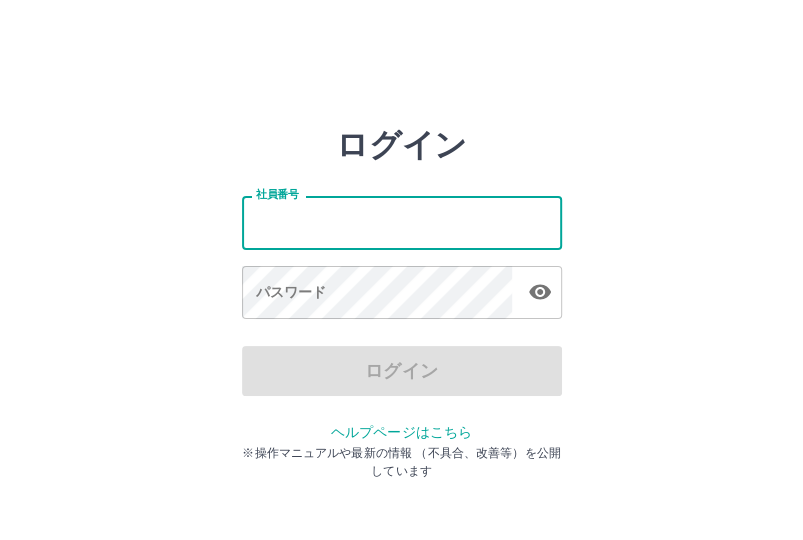 click on "社員番号" at bounding box center [402, 222] 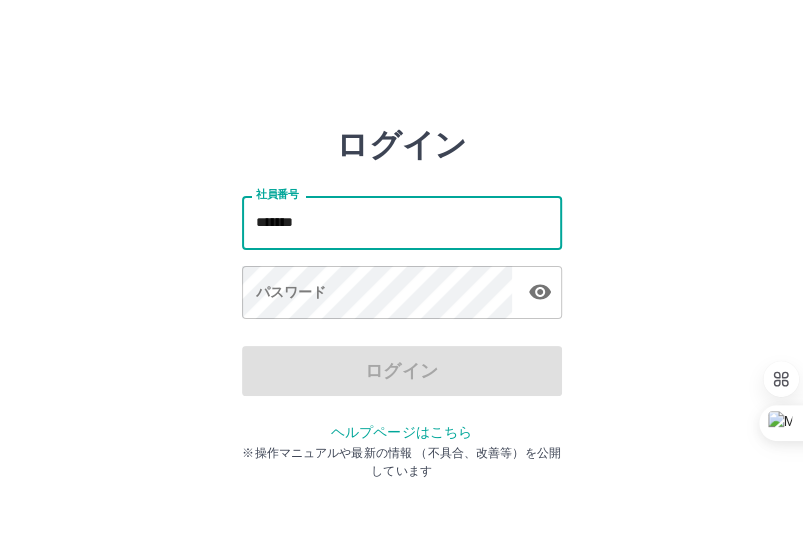 type on "*******" 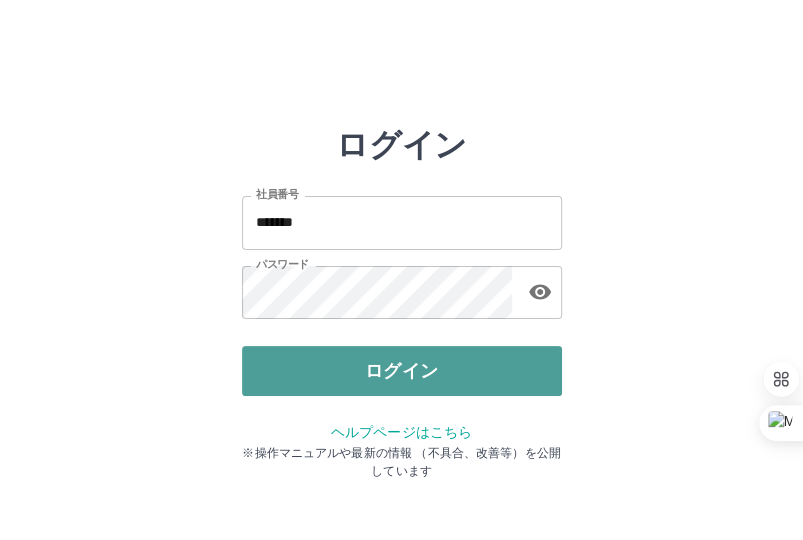 click on "ログイン" at bounding box center (402, 371) 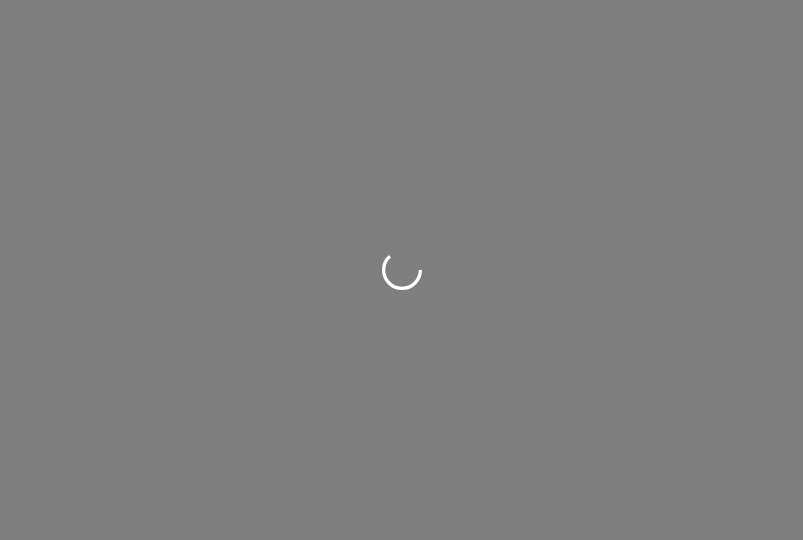 scroll, scrollTop: 0, scrollLeft: 0, axis: both 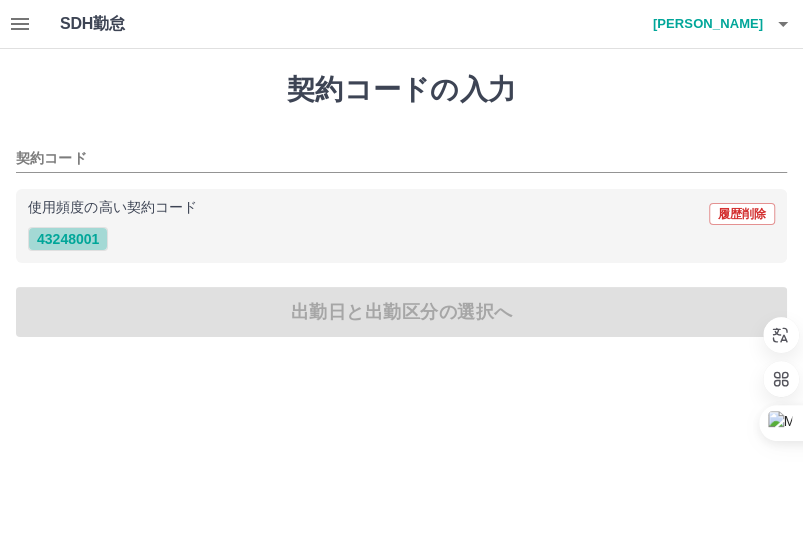 click on "43248001" at bounding box center [68, 239] 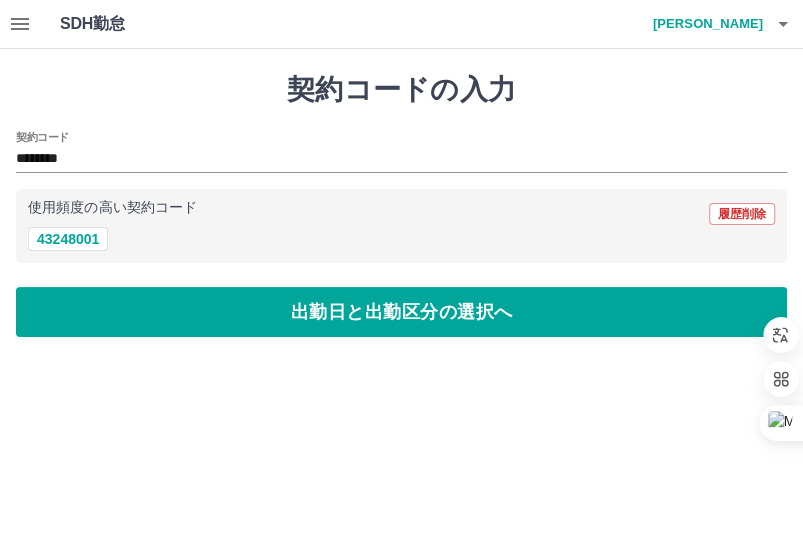 click on "契約コードの入力 契約コード ******** 使用頻度の高い契約コード 履歴削除 43248001 出勤日と出勤区分の選択へ" at bounding box center [401, 205] 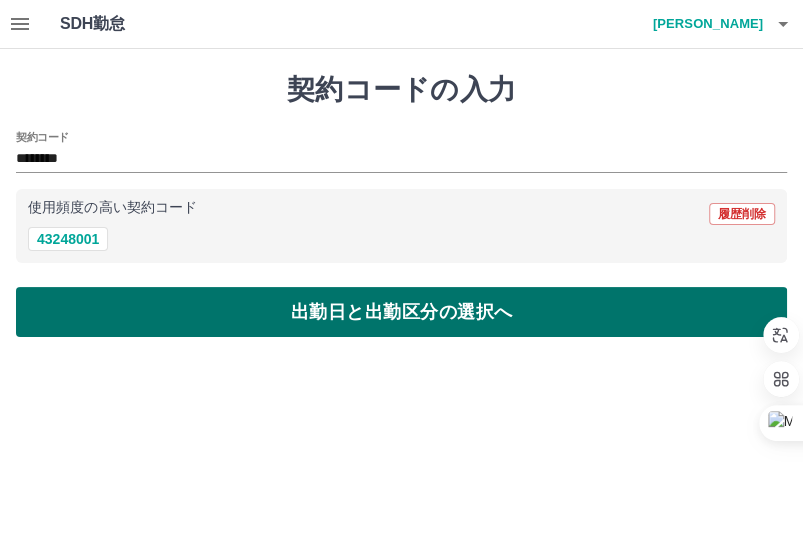 click on "出勤日と出勤区分の選択へ" at bounding box center [401, 312] 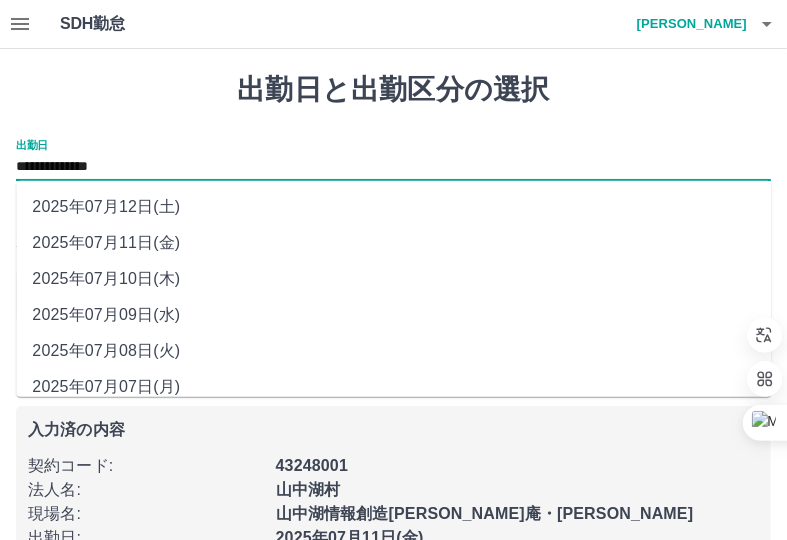 click on "**********" at bounding box center (393, 167) 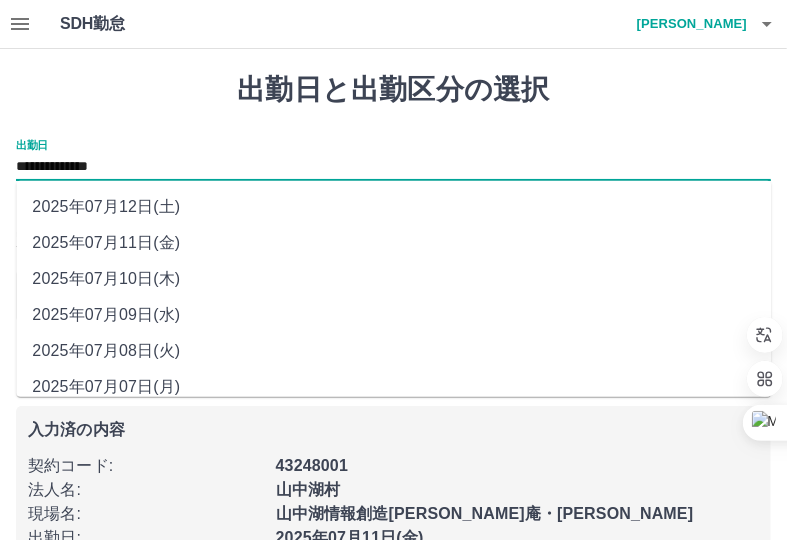 click on "2025年07月10日(木)" at bounding box center [393, 279] 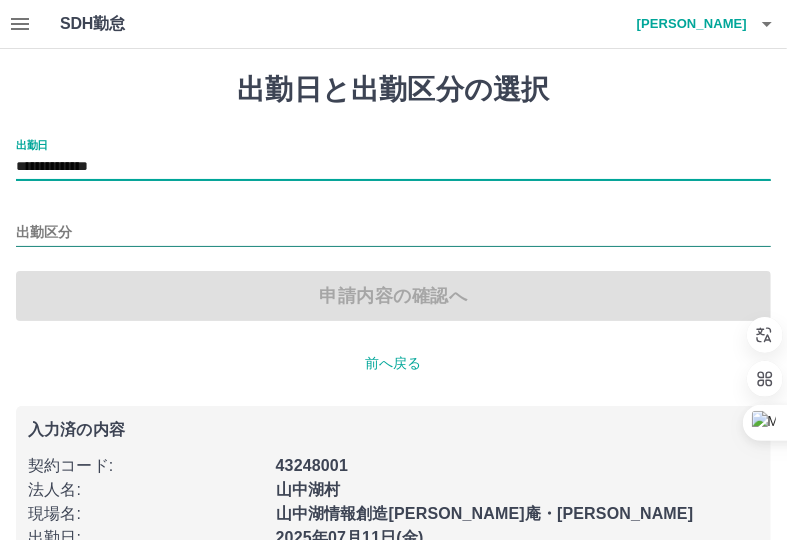 click on "出勤区分" at bounding box center (393, 233) 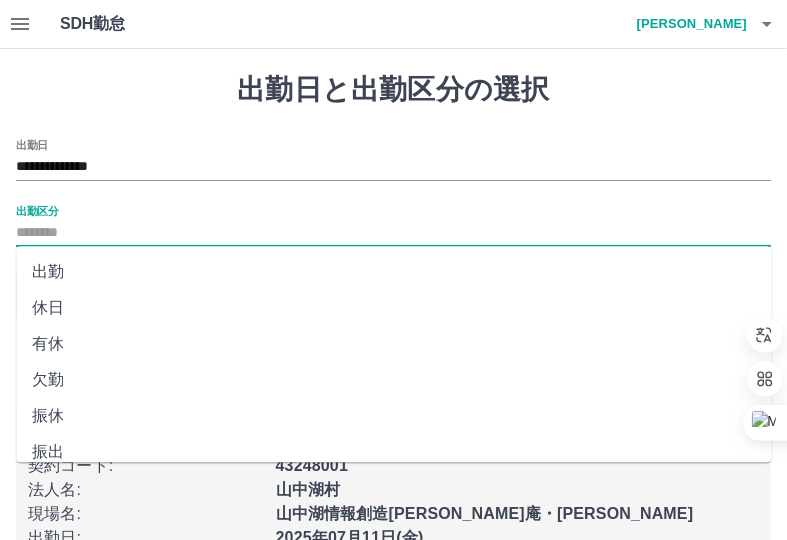 click on "休日" at bounding box center [393, 308] 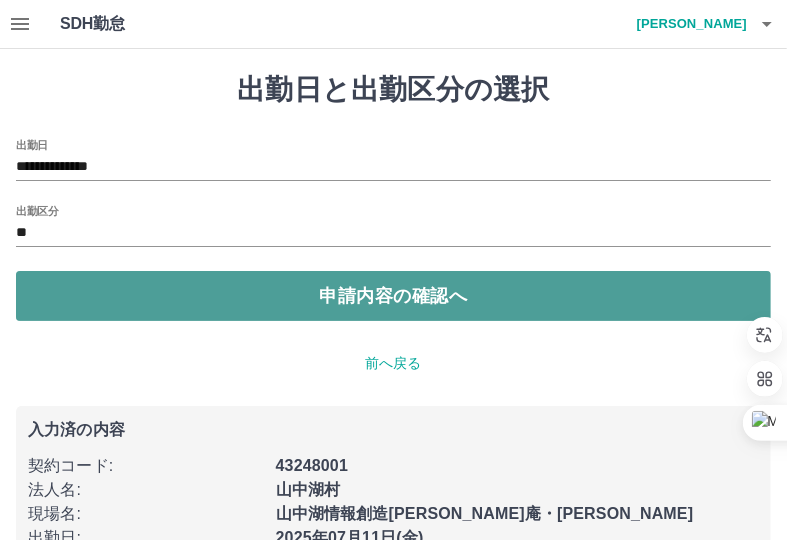 click on "申請内容の確認へ" at bounding box center [393, 296] 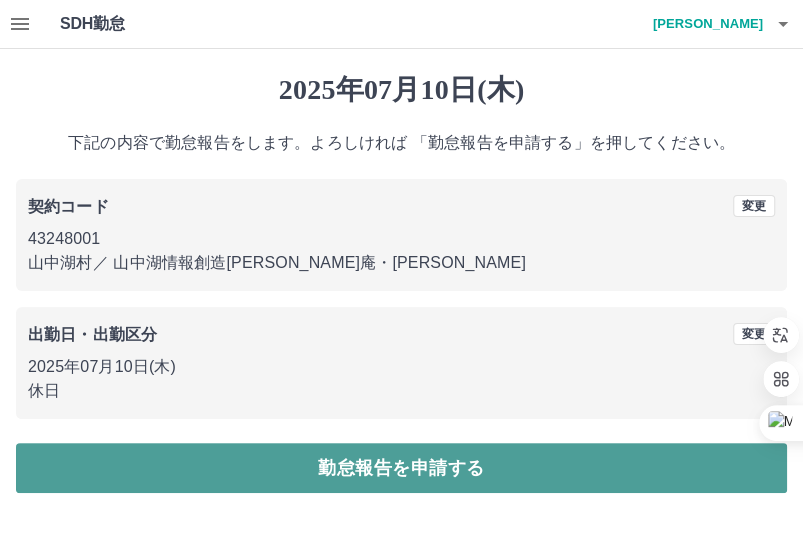 click on "勤怠報告を申請する" at bounding box center (401, 468) 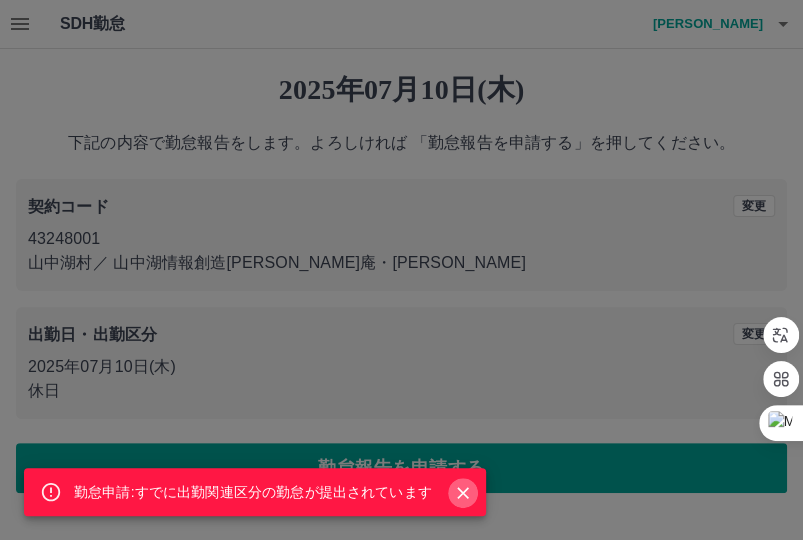 click at bounding box center (463, 493) 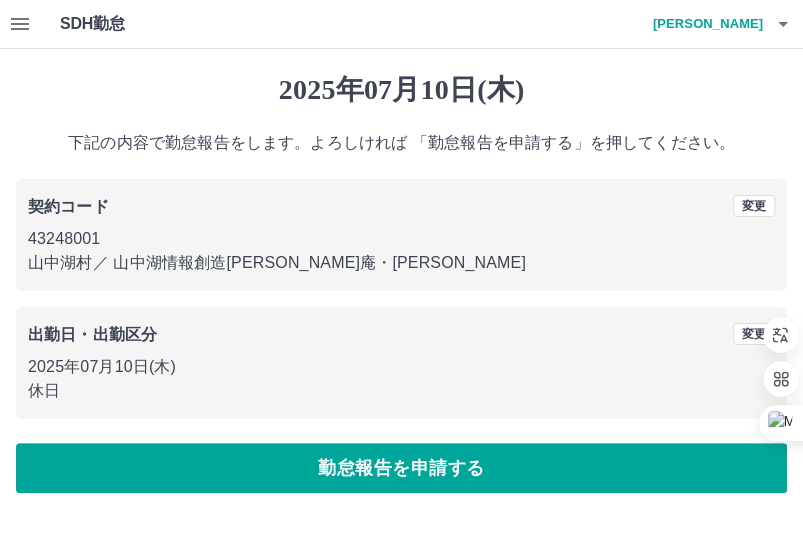 click 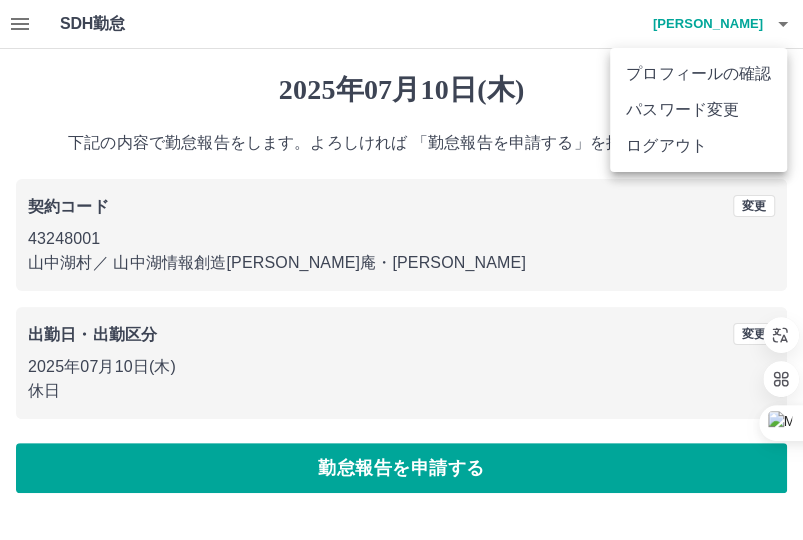 click on "ログアウト" at bounding box center [698, 146] 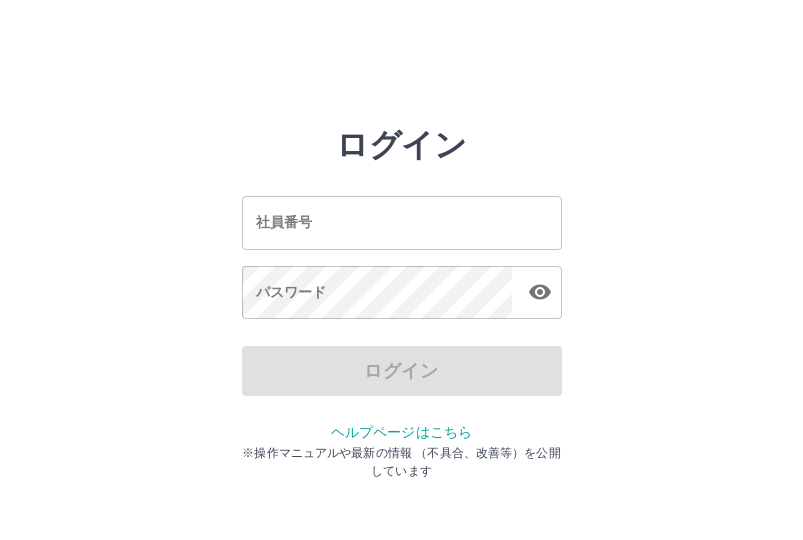 scroll, scrollTop: 0, scrollLeft: 0, axis: both 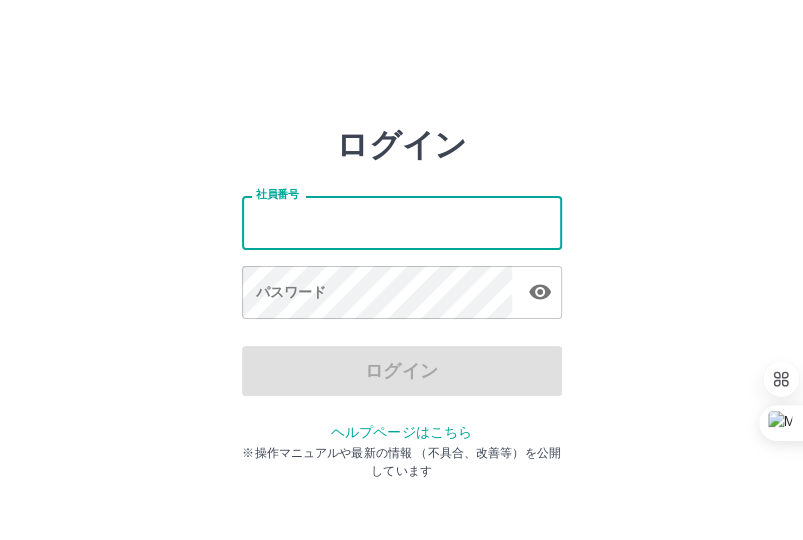 click on "社員番号" at bounding box center (402, 222) 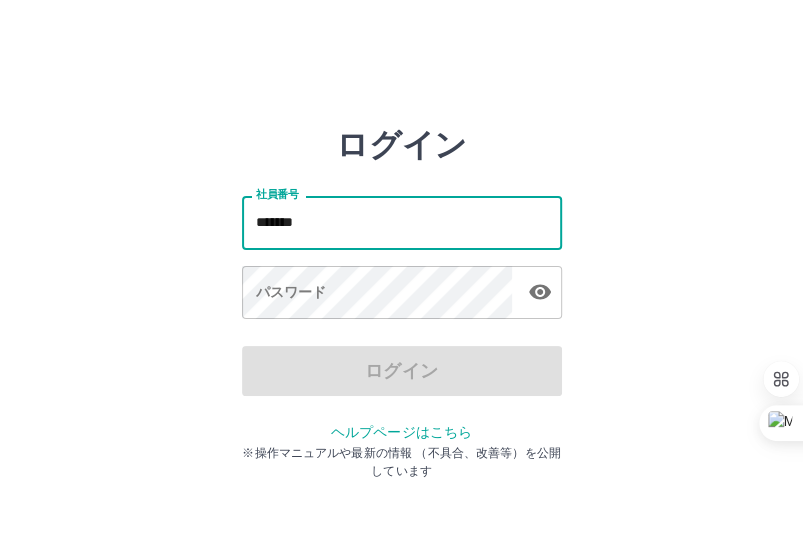 type on "*******" 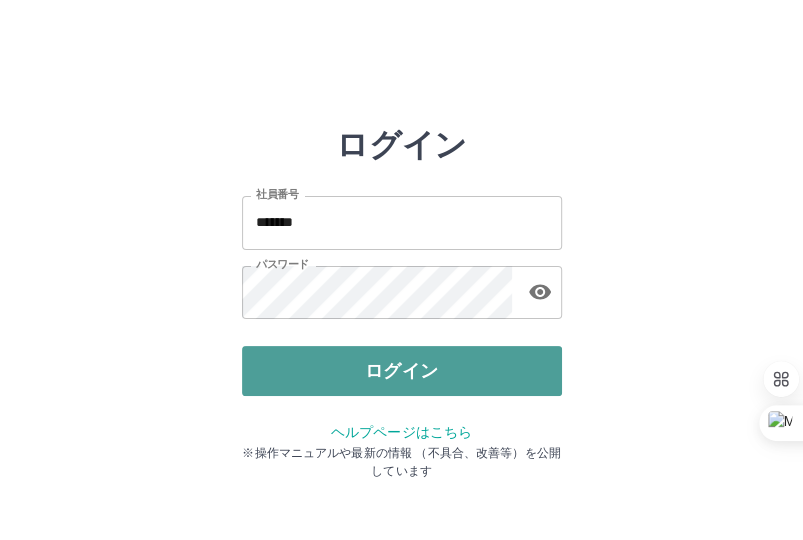 click on "ログイン" at bounding box center [402, 371] 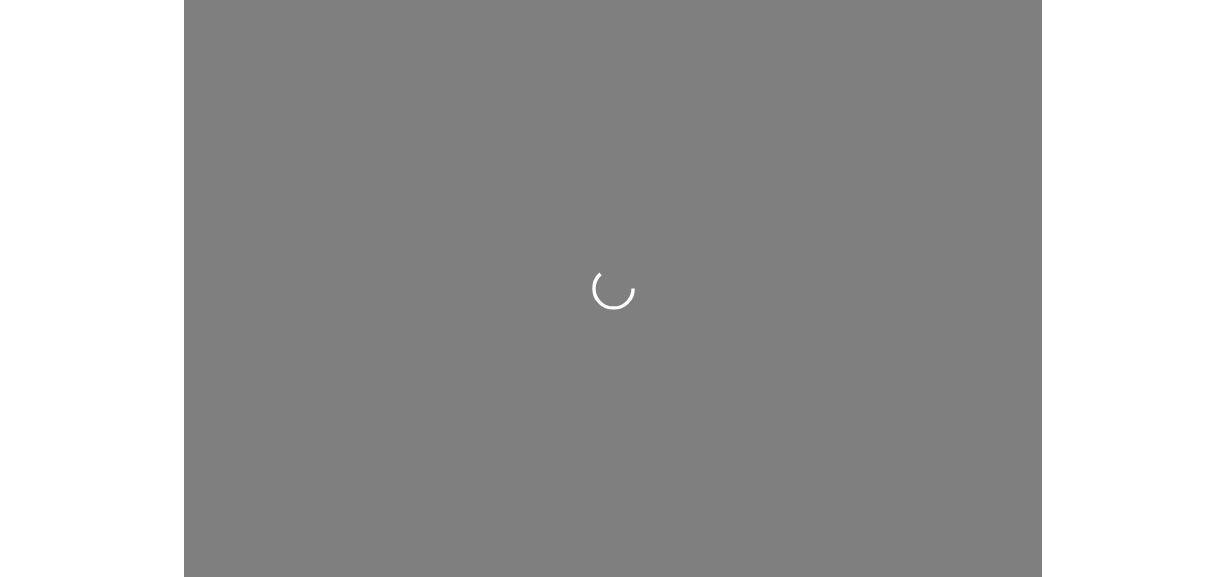 scroll, scrollTop: 0, scrollLeft: 0, axis: both 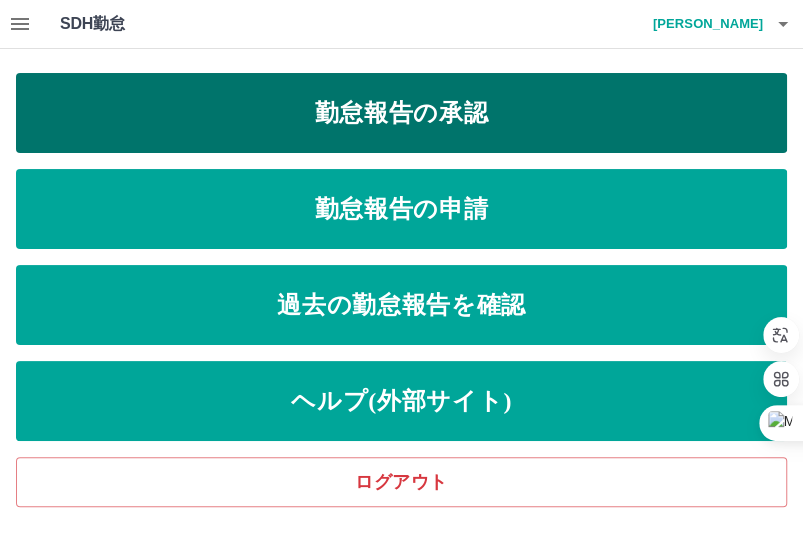 click on "勤怠報告の承認" at bounding box center (401, 113) 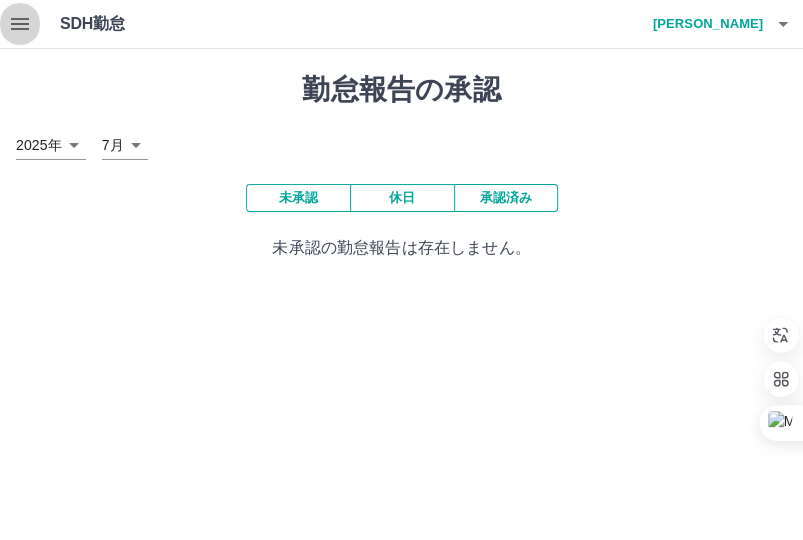 click 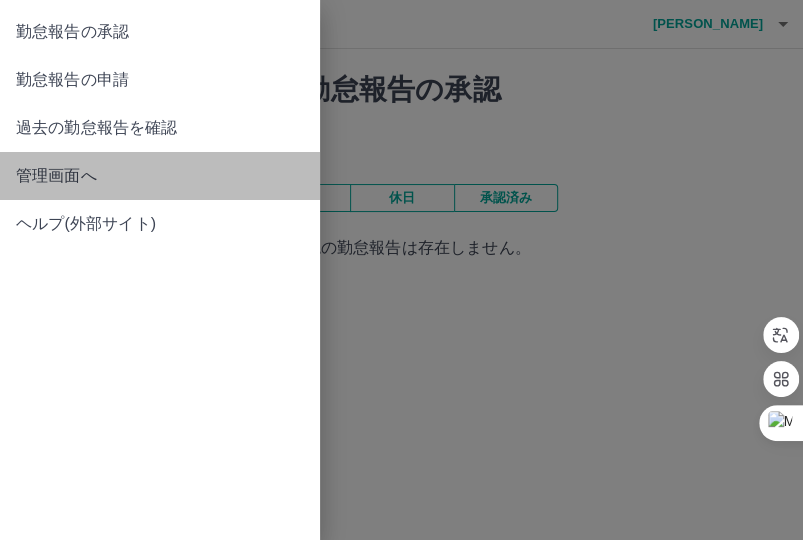click on "管理画面へ" at bounding box center (160, 176) 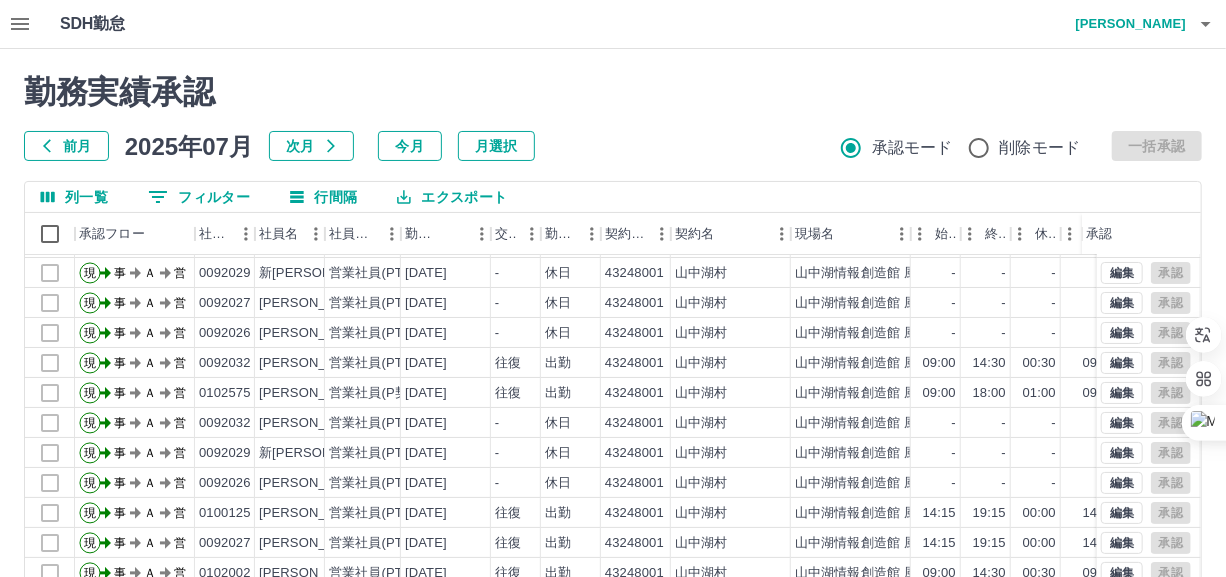 scroll, scrollTop: 101, scrollLeft: 0, axis: vertical 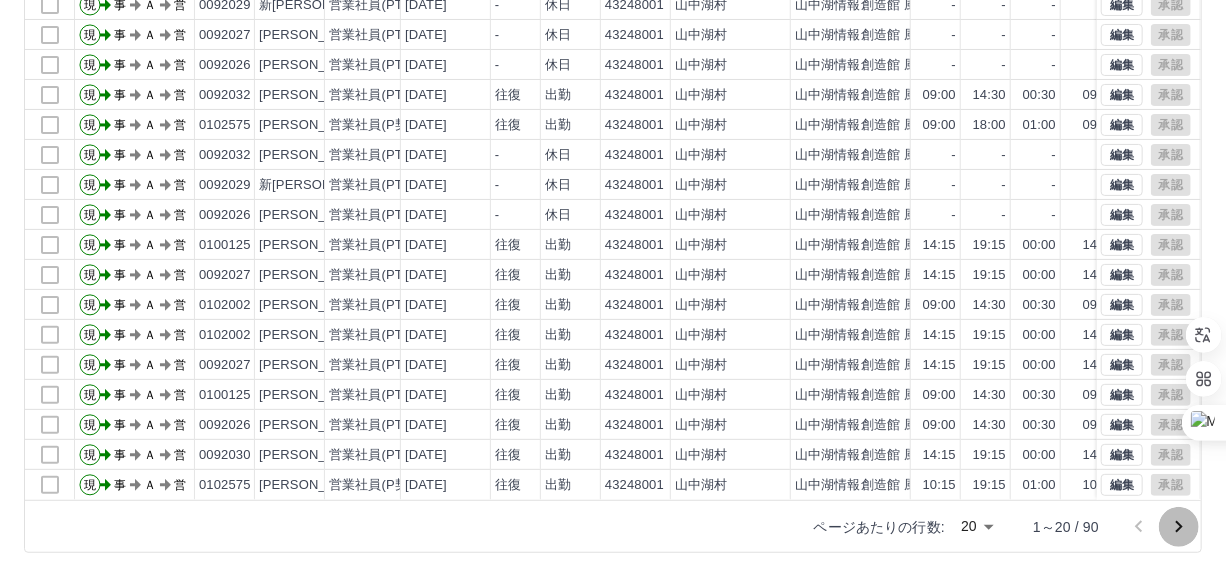 click 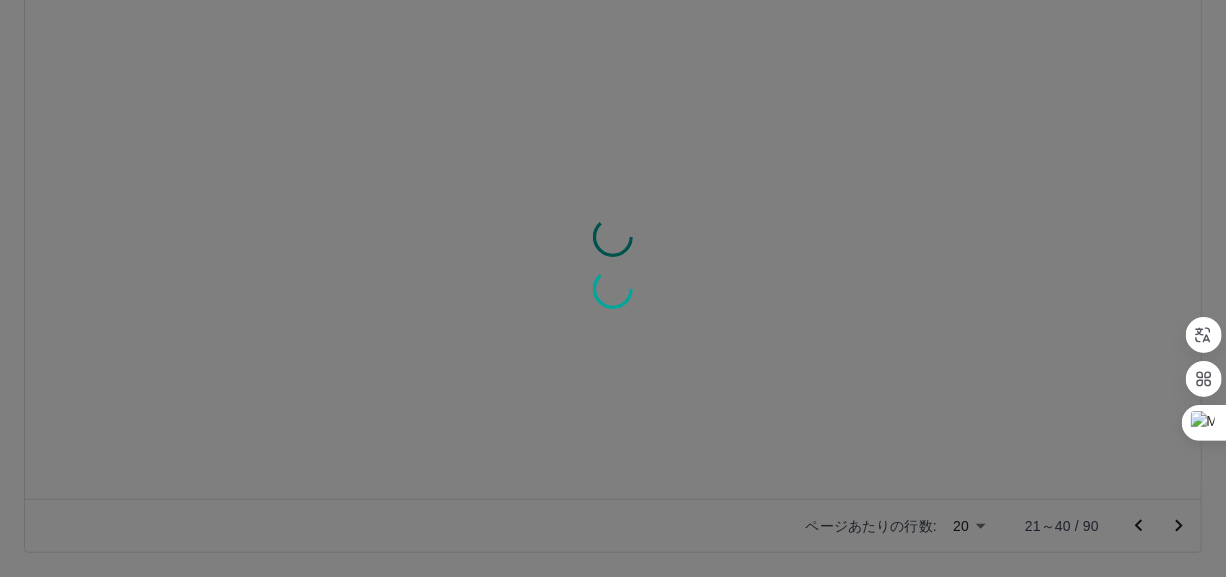 scroll, scrollTop: 0, scrollLeft: 0, axis: both 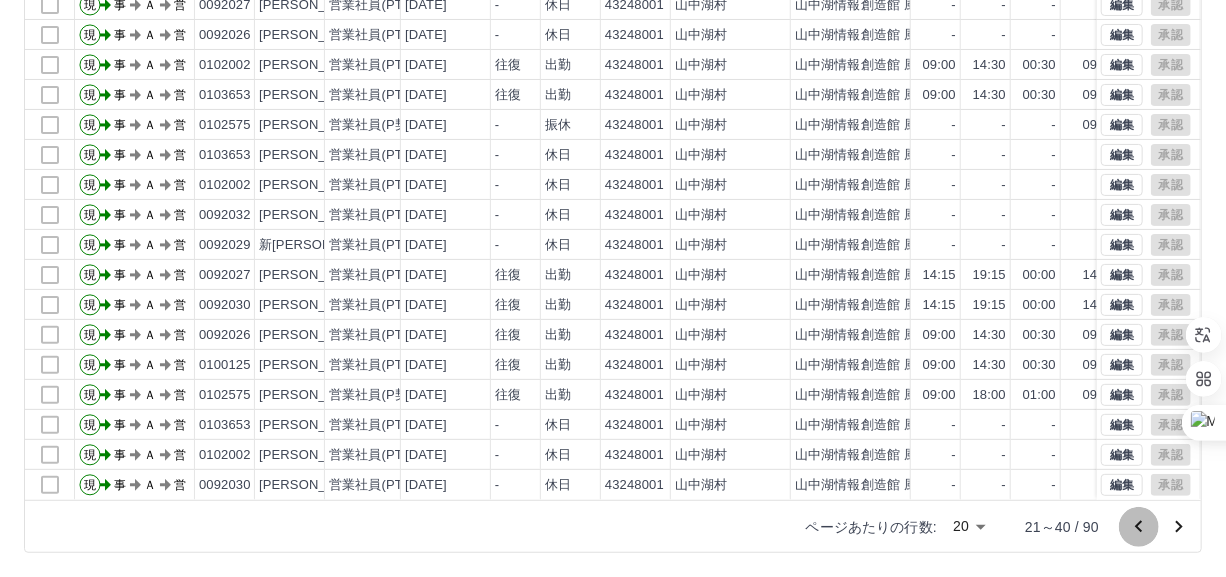 click 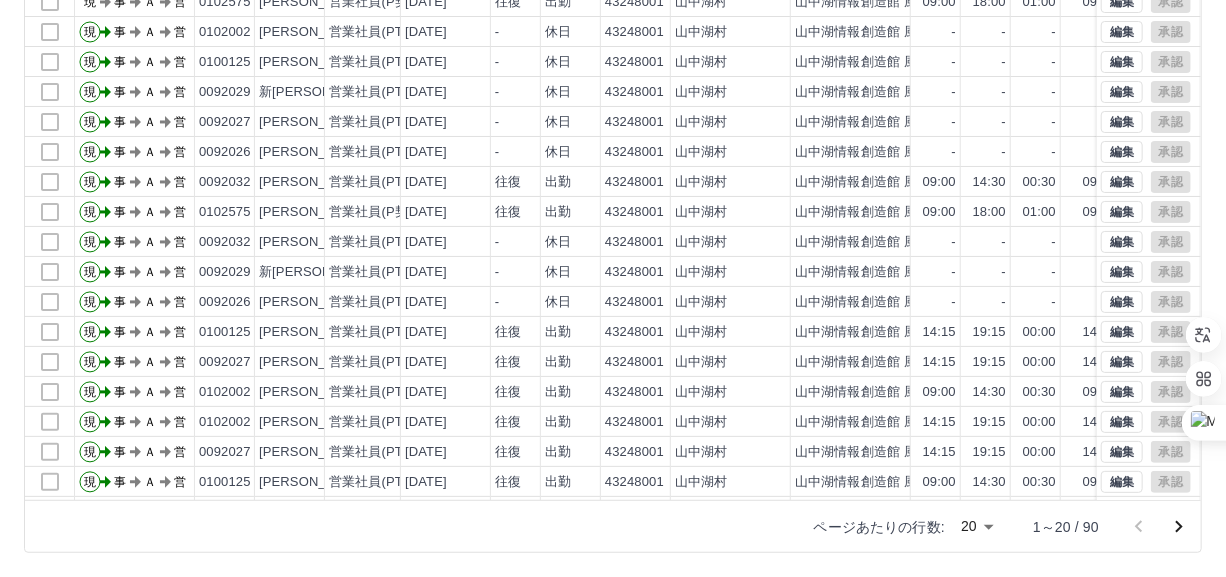 scroll, scrollTop: 0, scrollLeft: 0, axis: both 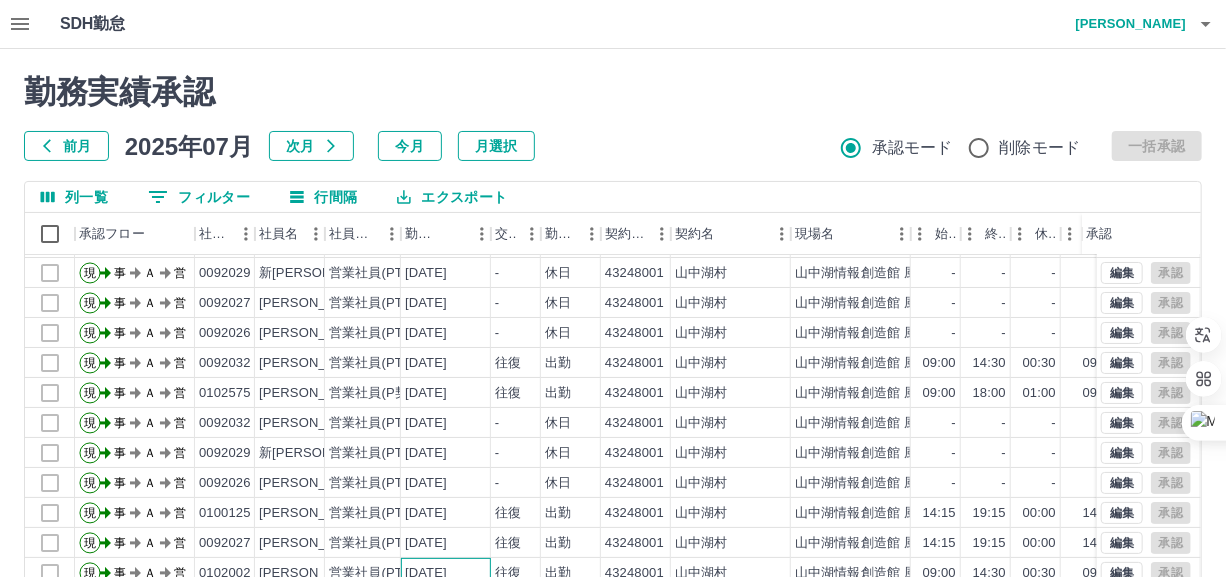 click on "2025-07-10" at bounding box center [446, 573] 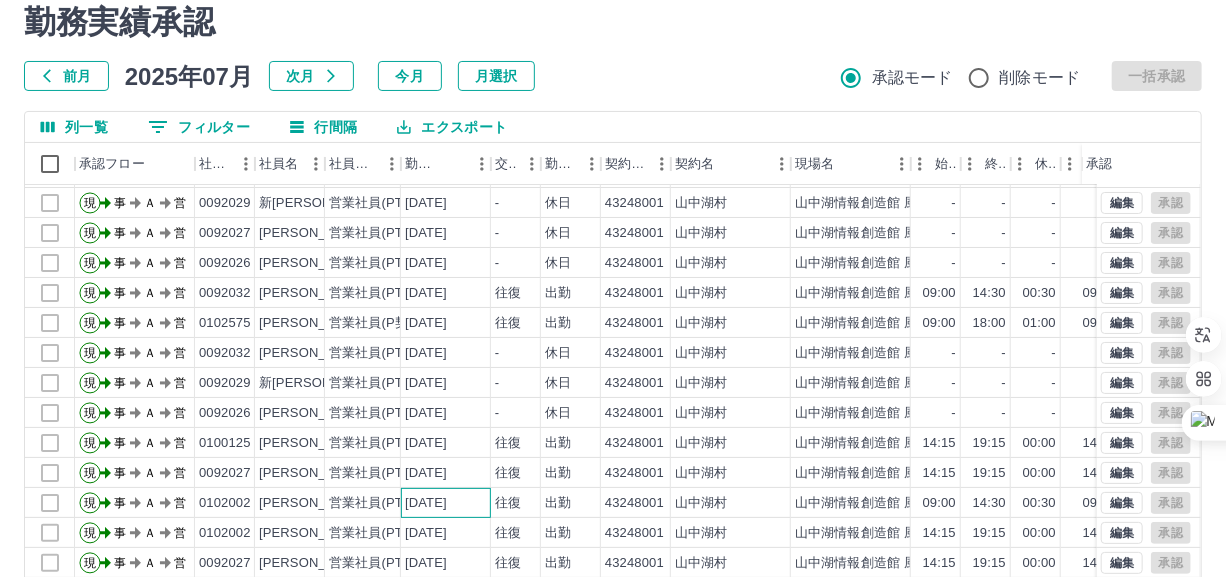 scroll, scrollTop: 181, scrollLeft: 0, axis: vertical 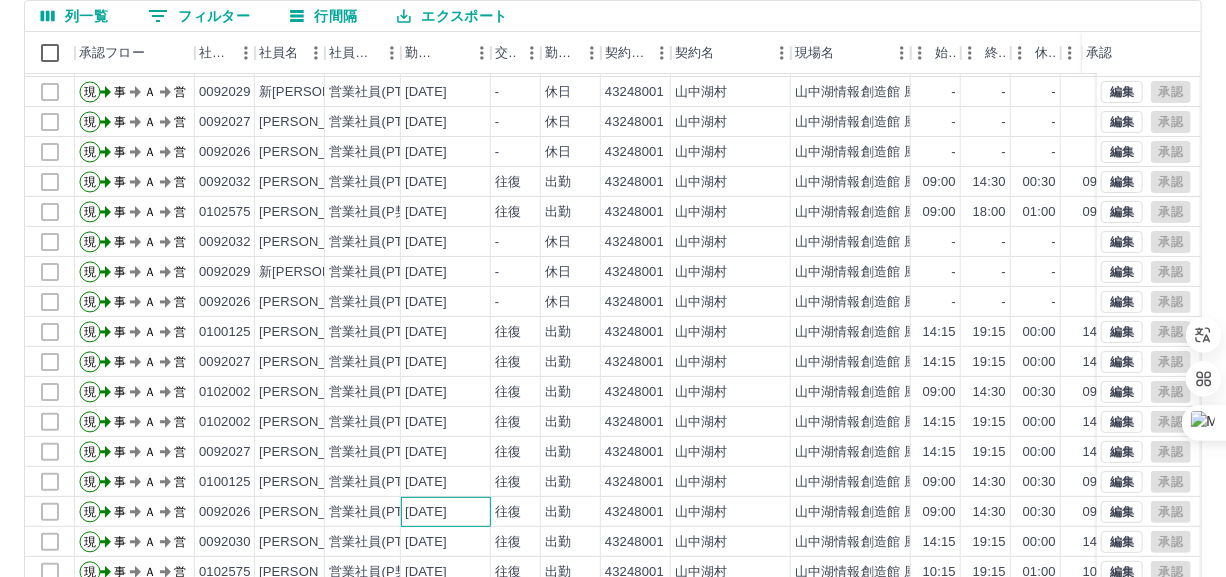 click on "2025-07-09" at bounding box center (446, 512) 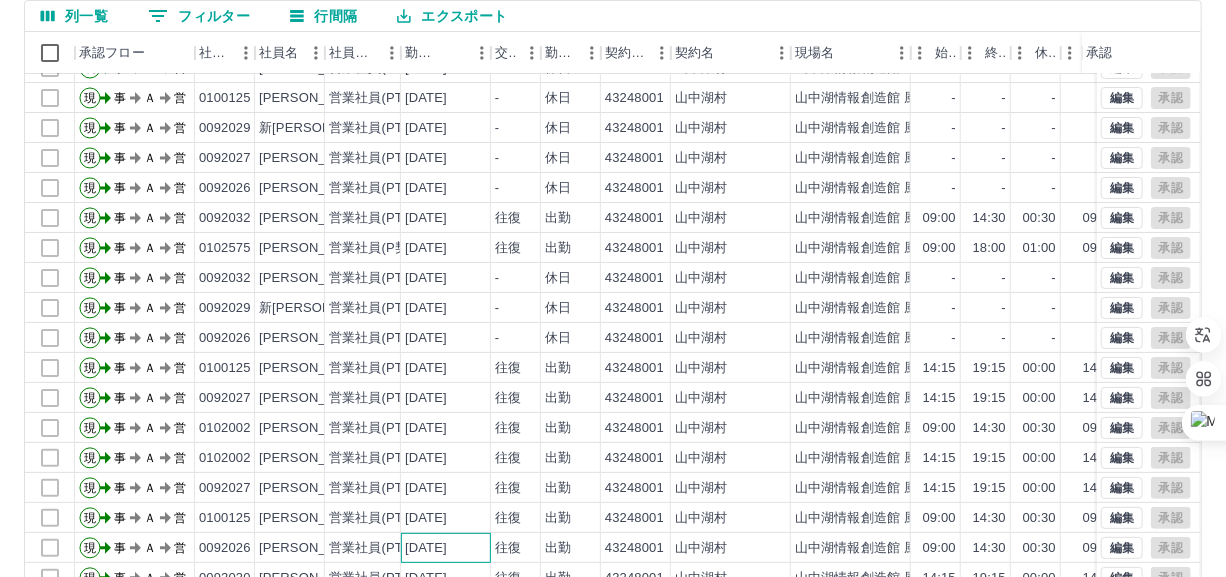 scroll, scrollTop: 101, scrollLeft: 0, axis: vertical 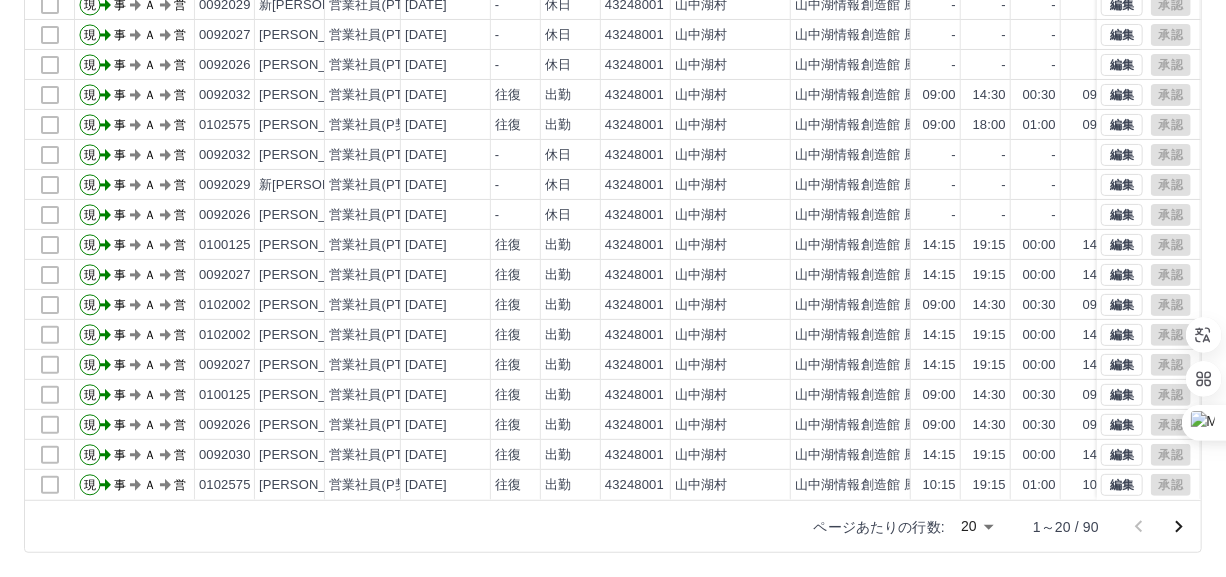 click 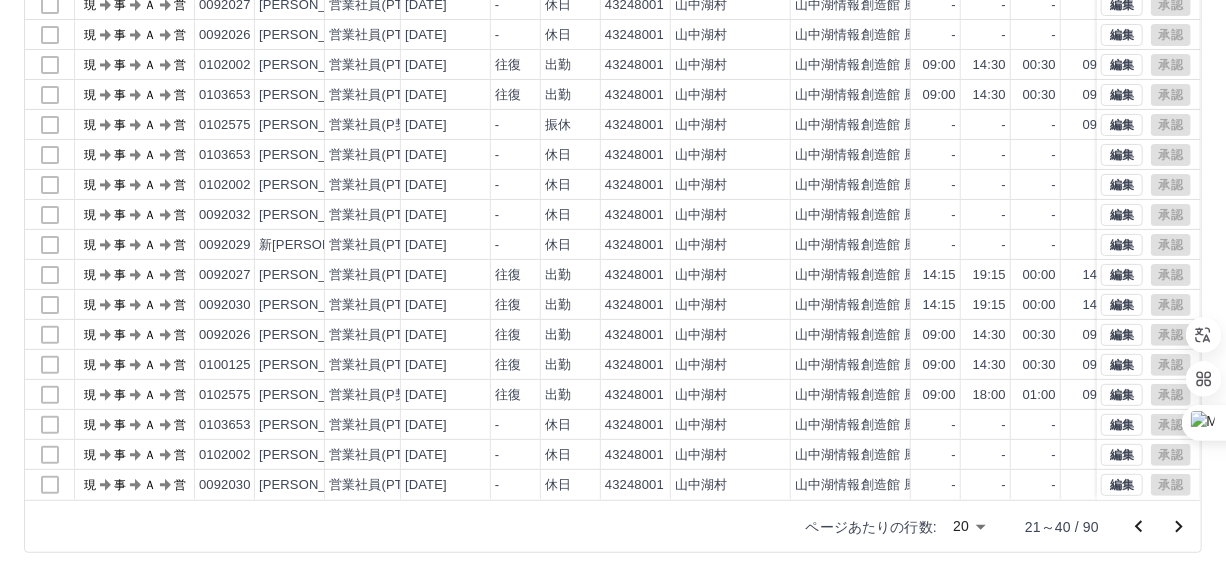 scroll, scrollTop: 0, scrollLeft: 0, axis: both 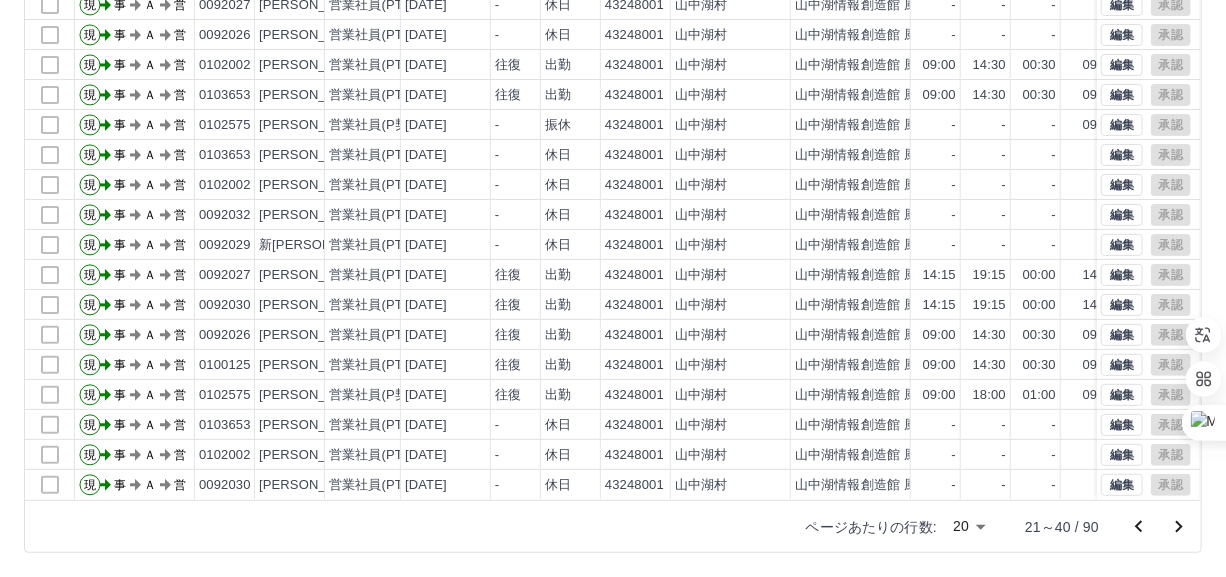 click 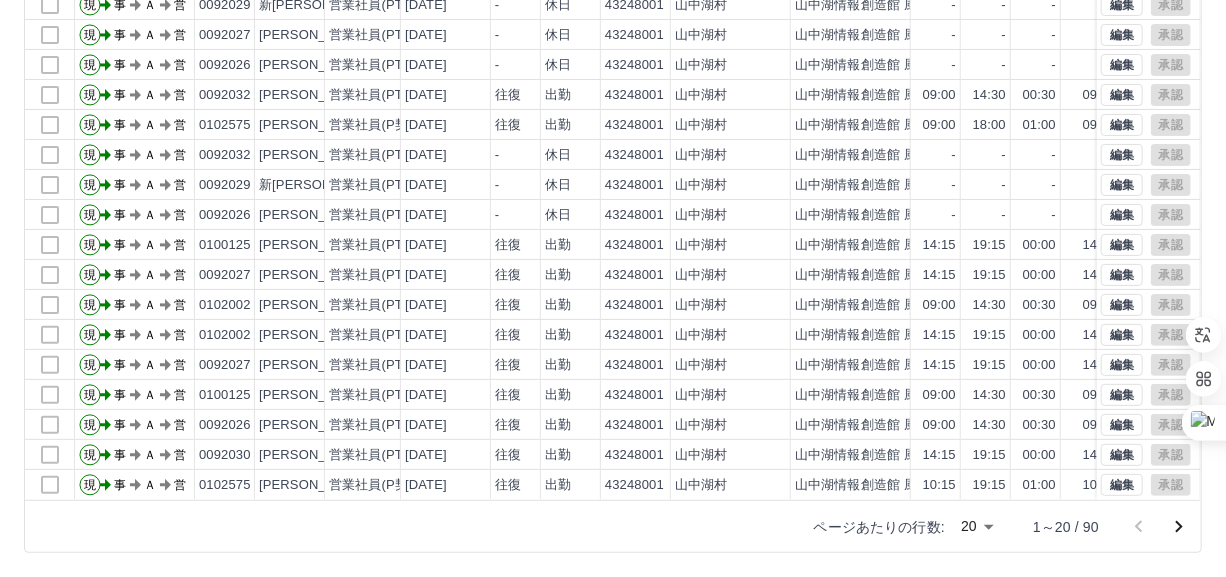 scroll, scrollTop: 0, scrollLeft: 0, axis: both 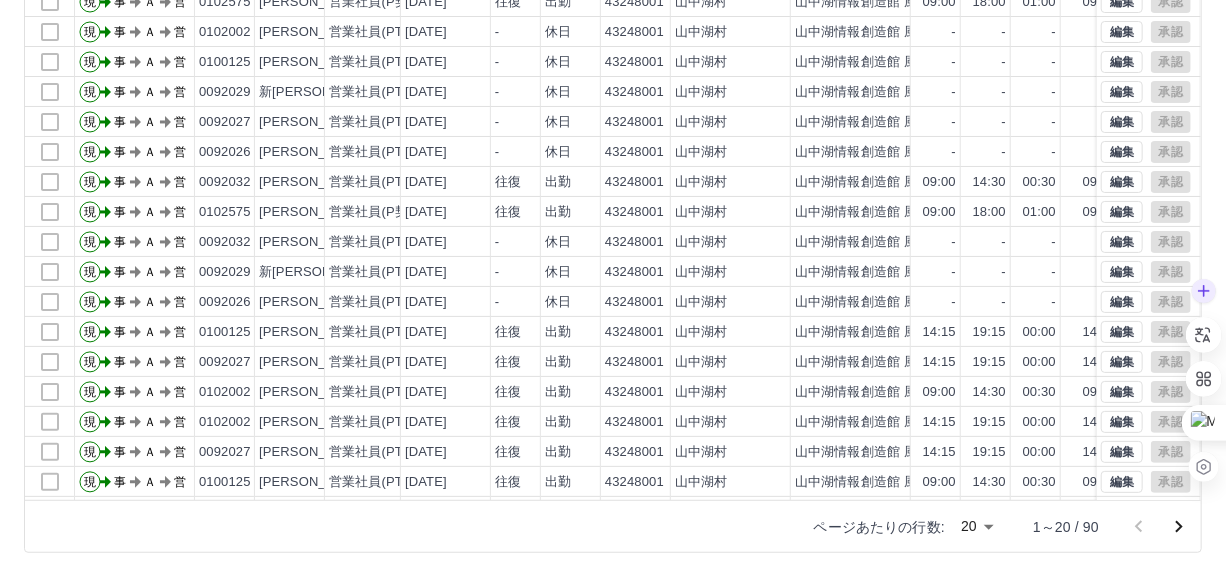 click at bounding box center (1204, 335) 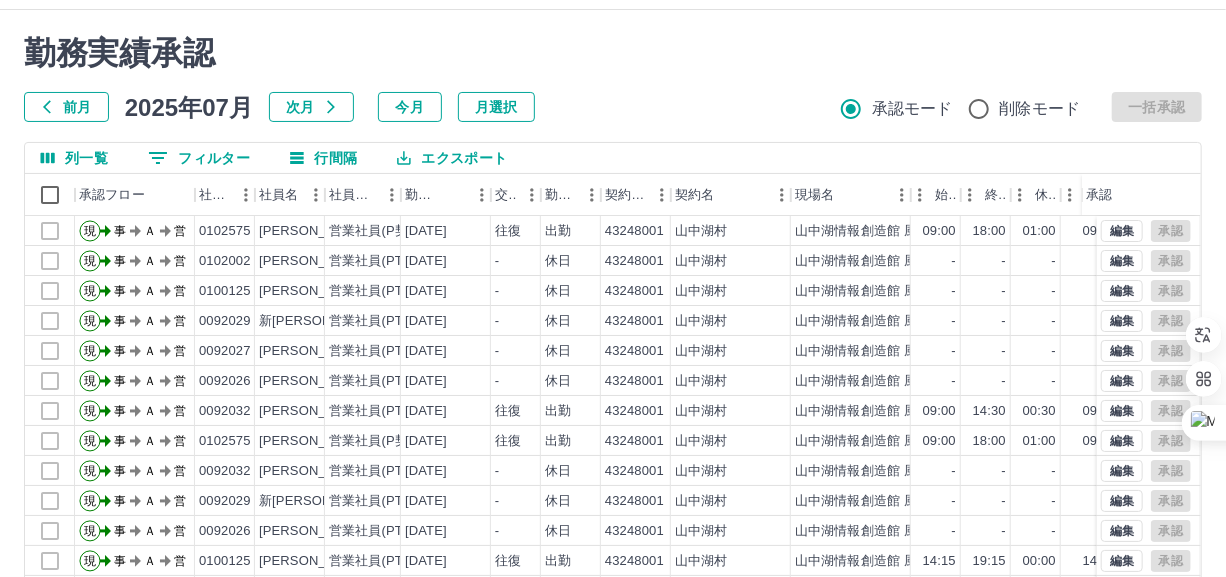 scroll, scrollTop: 0, scrollLeft: 0, axis: both 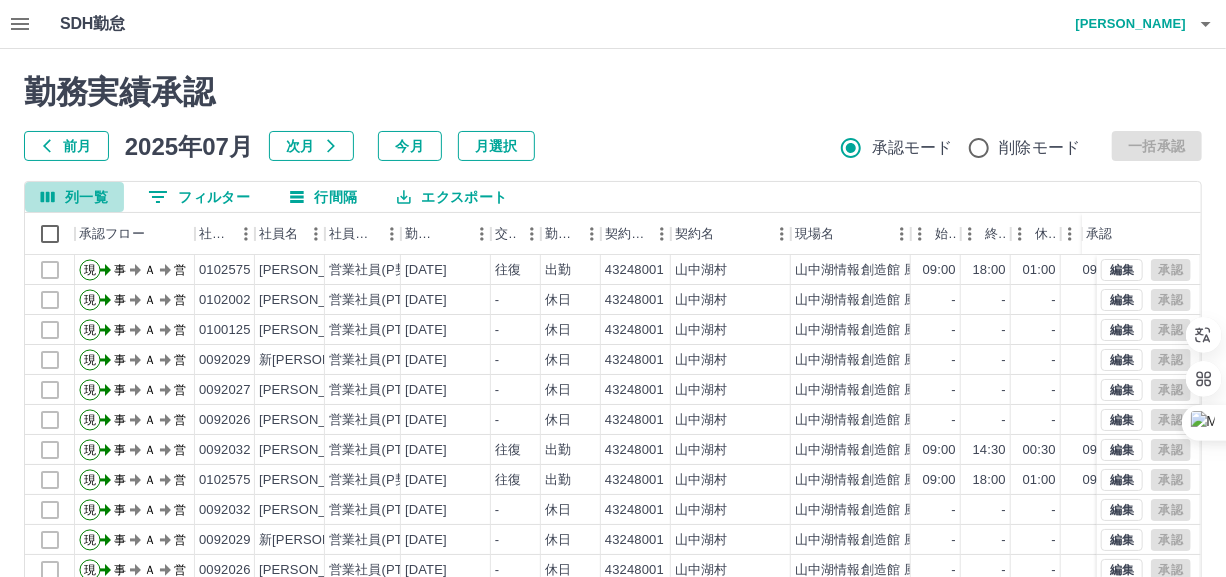 click on "列一覧" at bounding box center (74, 197) 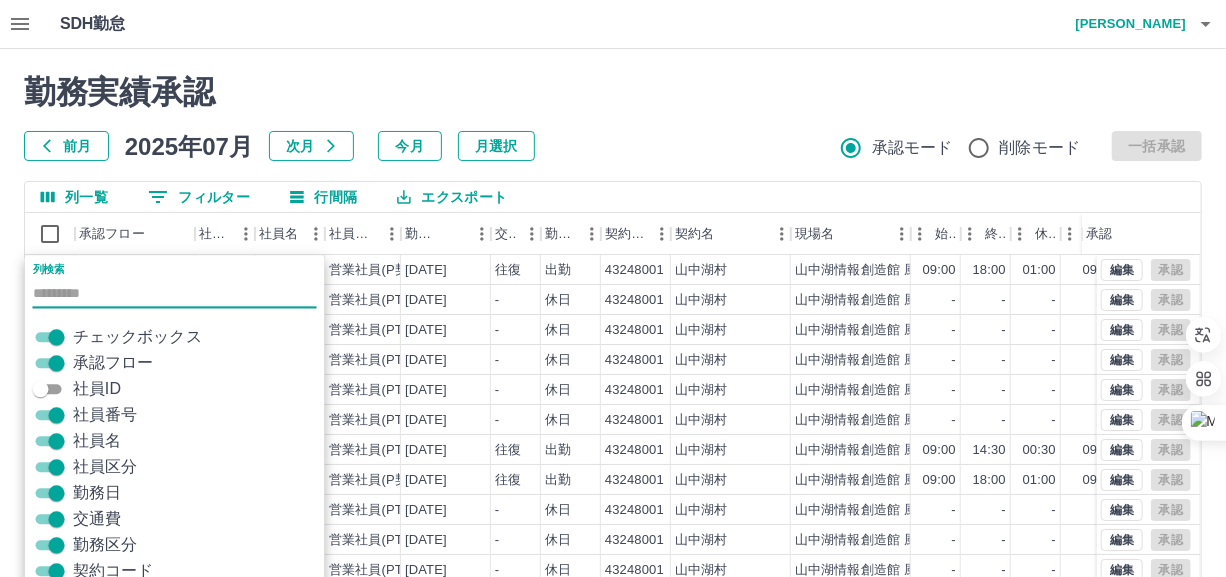 scroll, scrollTop: 128, scrollLeft: 0, axis: vertical 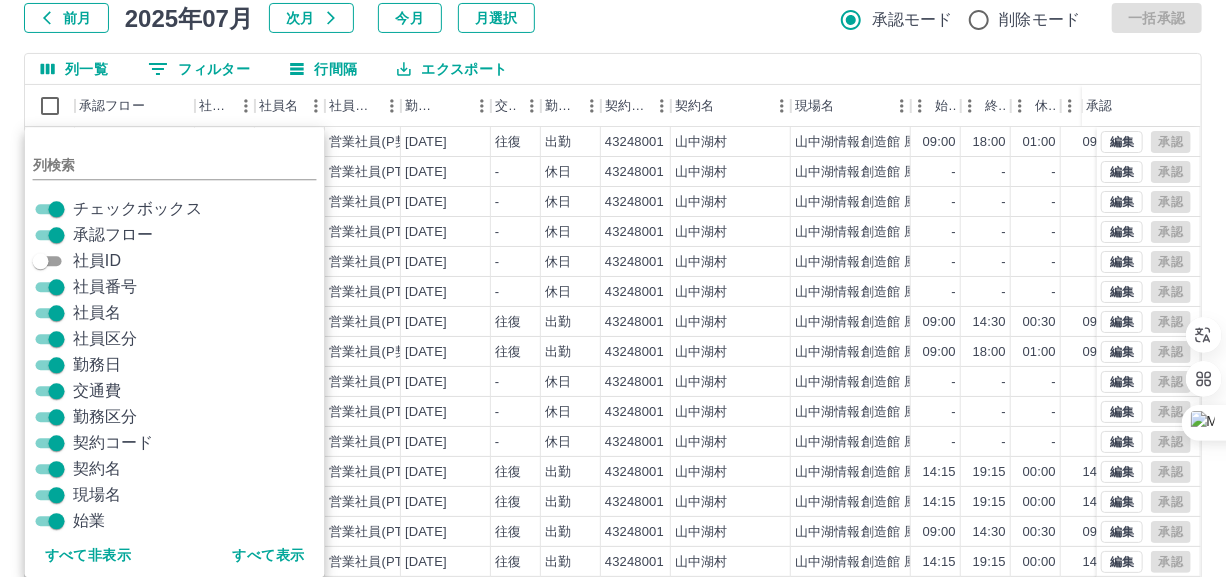 click on "社員ID" at bounding box center [97, 262] 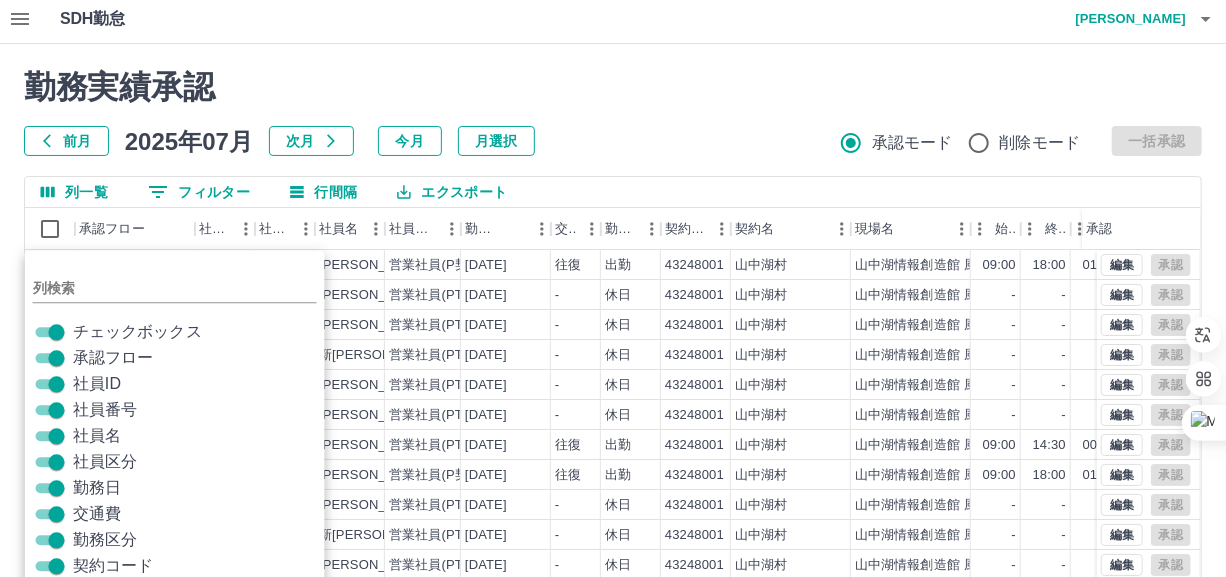 scroll, scrollTop: 0, scrollLeft: 0, axis: both 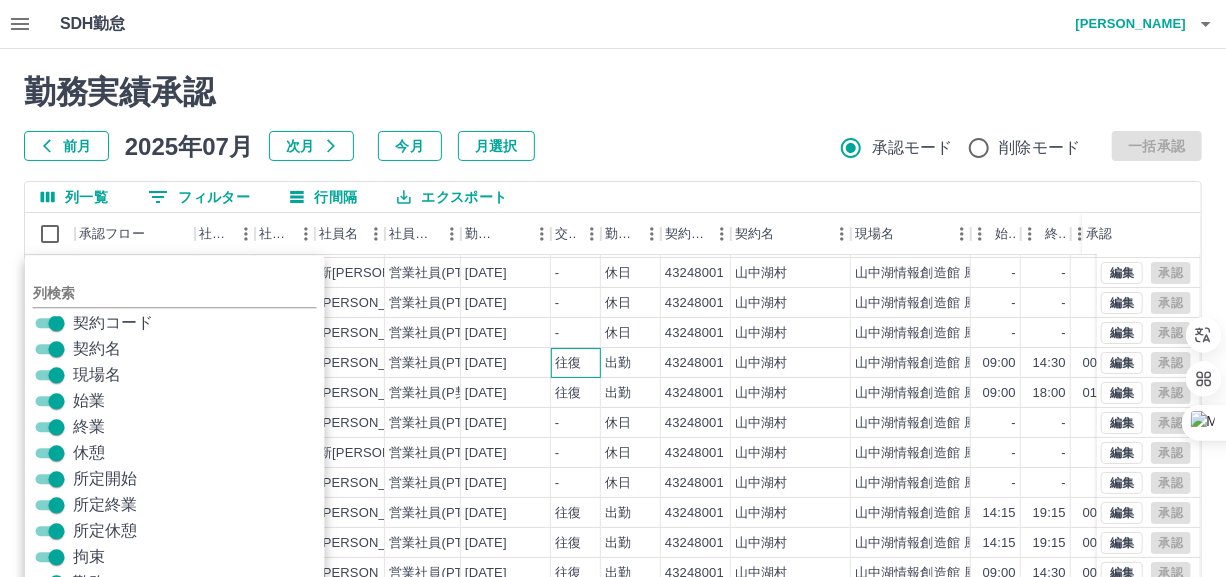 click on "往復" at bounding box center [576, 363] 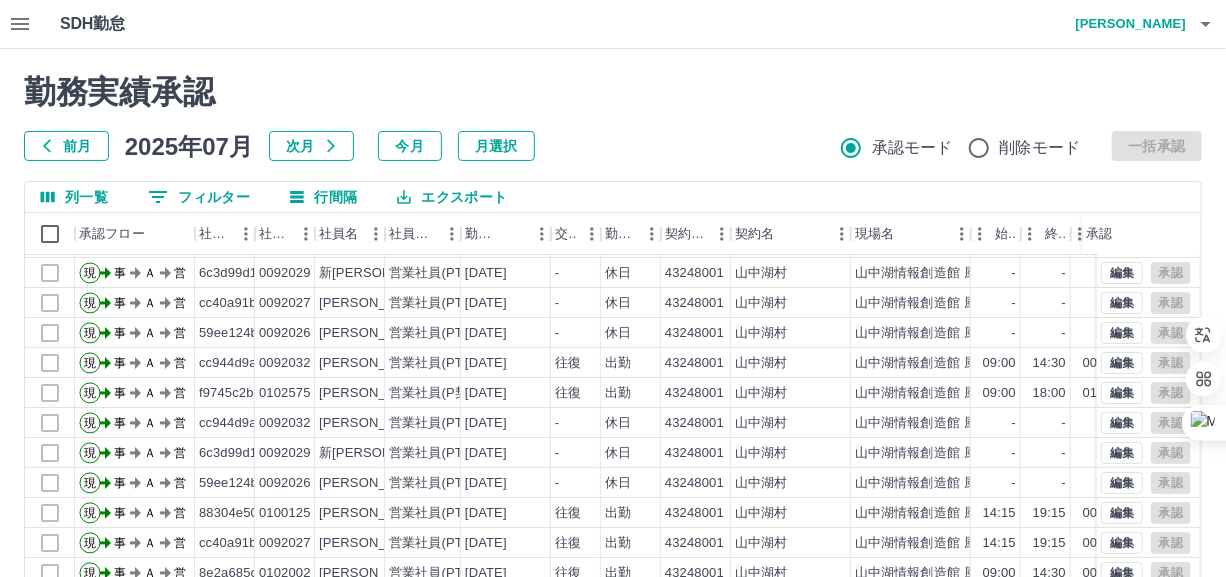 scroll, scrollTop: 0, scrollLeft: 0, axis: both 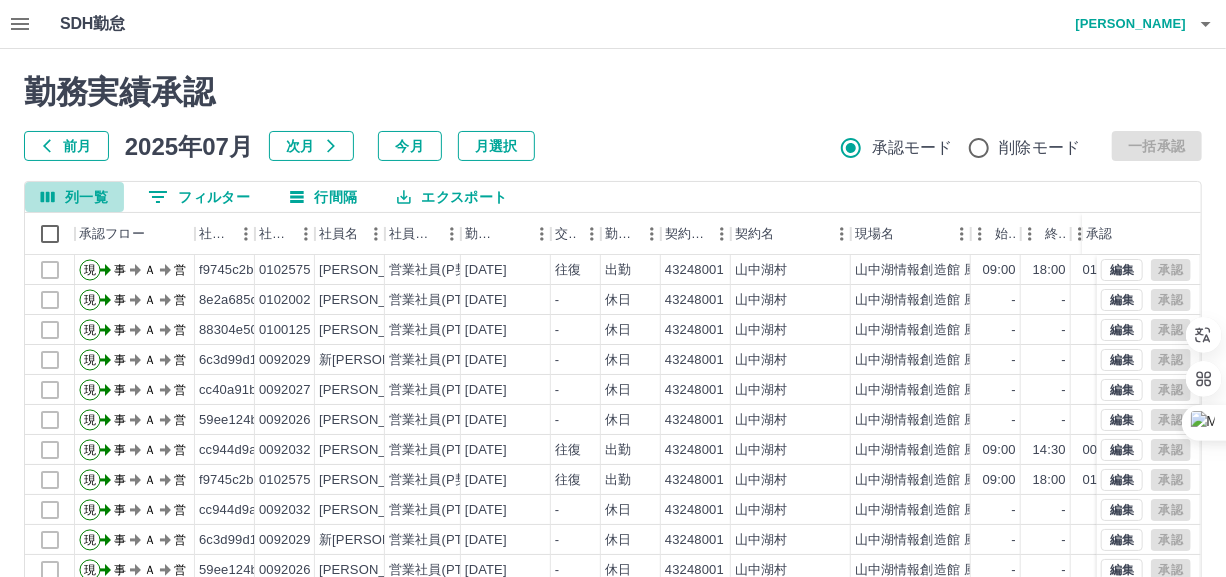 click on "列一覧" at bounding box center [74, 197] 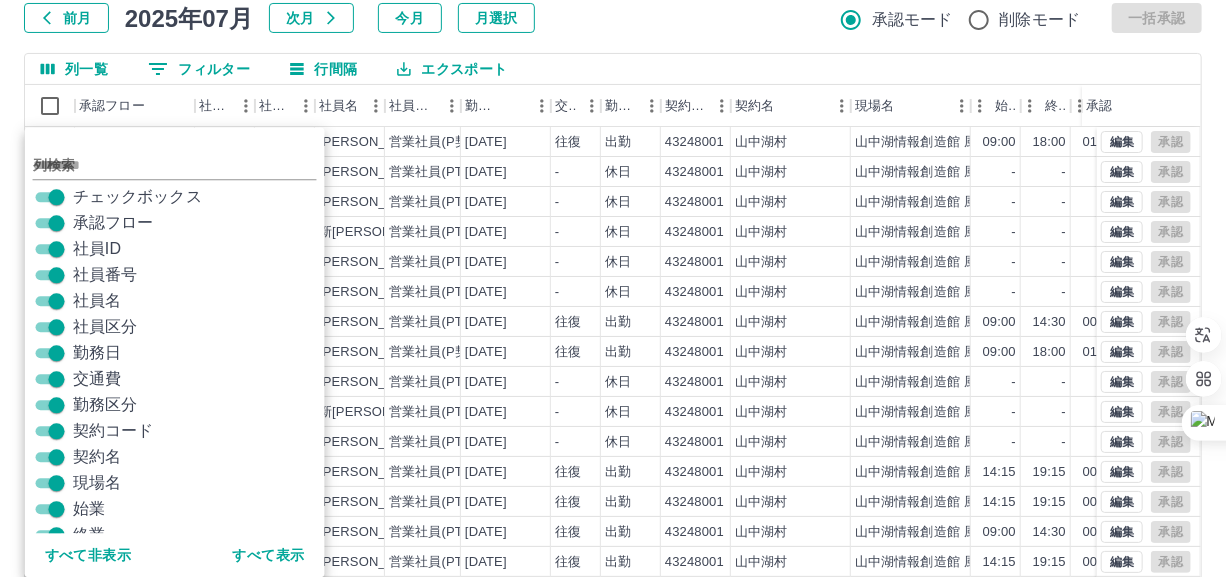 scroll, scrollTop: 0, scrollLeft: 0, axis: both 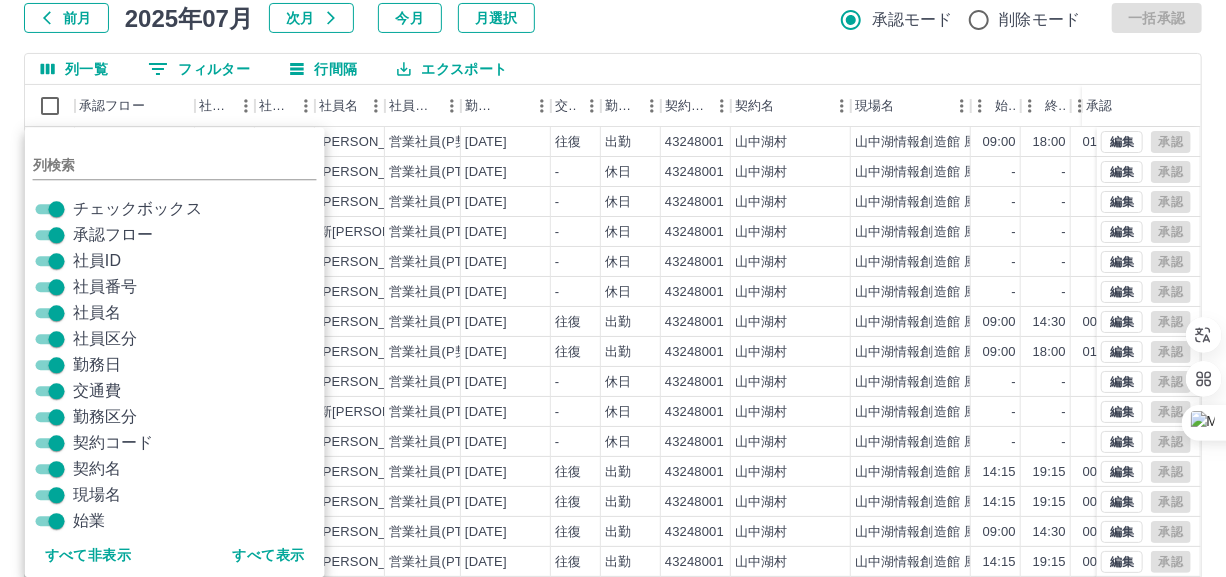 click on "チェックボックス" at bounding box center [137, 210] 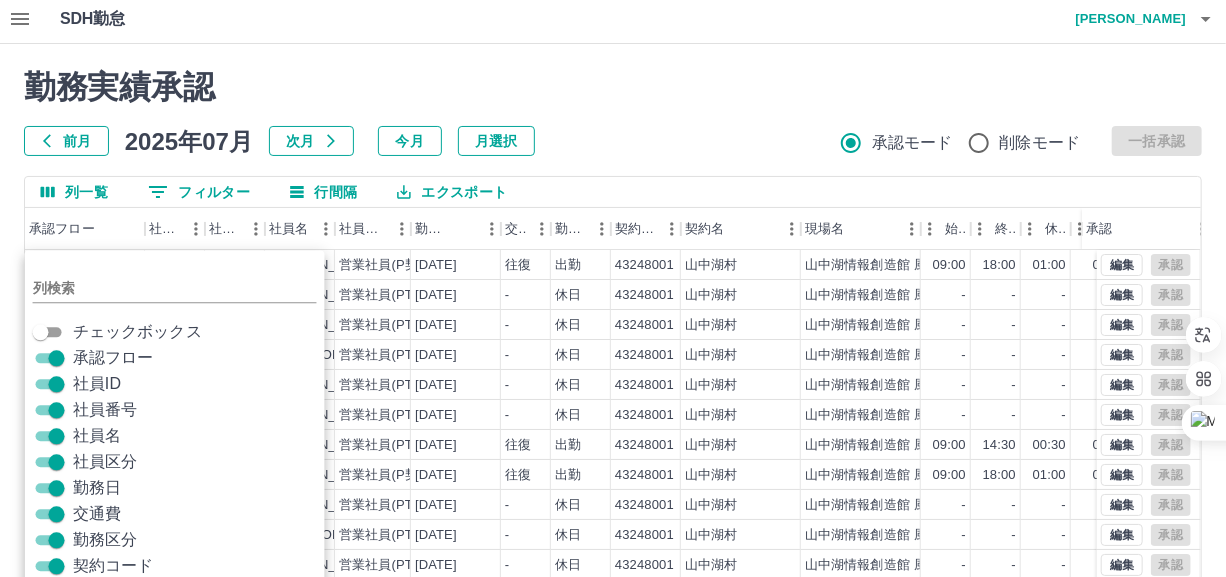 scroll, scrollTop: 0, scrollLeft: 0, axis: both 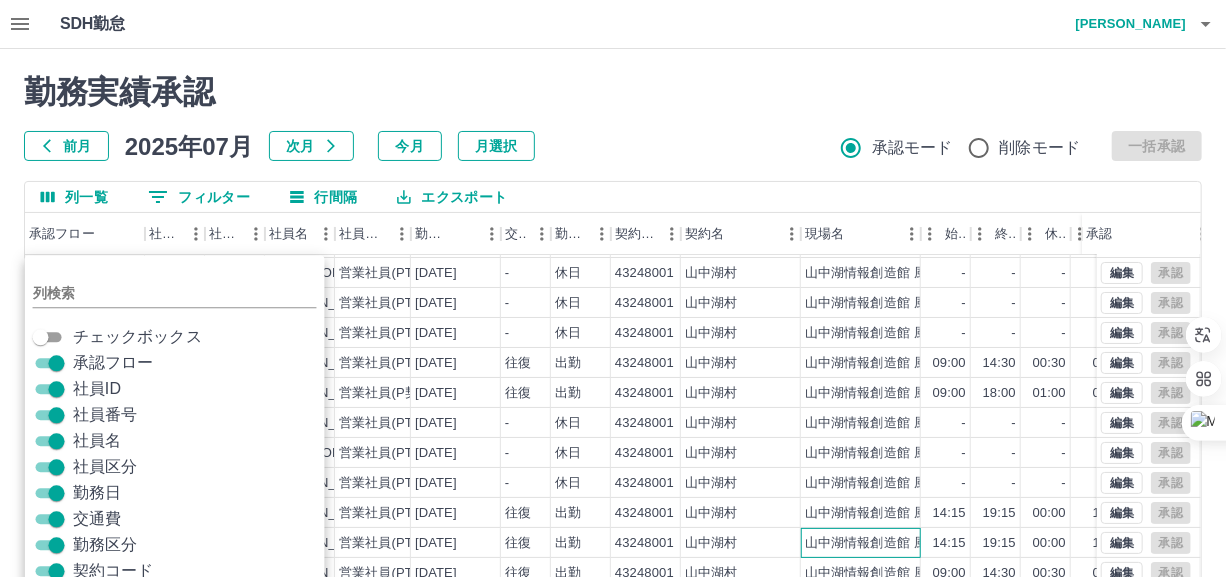click on "山中湖情報創造館 風生庵・蒼生庵" at bounding box center (954, 543) 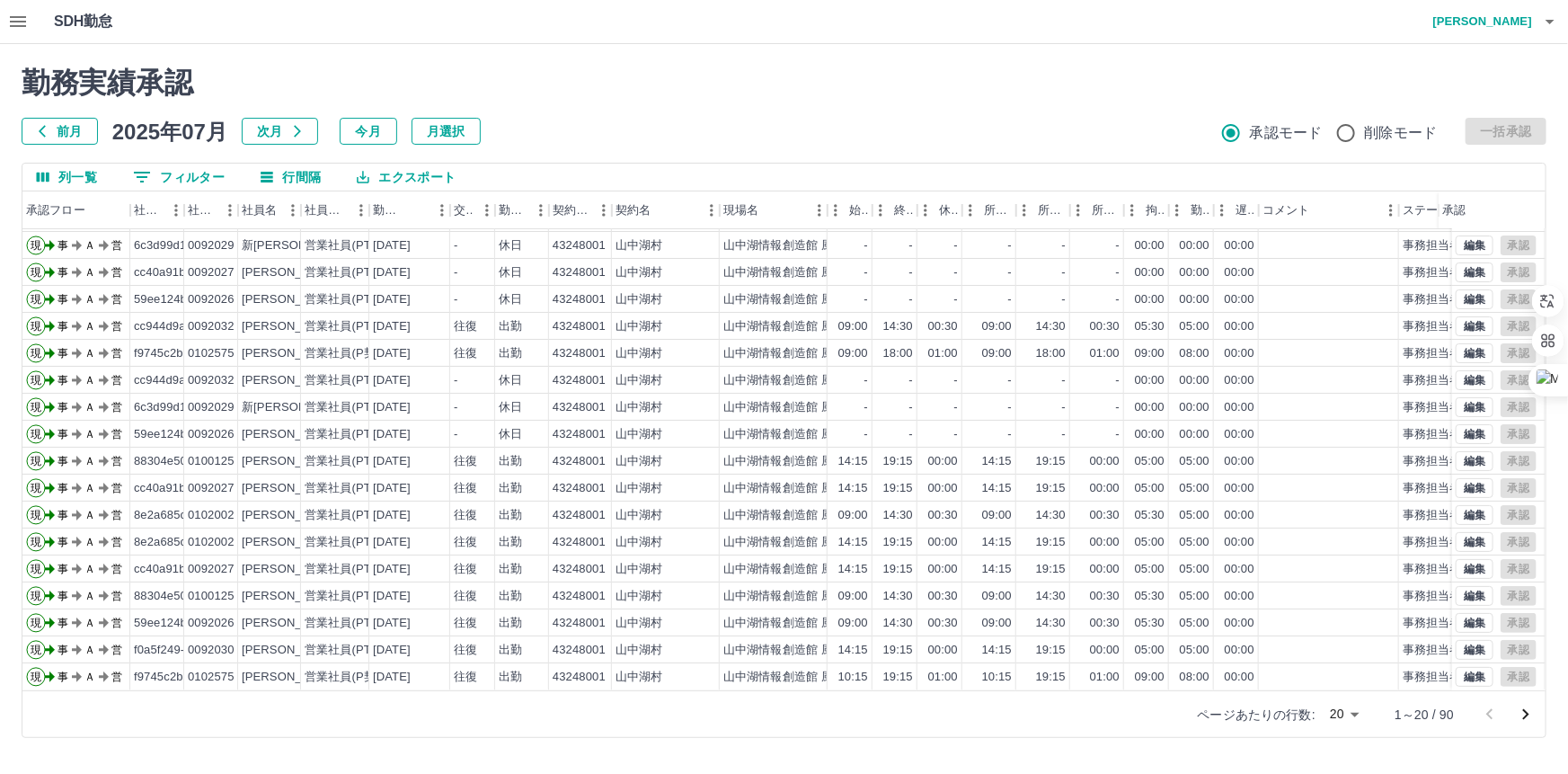 scroll, scrollTop: 91, scrollLeft: 0, axis: vertical 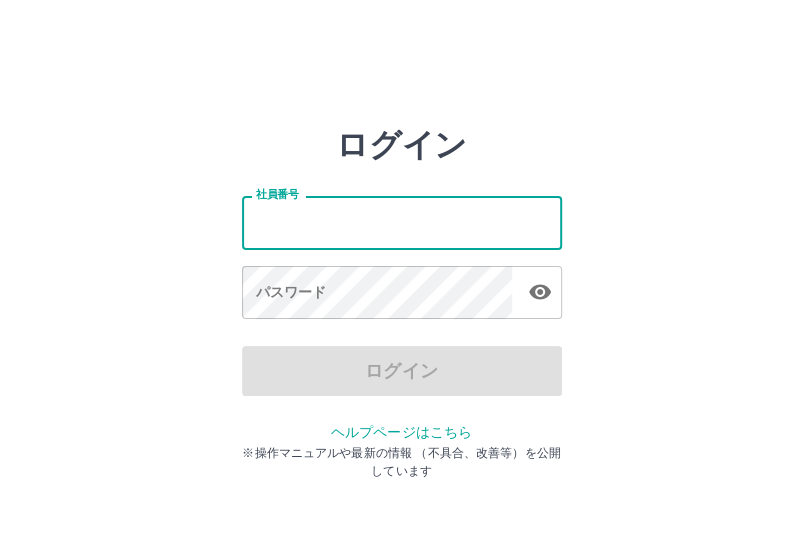 click on "社員番号" at bounding box center [402, 222] 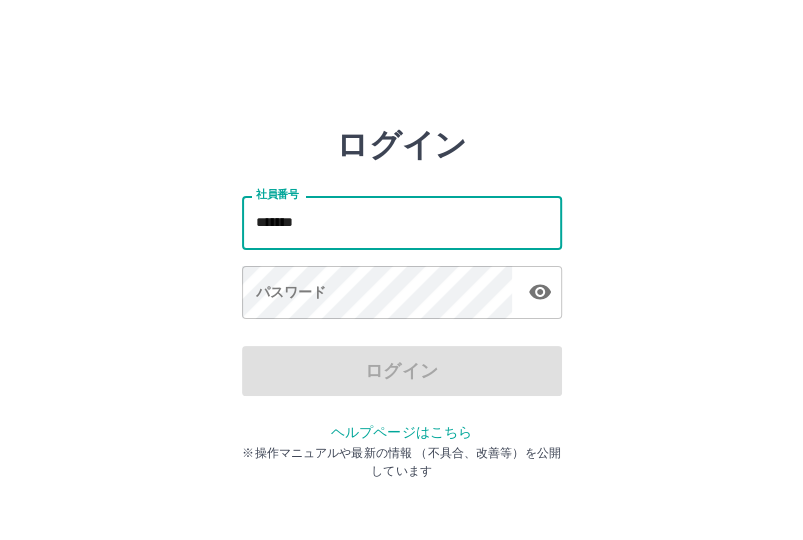 type on "*******" 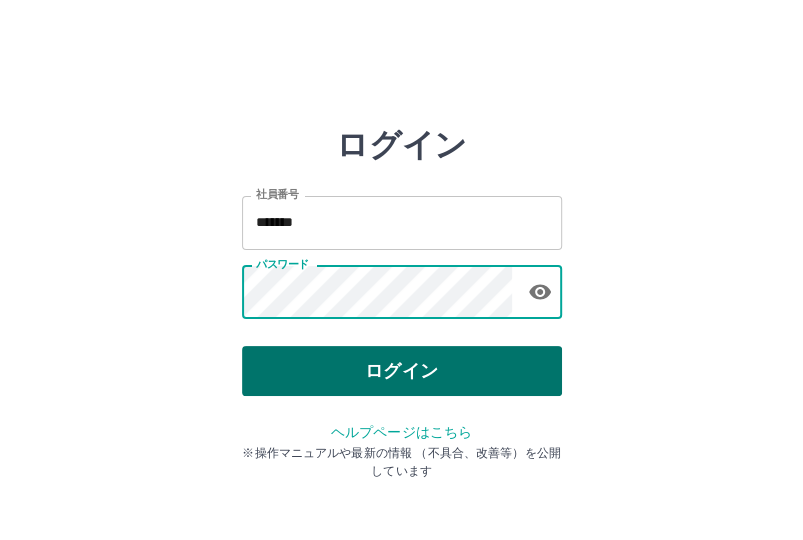 click on "ログイン" at bounding box center (402, 371) 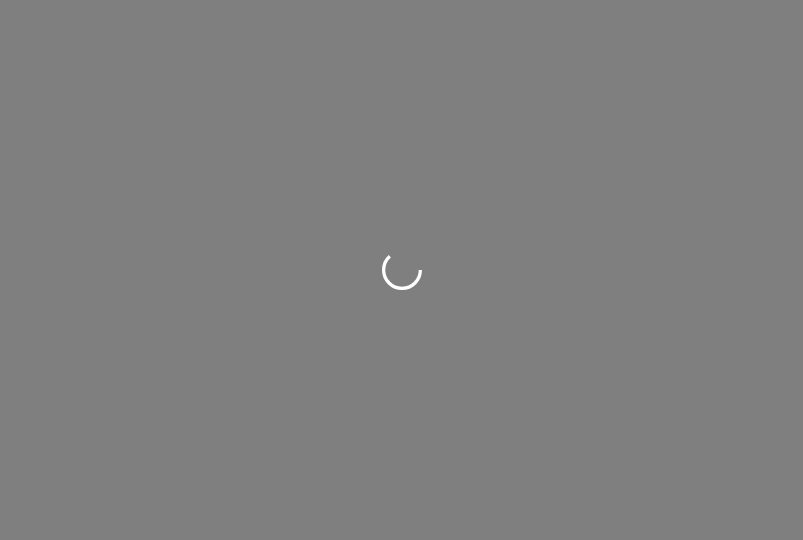 scroll, scrollTop: 0, scrollLeft: 0, axis: both 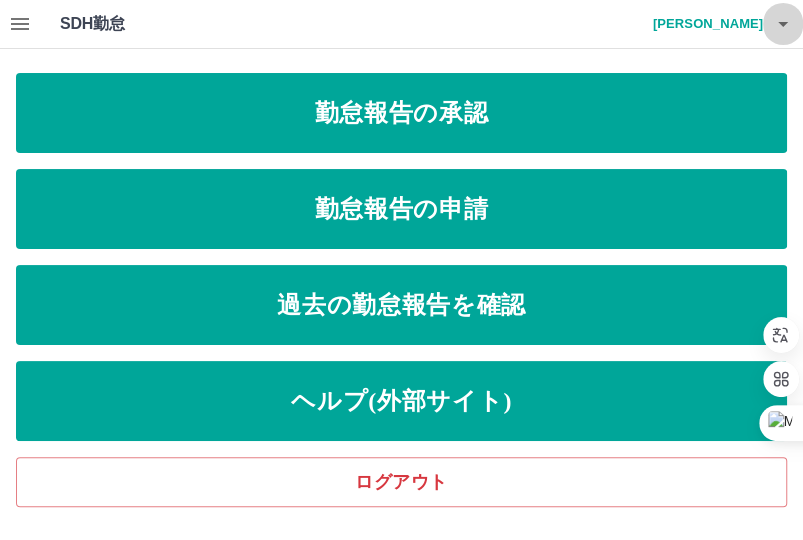 click 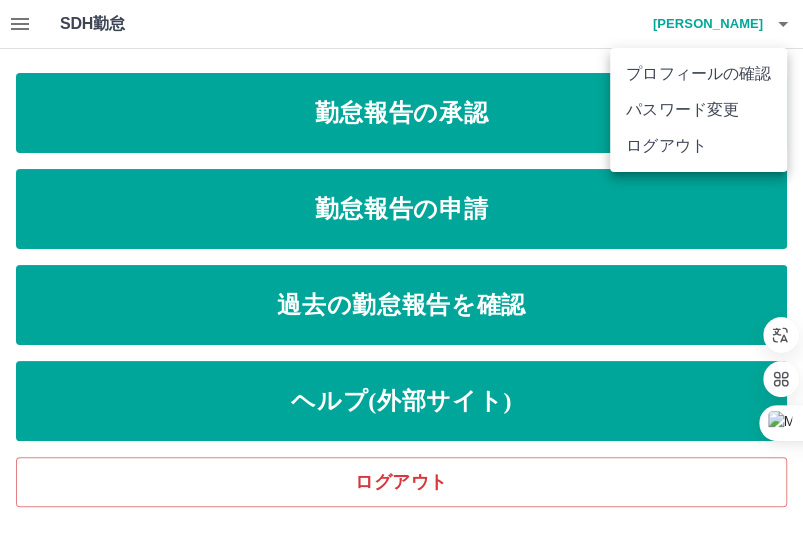 click on "ログアウト" at bounding box center [698, 146] 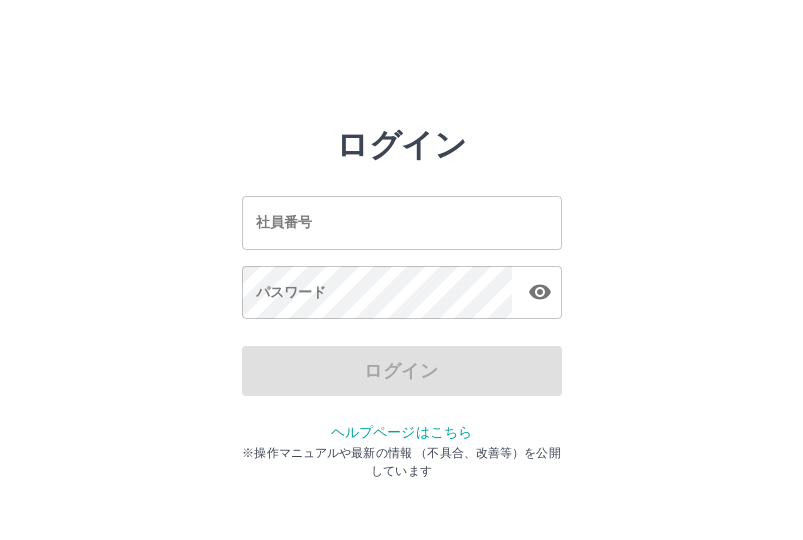 scroll, scrollTop: 0, scrollLeft: 0, axis: both 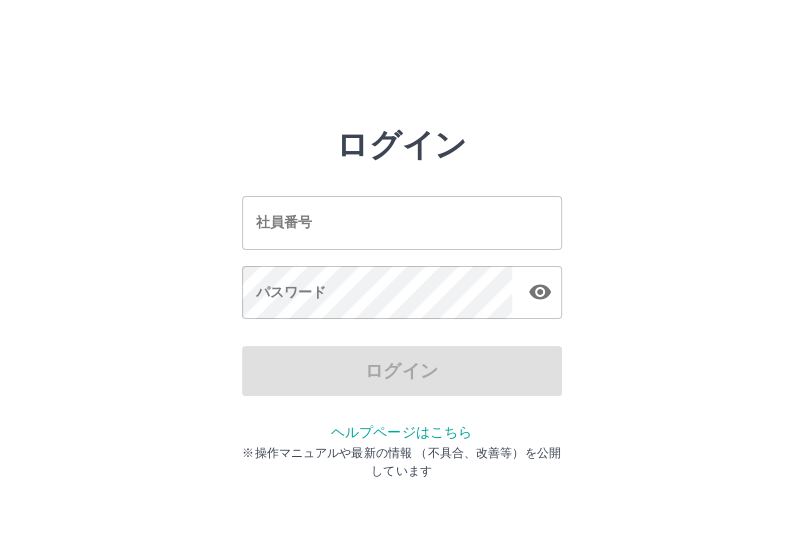 click on "社員番号" at bounding box center [402, 222] 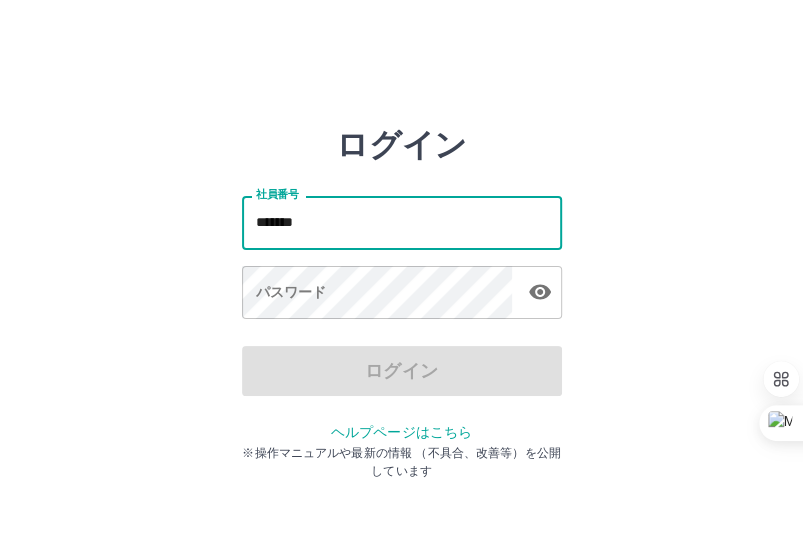 type on "*******" 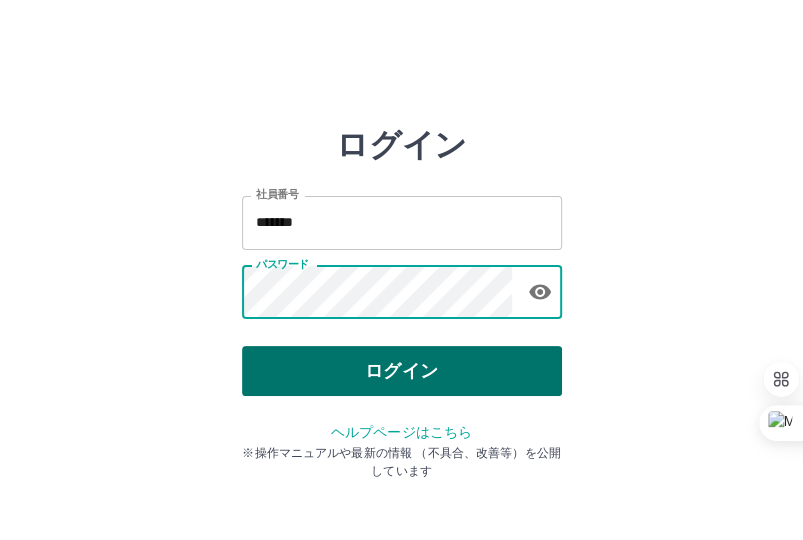 click on "ログイン" at bounding box center [402, 371] 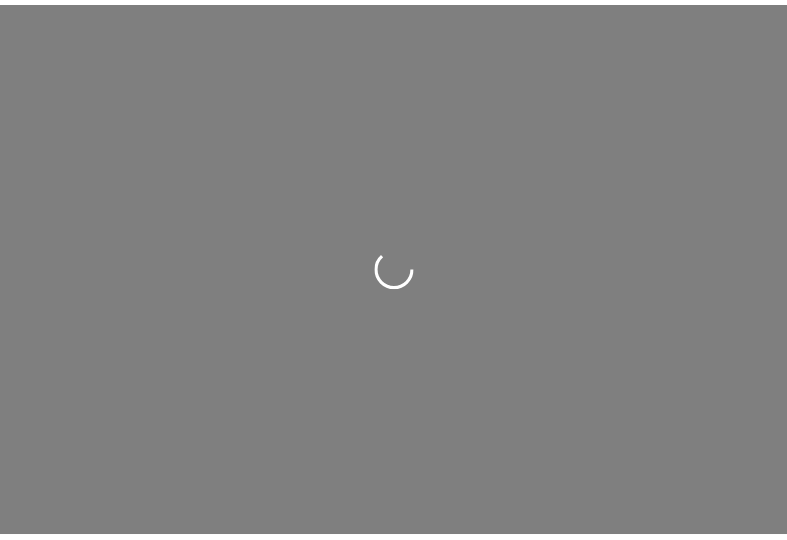 scroll, scrollTop: 0, scrollLeft: 0, axis: both 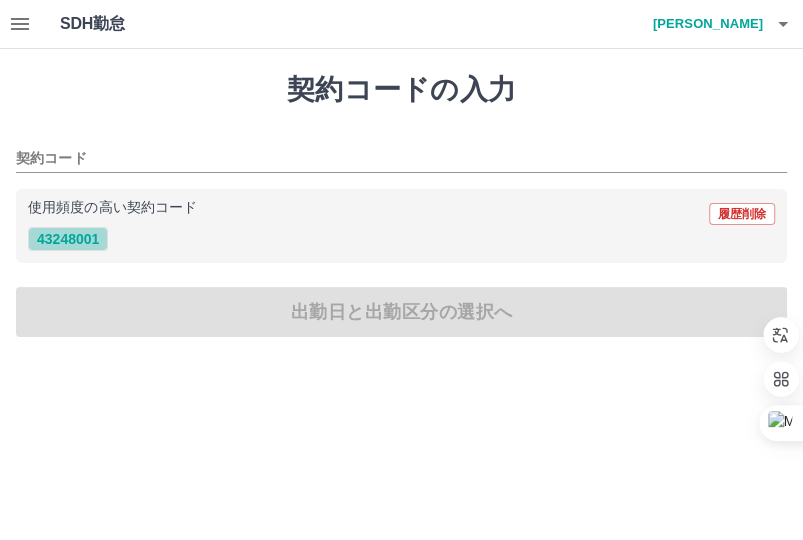 click on "43248001" at bounding box center (68, 239) 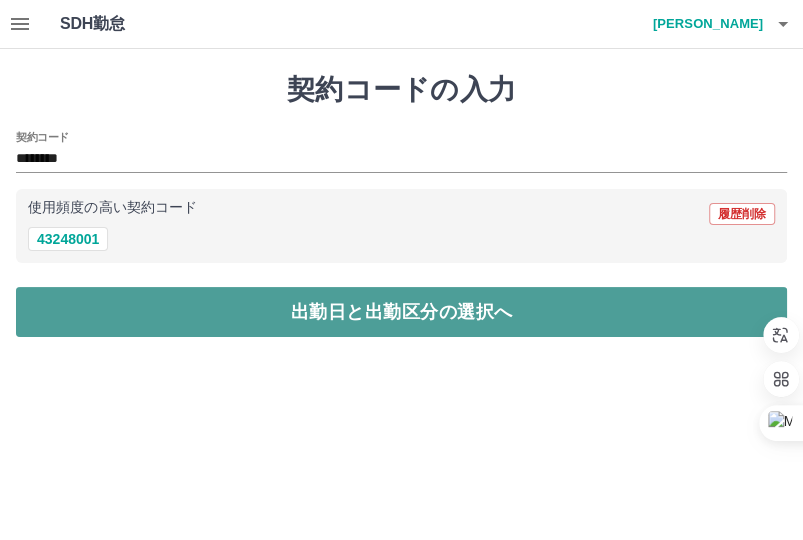 click on "出勤日と出勤区分の選択へ" at bounding box center [401, 312] 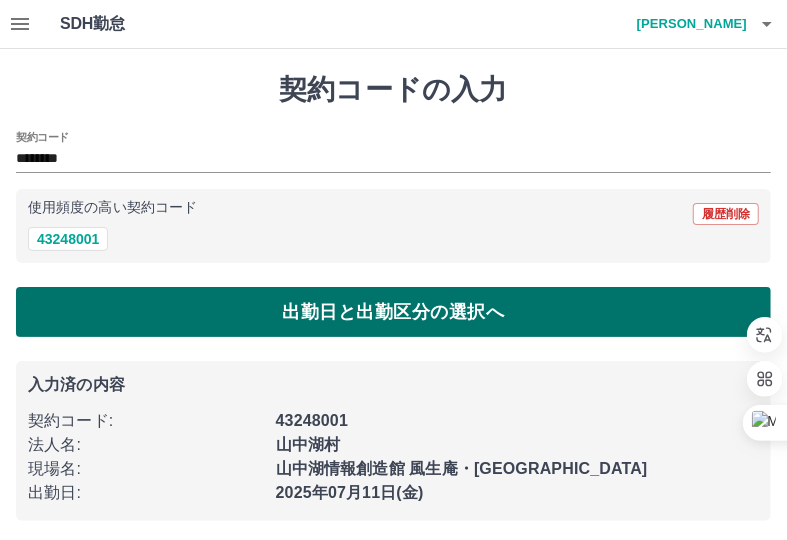 click on "出勤日と出勤区分の選択へ" at bounding box center [393, 312] 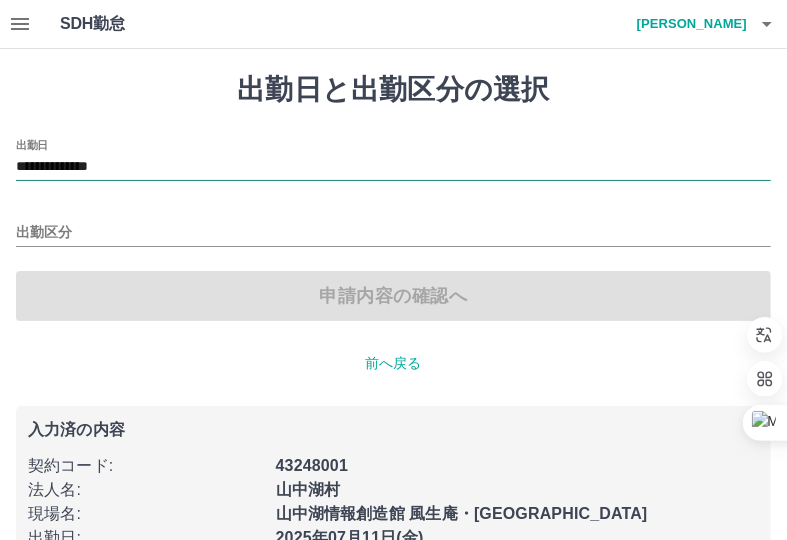 click on "**********" at bounding box center [393, 167] 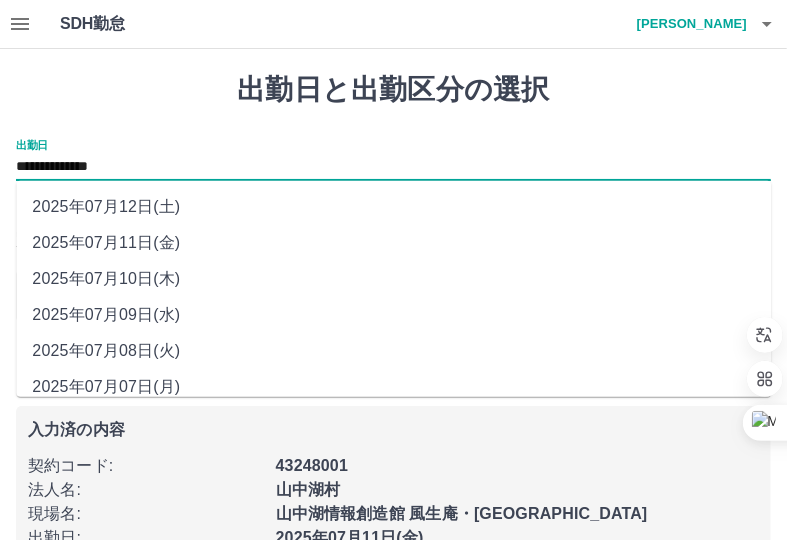 click on "2025年07月10日(木)" at bounding box center [393, 279] 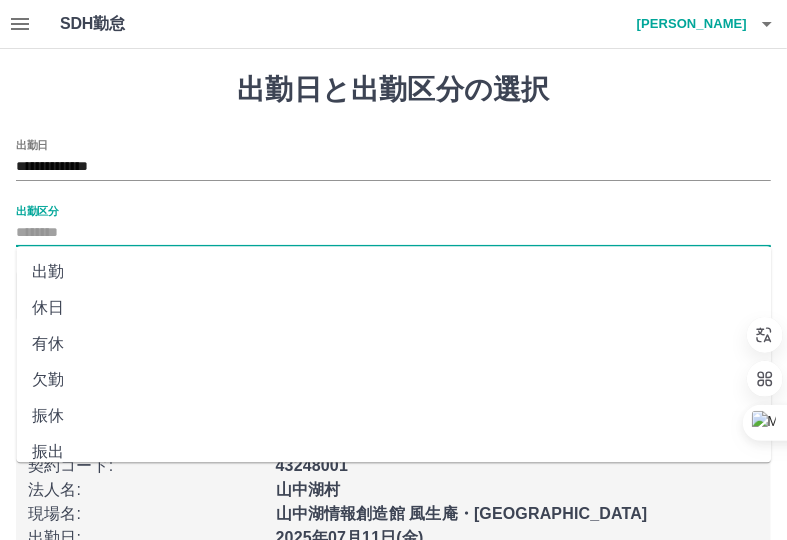 click on "出勤区分" at bounding box center (393, 233) 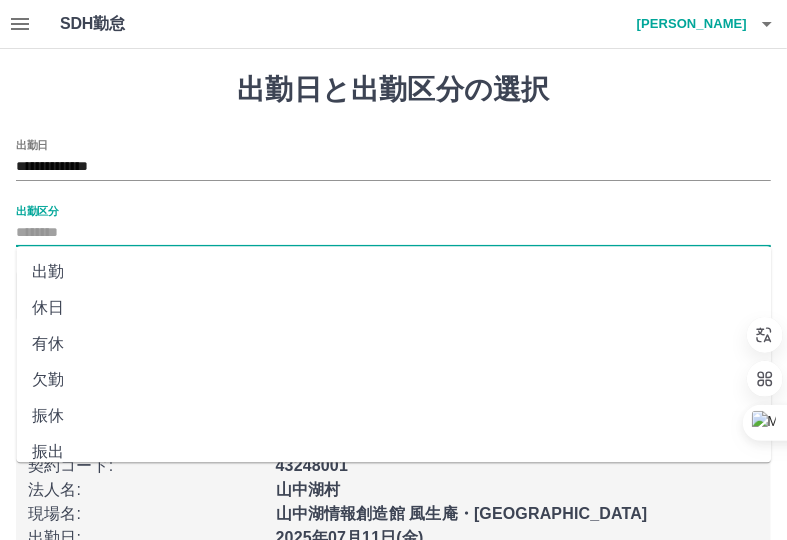 click on "休日" at bounding box center [393, 308] 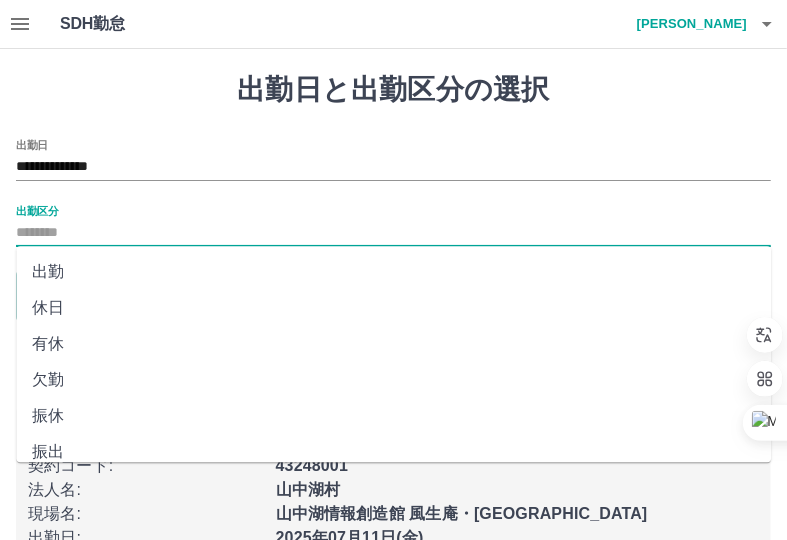 type on "**" 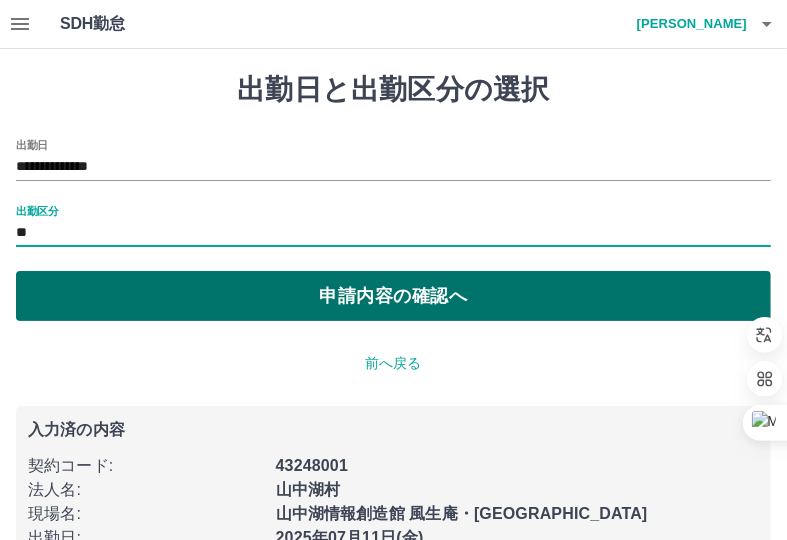 click on "申請内容の確認へ" at bounding box center [393, 296] 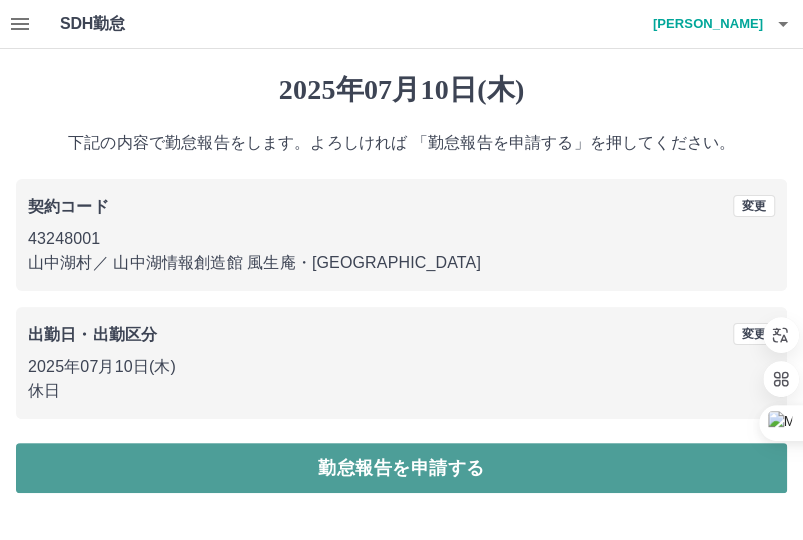 click on "勤怠報告を申請する" at bounding box center (401, 468) 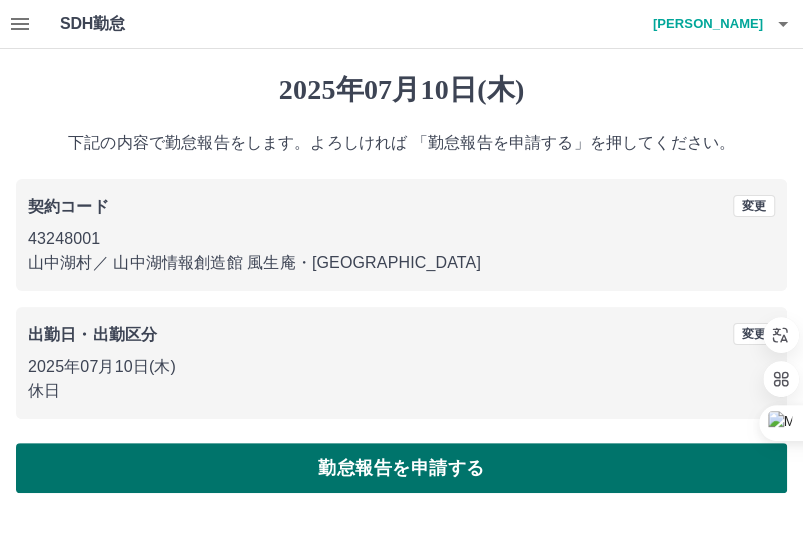 click on "勤怠報告を申請する" at bounding box center (401, 468) 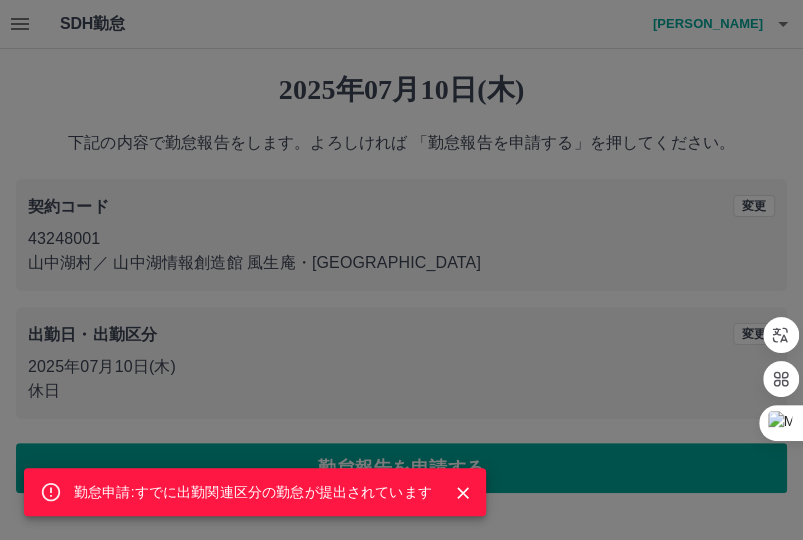 drag, startPoint x: 467, startPoint y: 479, endPoint x: 484, endPoint y: 479, distance: 17 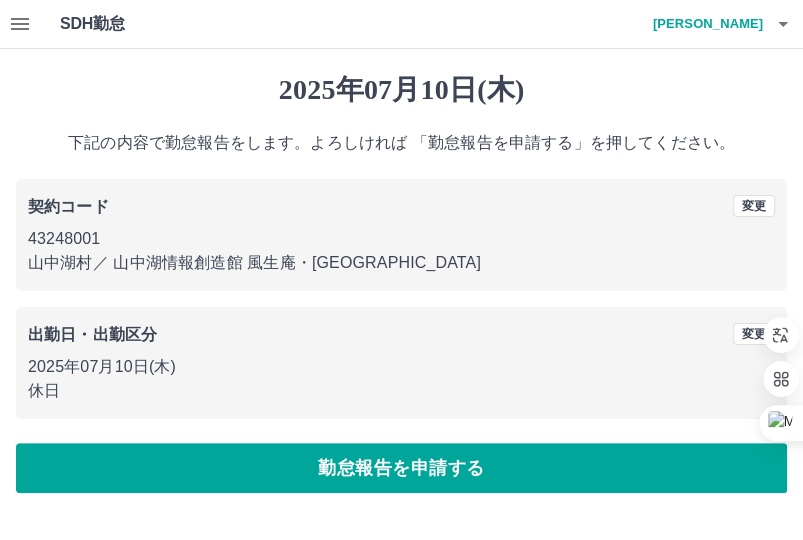 click on "出勤日・出勤区分 変更 2025年07月10日(木) 休日" at bounding box center [401, 363] 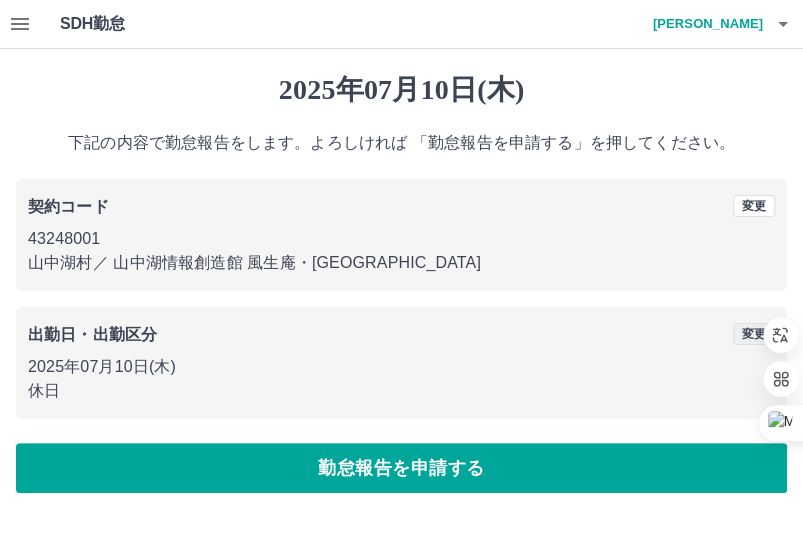 click on "変更" at bounding box center (754, 334) 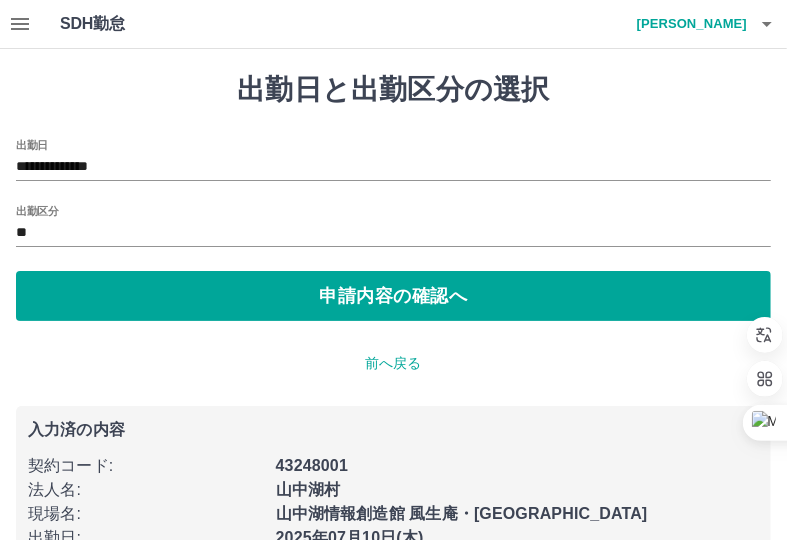 scroll, scrollTop: 73, scrollLeft: 0, axis: vertical 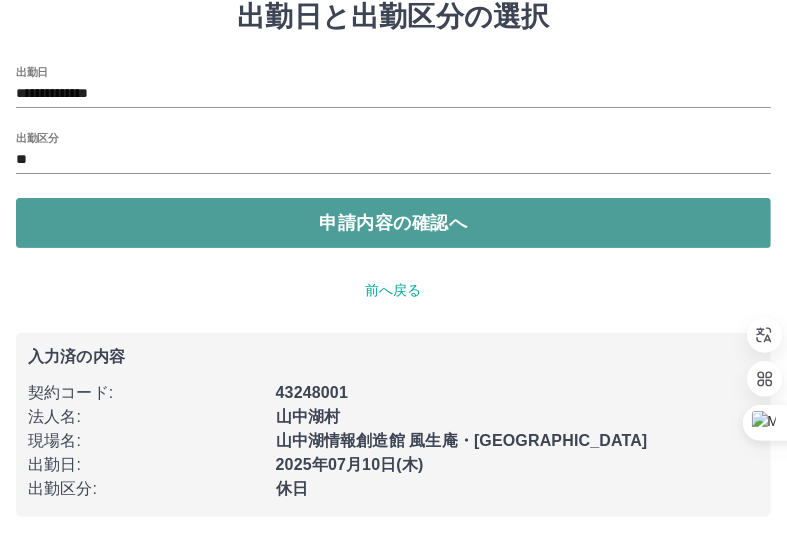 click on "申請内容の確認へ" at bounding box center (393, 223) 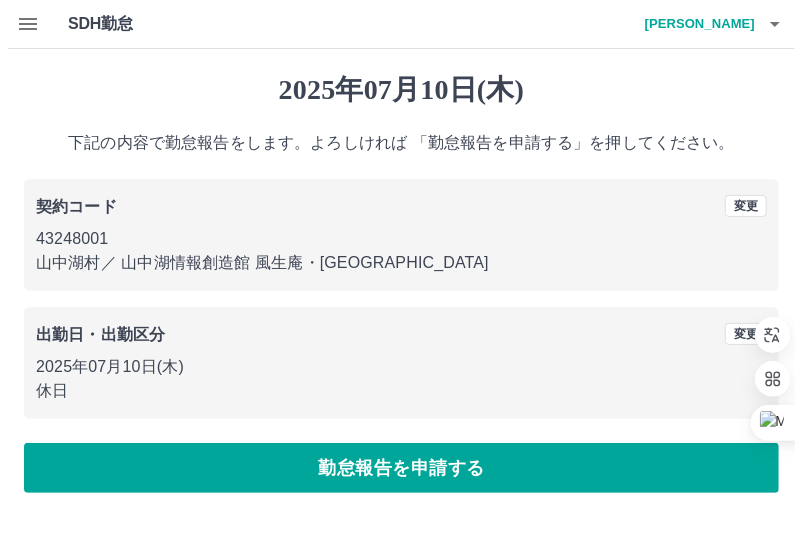 scroll, scrollTop: 0, scrollLeft: 0, axis: both 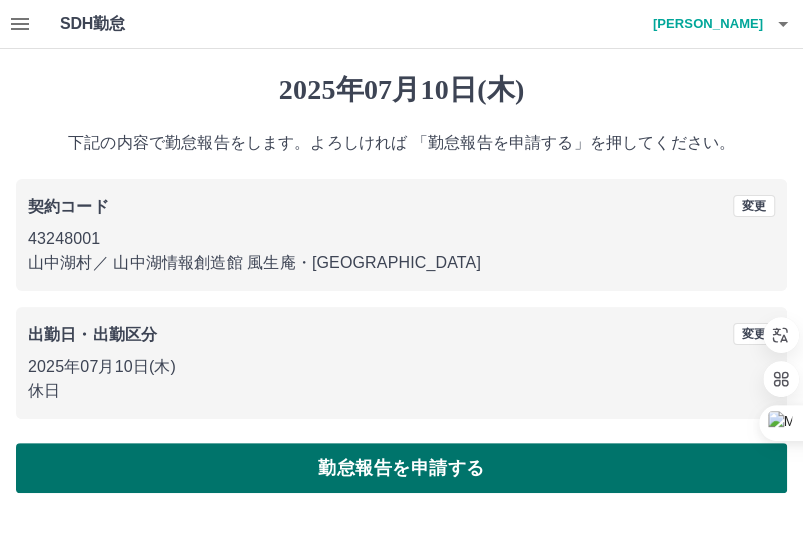 click on "勤怠報告を申請する" at bounding box center (401, 468) 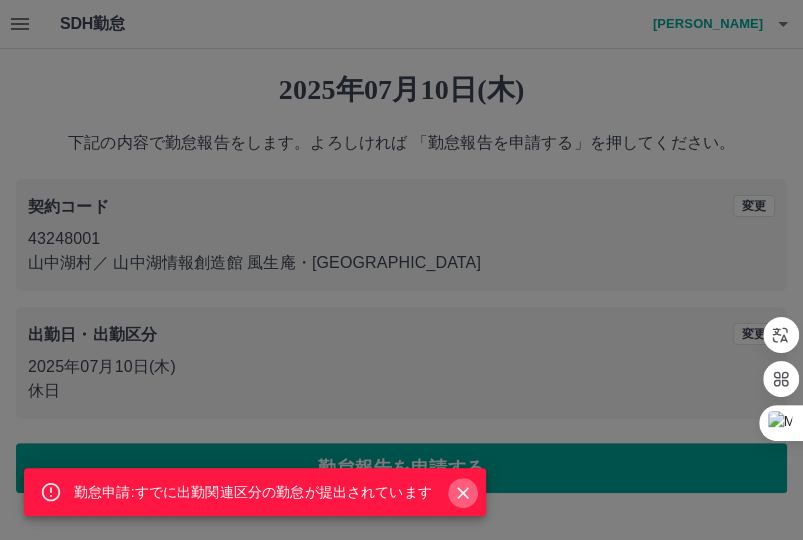 click 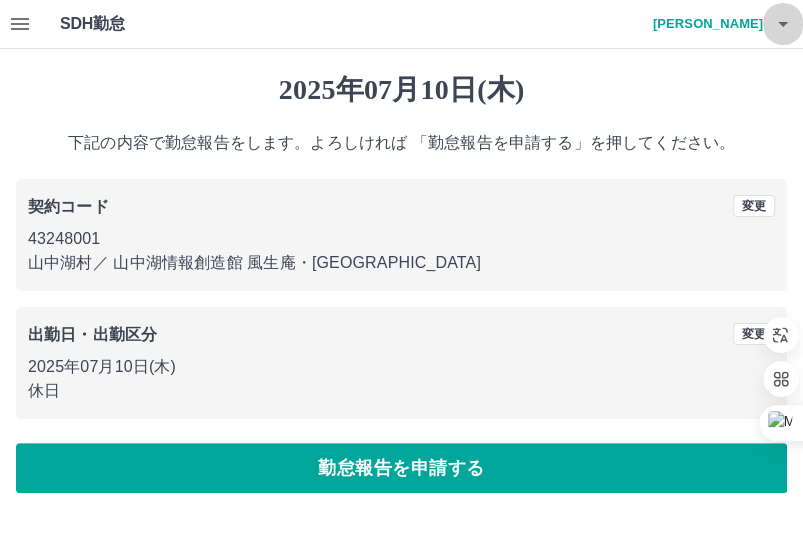 click 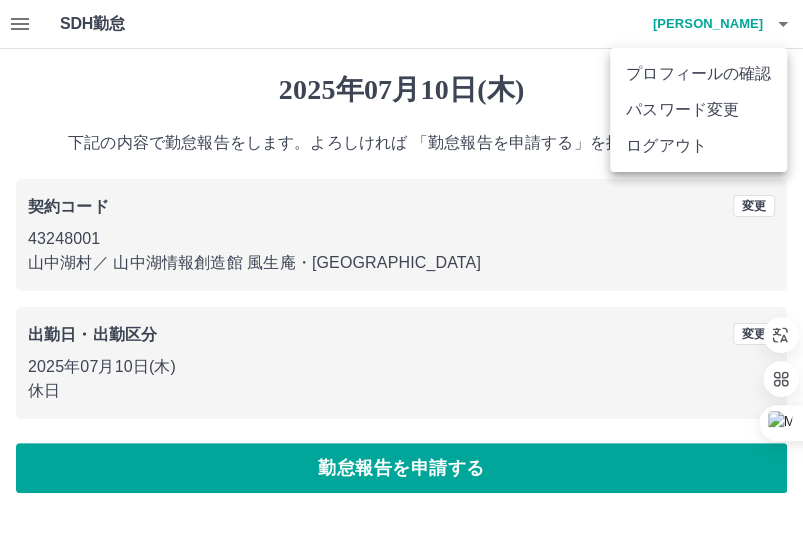 click on "ログアウト" at bounding box center (698, 146) 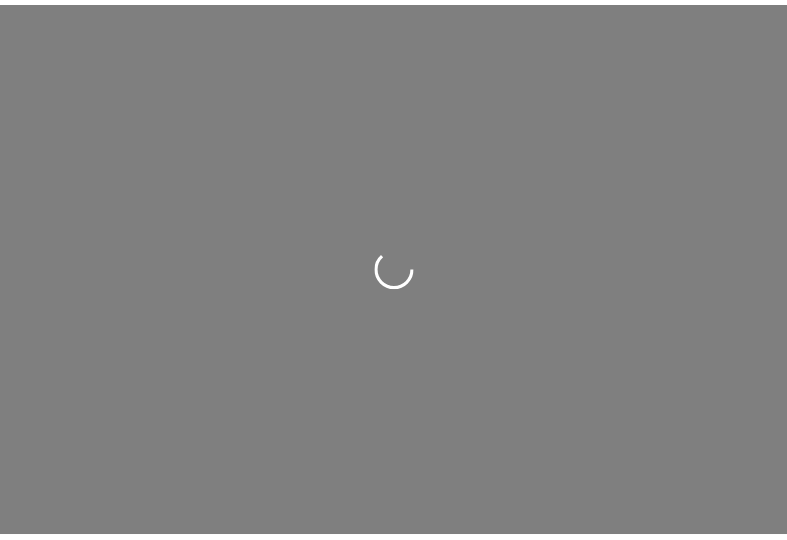 scroll, scrollTop: 0, scrollLeft: 0, axis: both 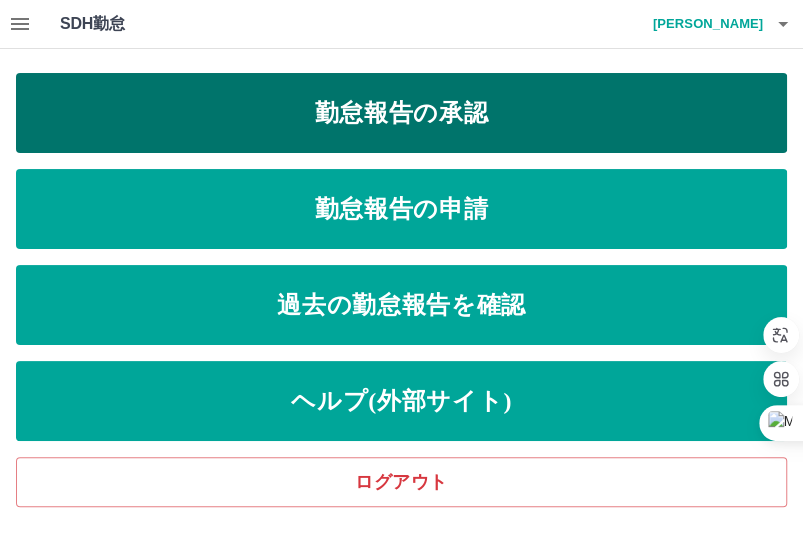 click on "勤怠報告の承認" at bounding box center [401, 113] 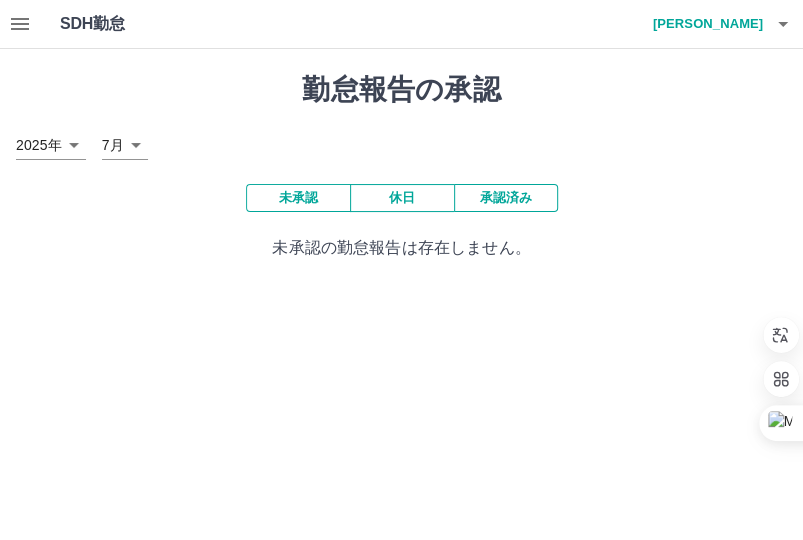 click on "休日" at bounding box center [402, 198] 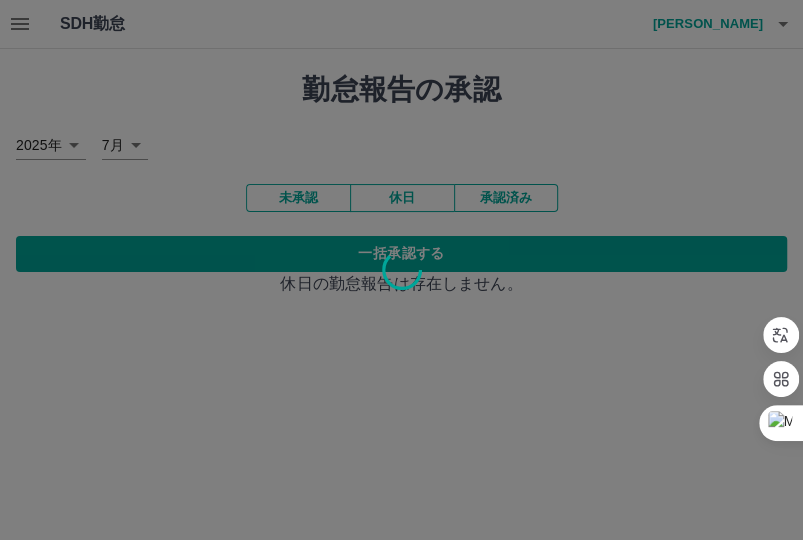 click at bounding box center (401, 270) 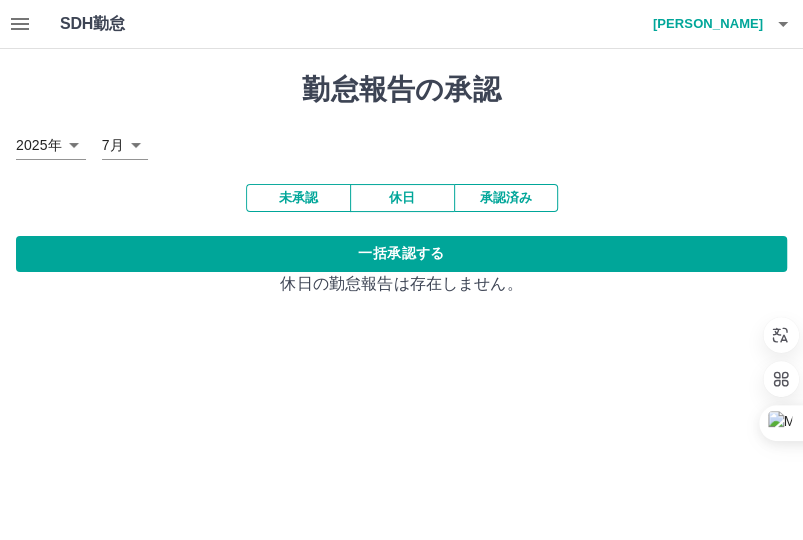 click on "承認済み" at bounding box center (506, 198) 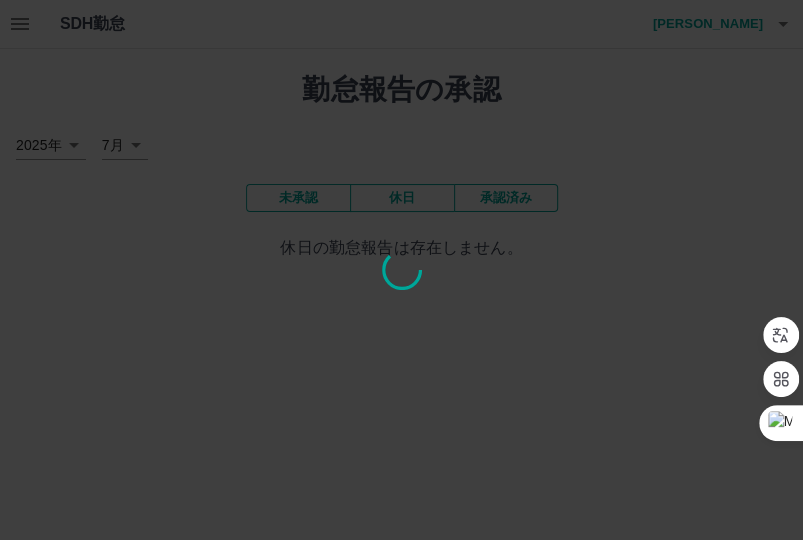 click at bounding box center [401, 270] 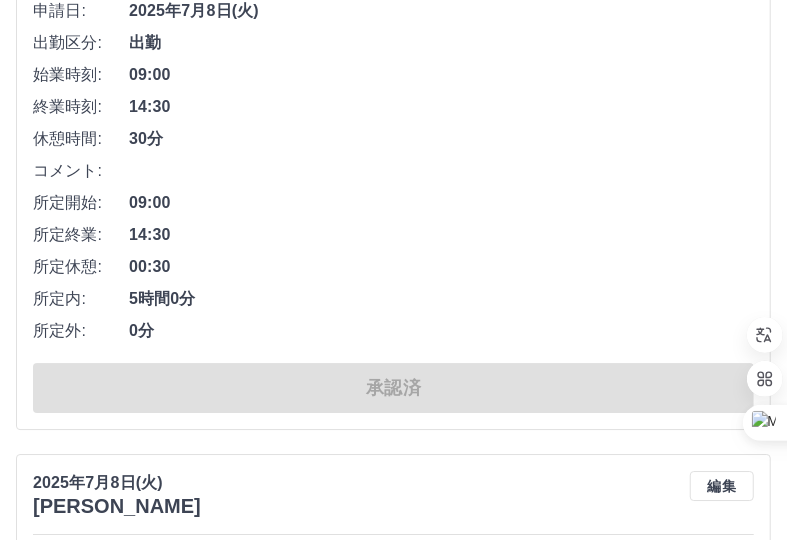 scroll, scrollTop: 8090, scrollLeft: 0, axis: vertical 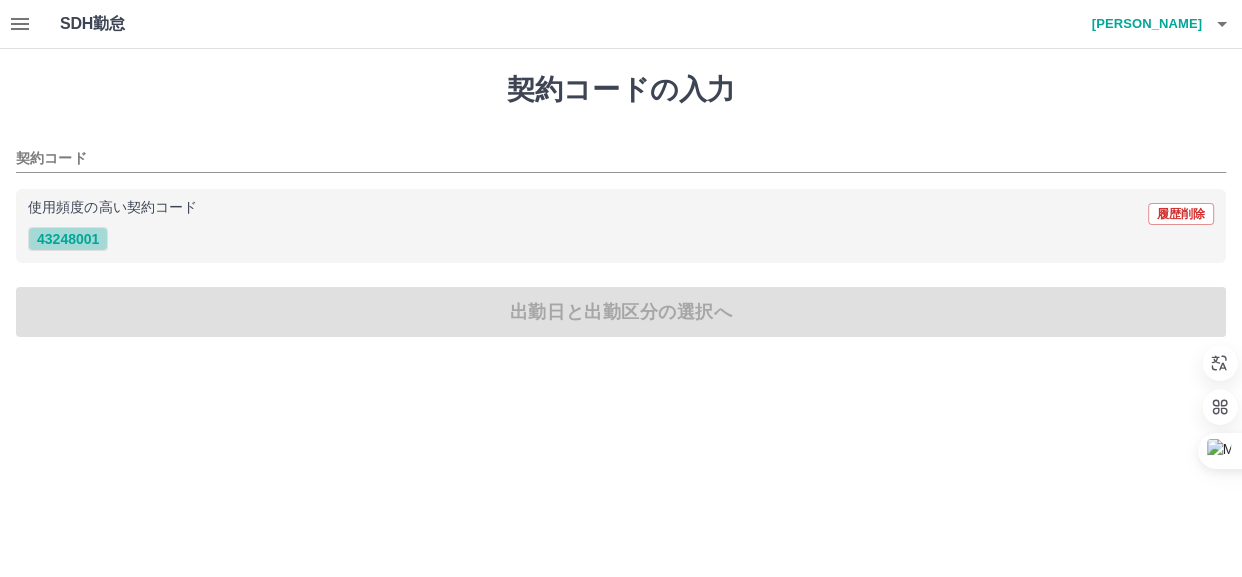 click on "43248001" at bounding box center [68, 239] 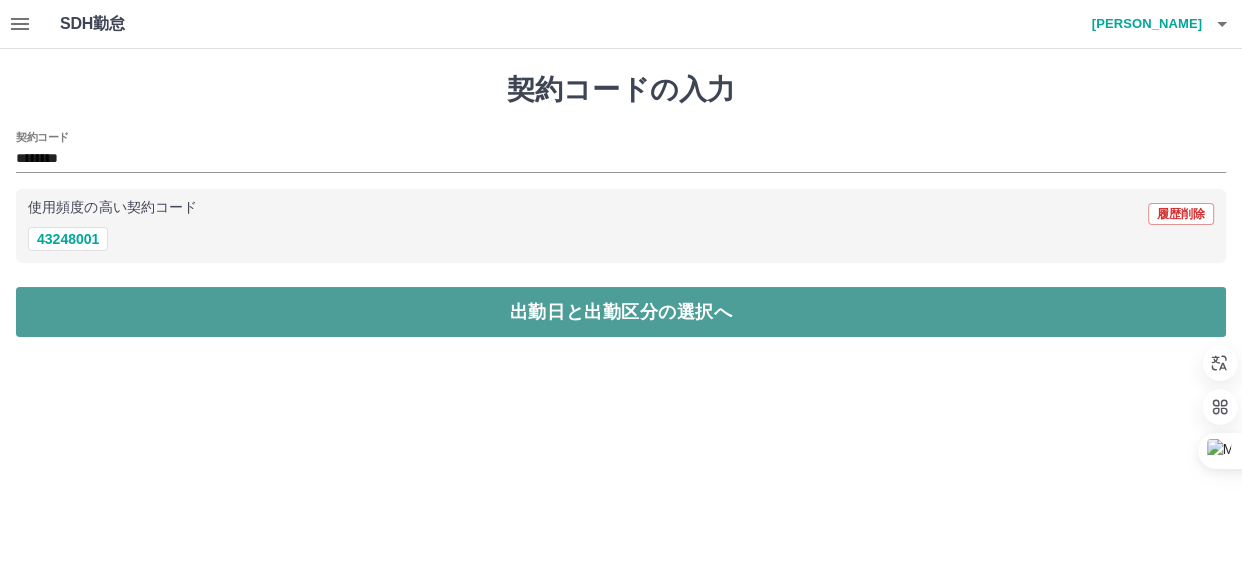 click on "出勤日と出勤区分の選択へ" at bounding box center (621, 312) 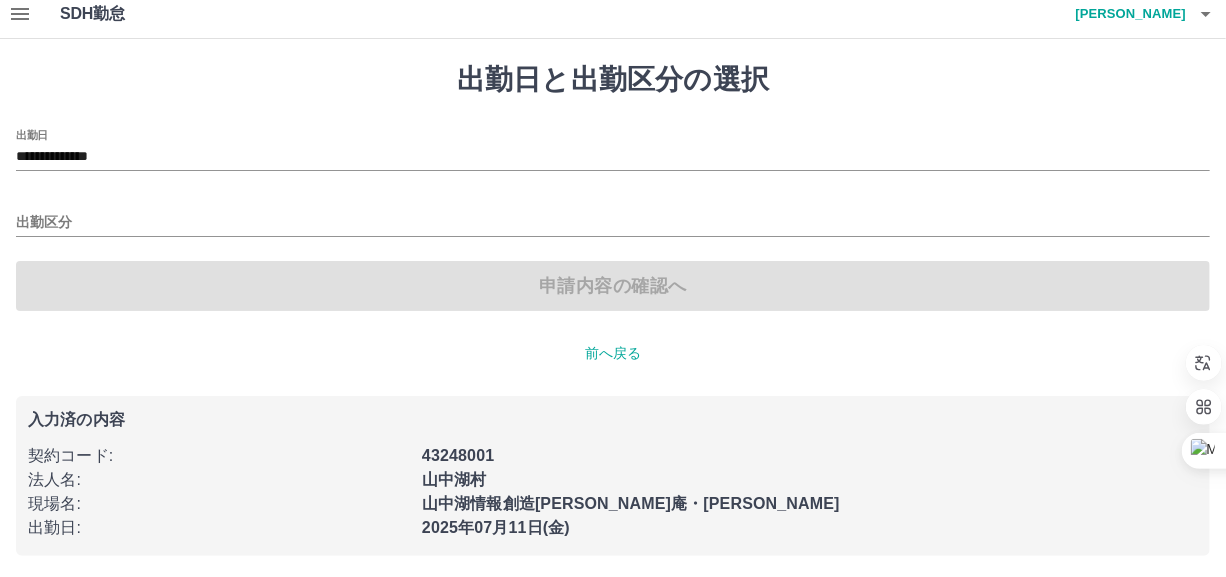 scroll, scrollTop: 12, scrollLeft: 0, axis: vertical 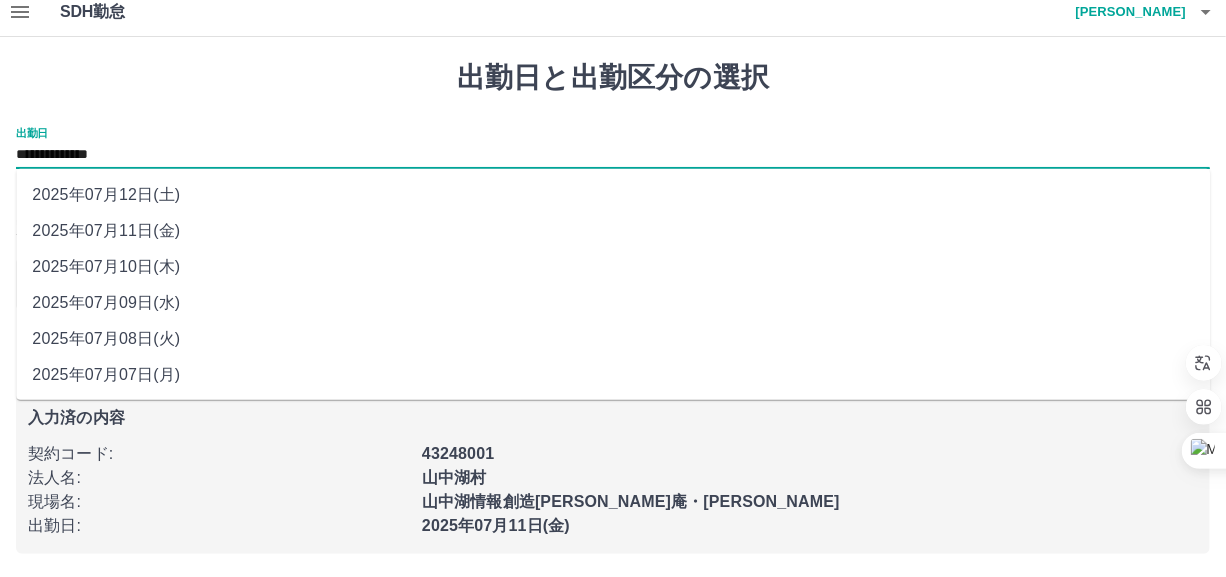 click on "**********" at bounding box center (613, 155) 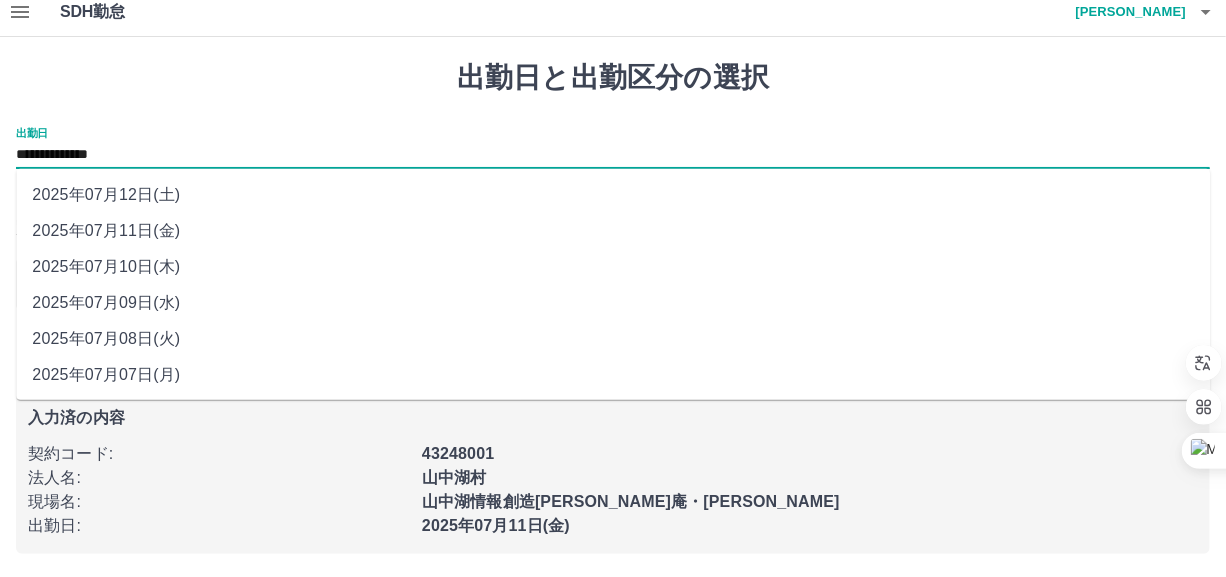 click on "2025年07月10日(木)" at bounding box center (613, 267) 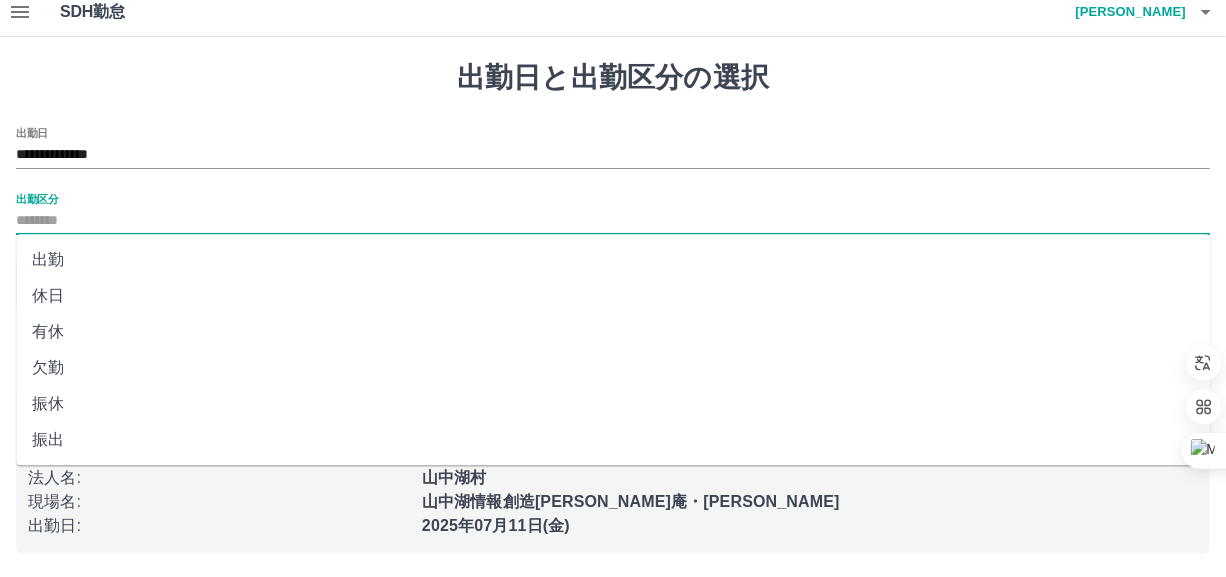 click on "出勤区分" at bounding box center [613, 221] 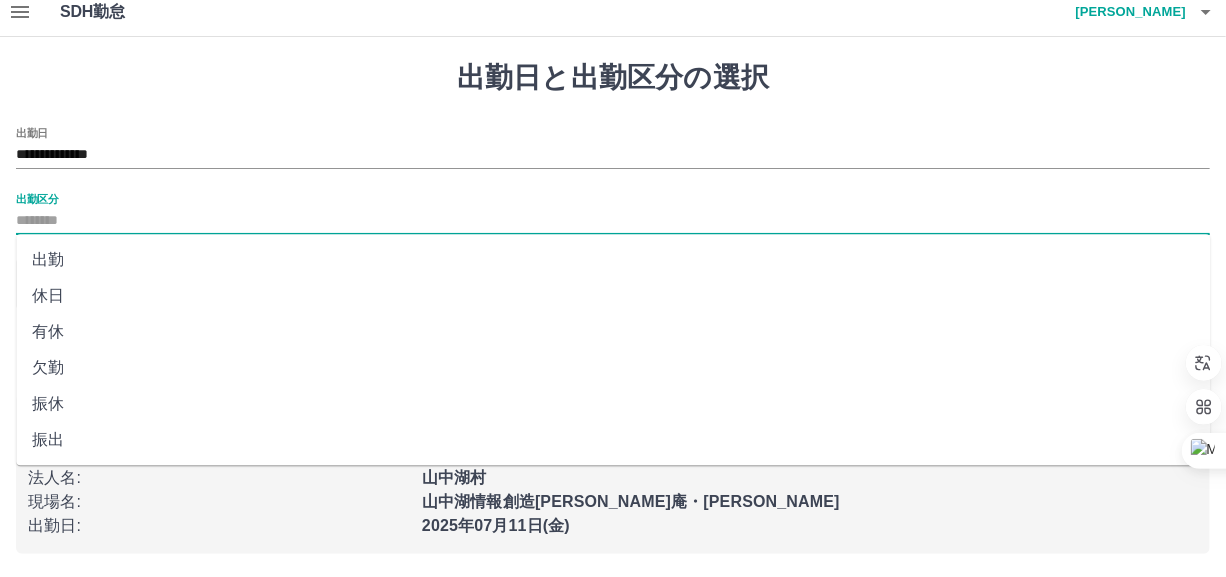 click on "有休" at bounding box center (613, 332) 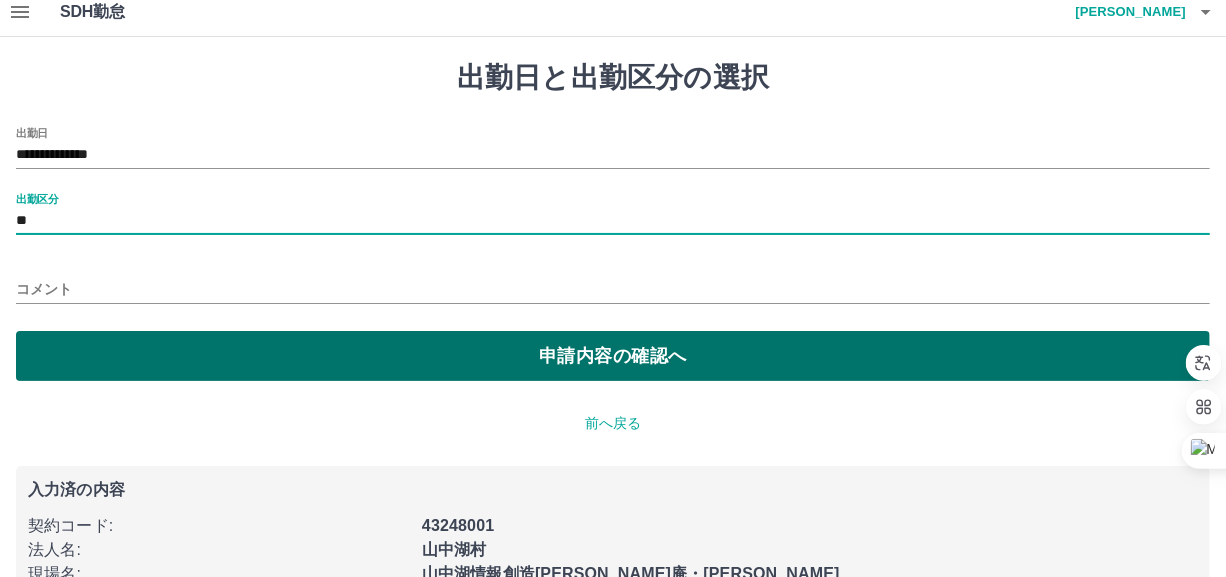 click on "申請内容の確認へ" at bounding box center (613, 356) 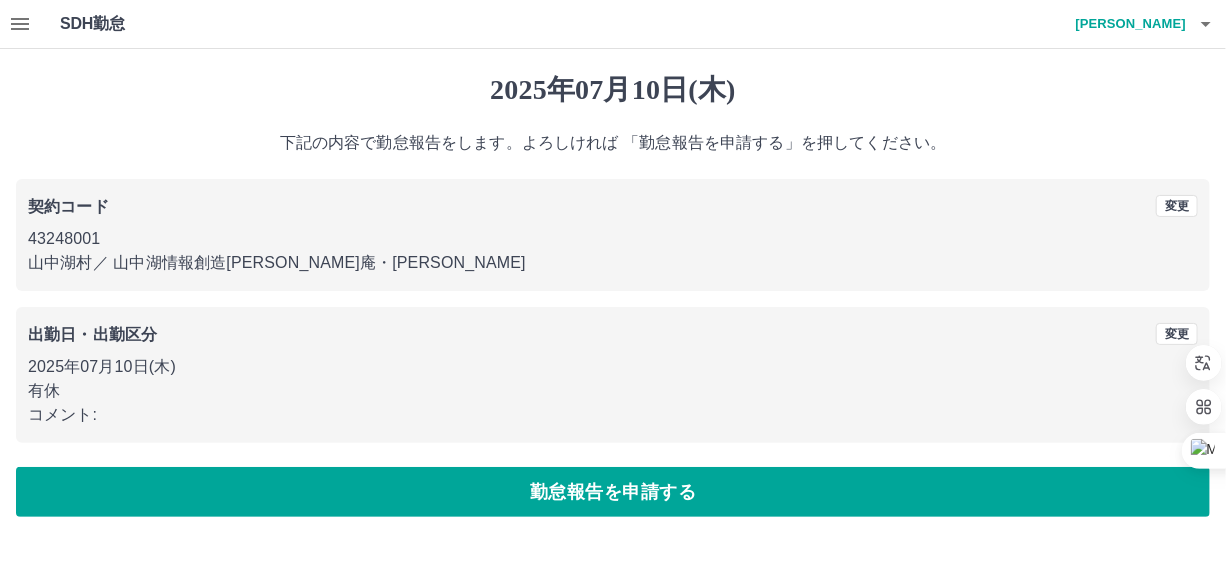 scroll, scrollTop: 0, scrollLeft: 0, axis: both 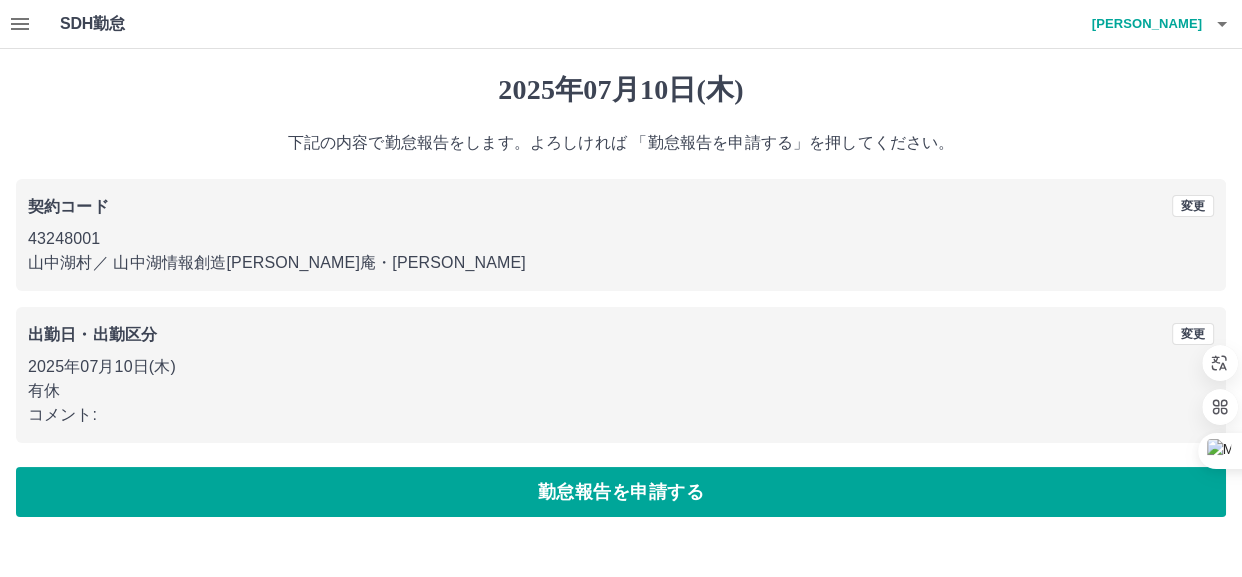 click on "コメント:" at bounding box center (621, 415) 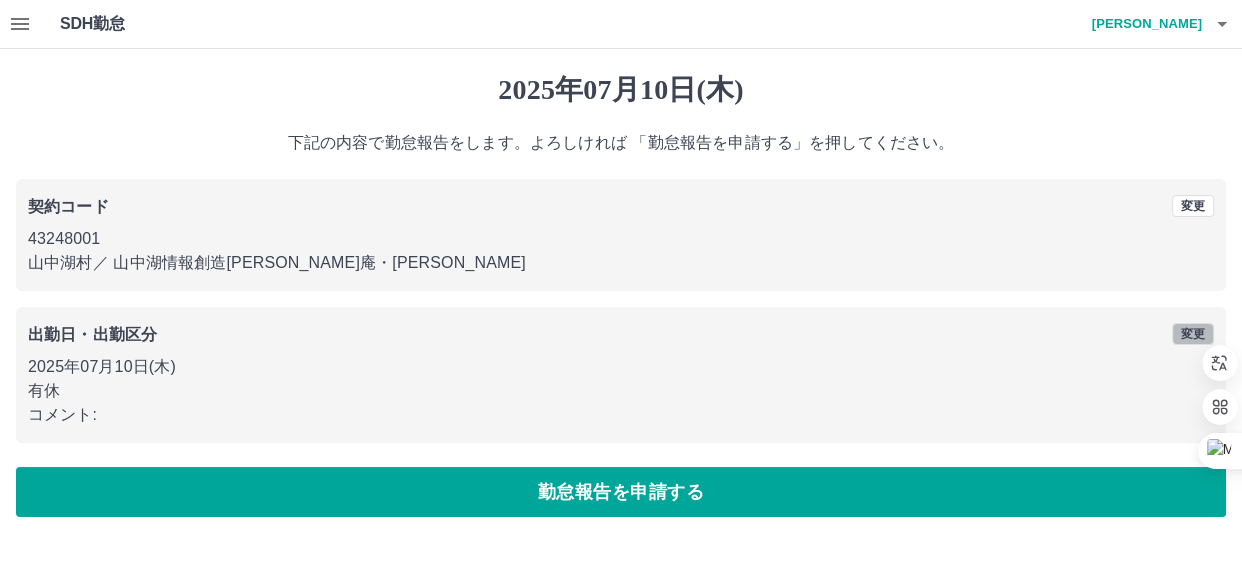 click on "変更" at bounding box center (1193, 334) 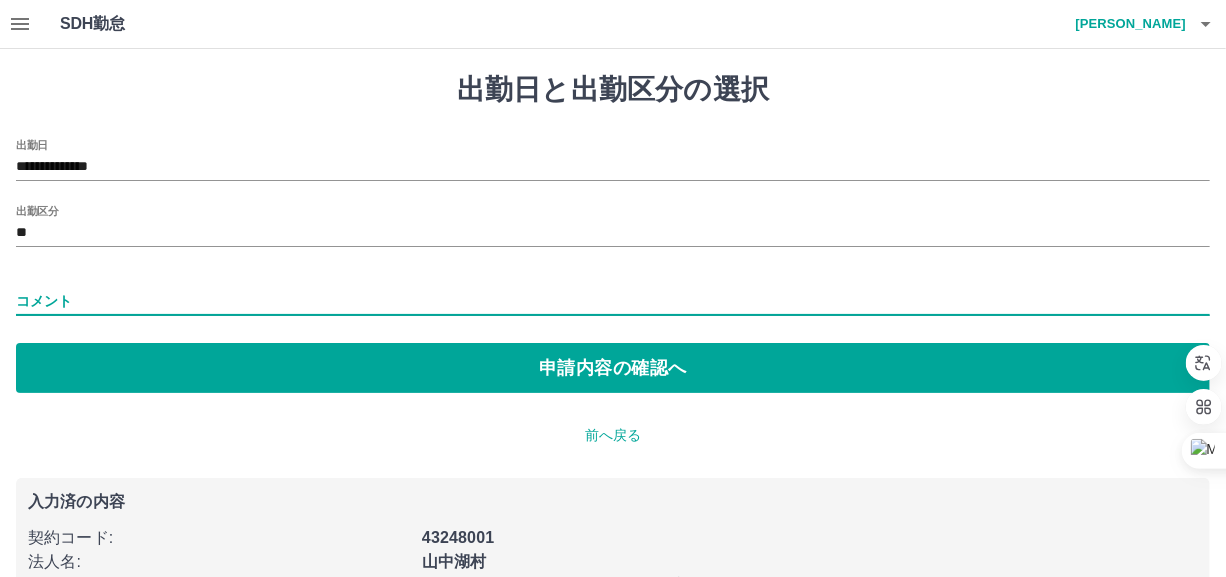 click on "コメント" at bounding box center [613, 301] 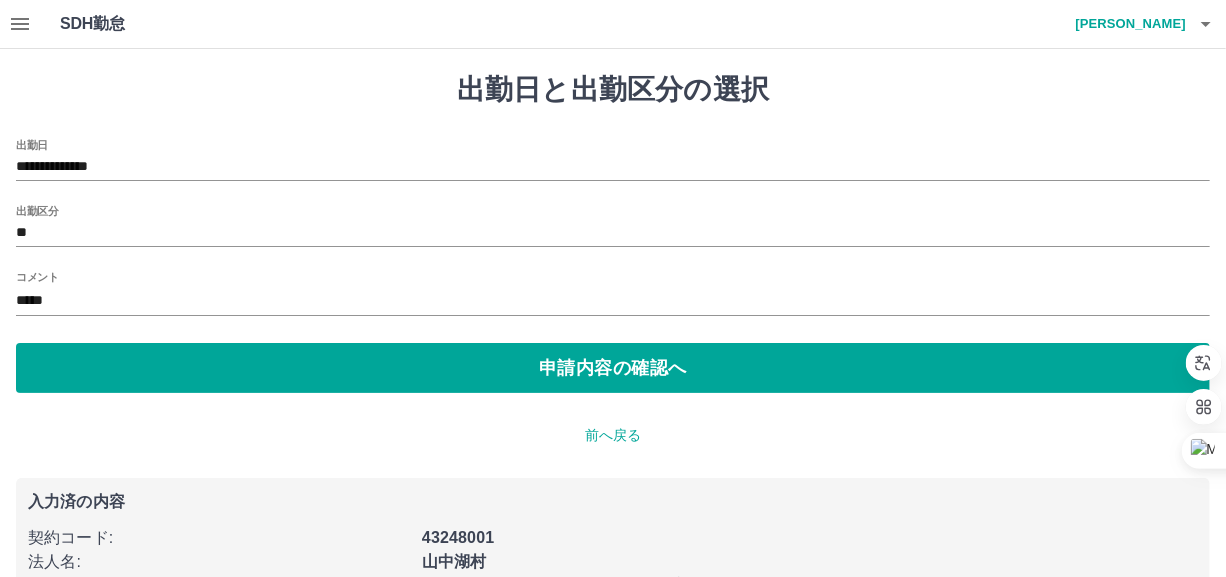 click on "コメント *****" at bounding box center (613, 295) 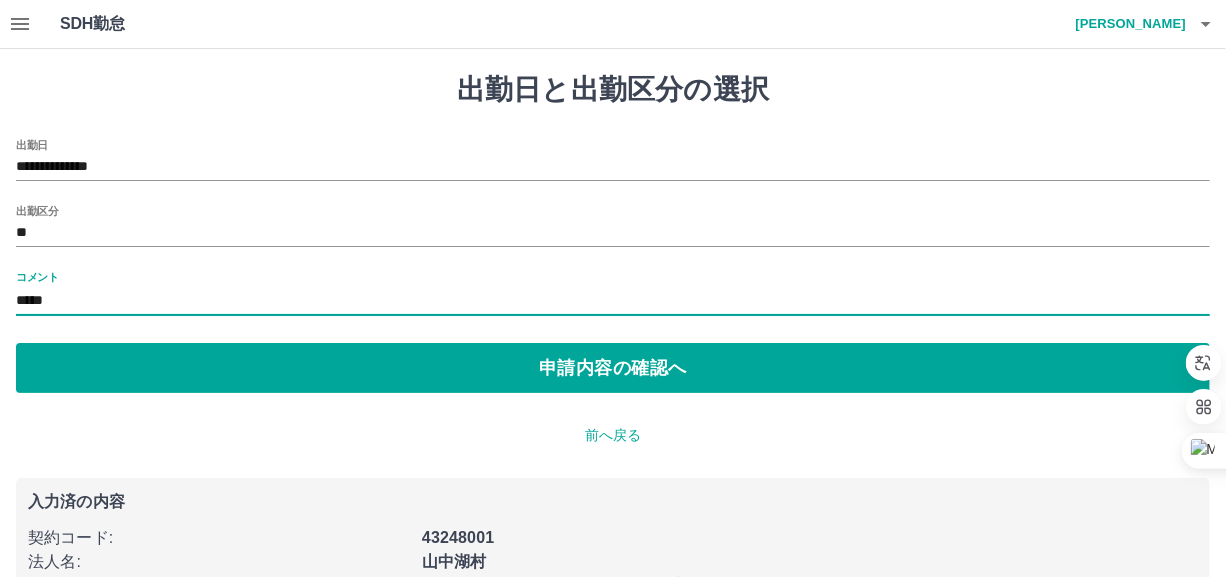 click on "*****" at bounding box center [613, 301] 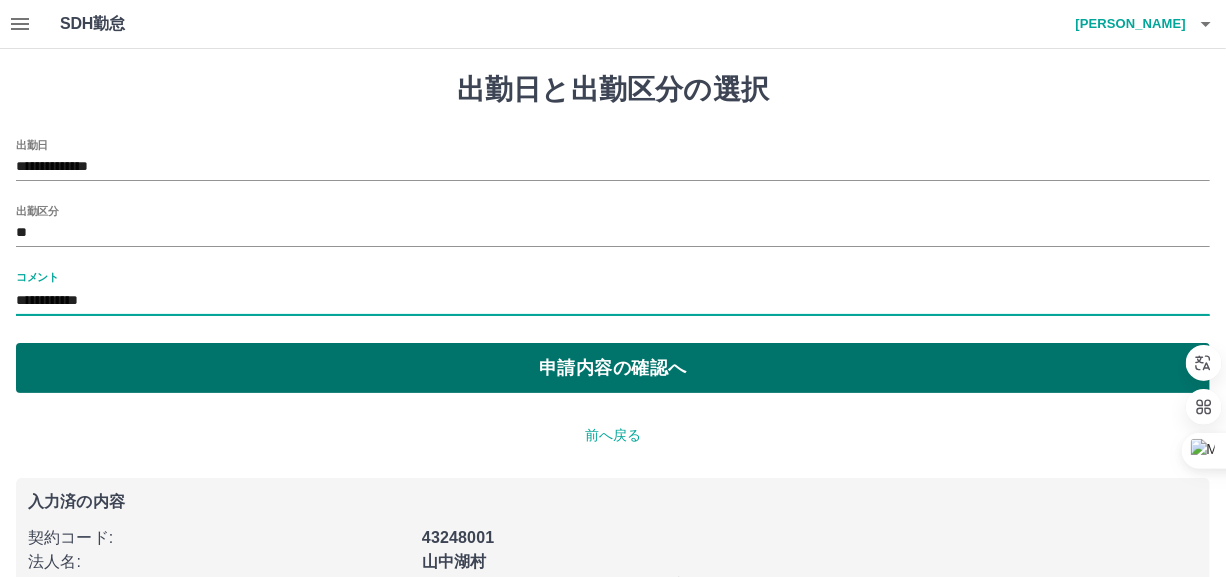 type on "**********" 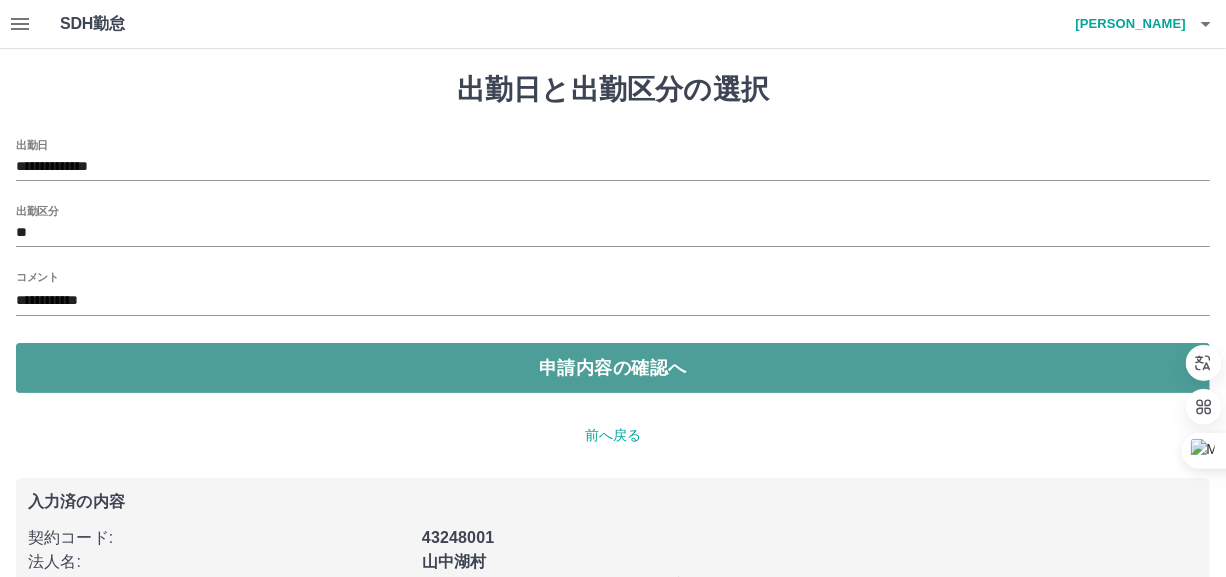 click on "申請内容の確認へ" at bounding box center [613, 368] 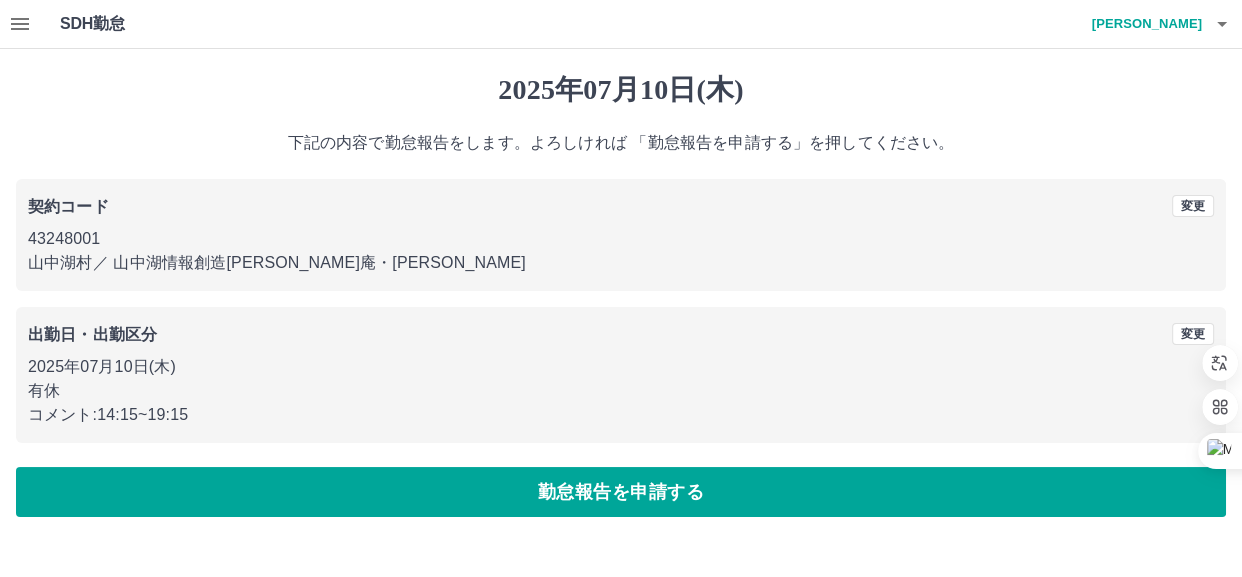 click on "コメント:  14:15~19:15" at bounding box center [621, 415] 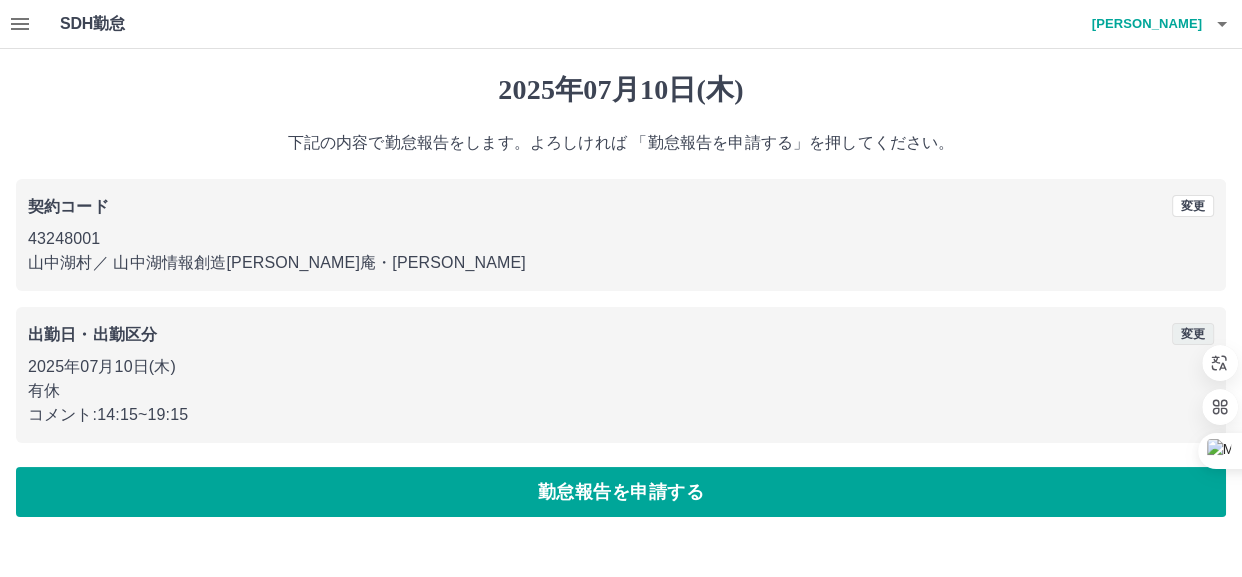 click on "変更" at bounding box center [1193, 334] 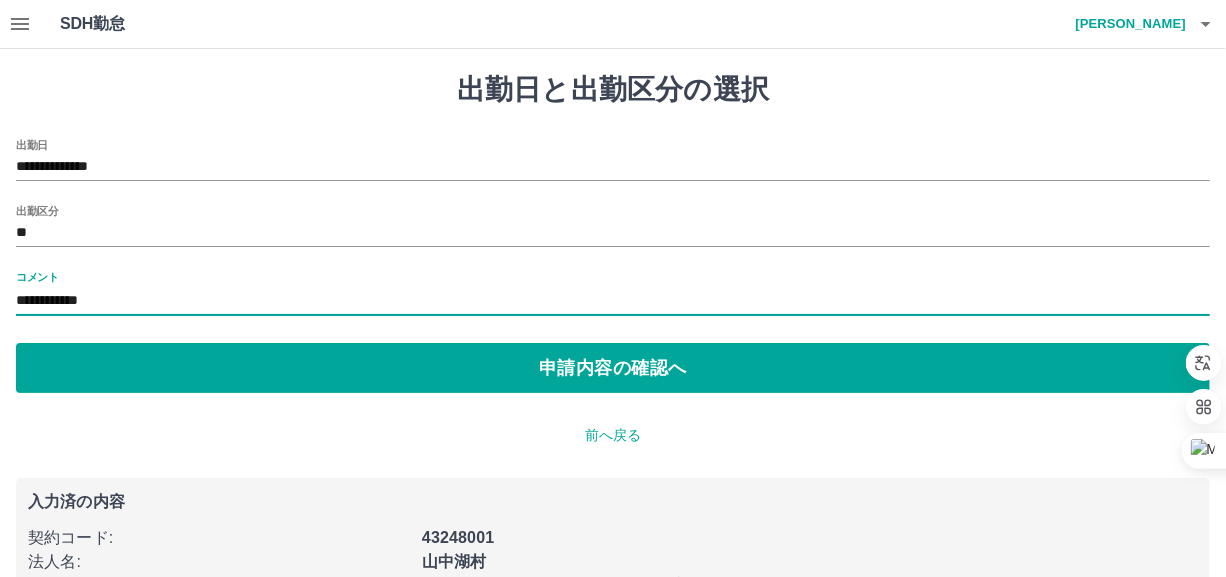 click on "**********" at bounding box center [613, 301] 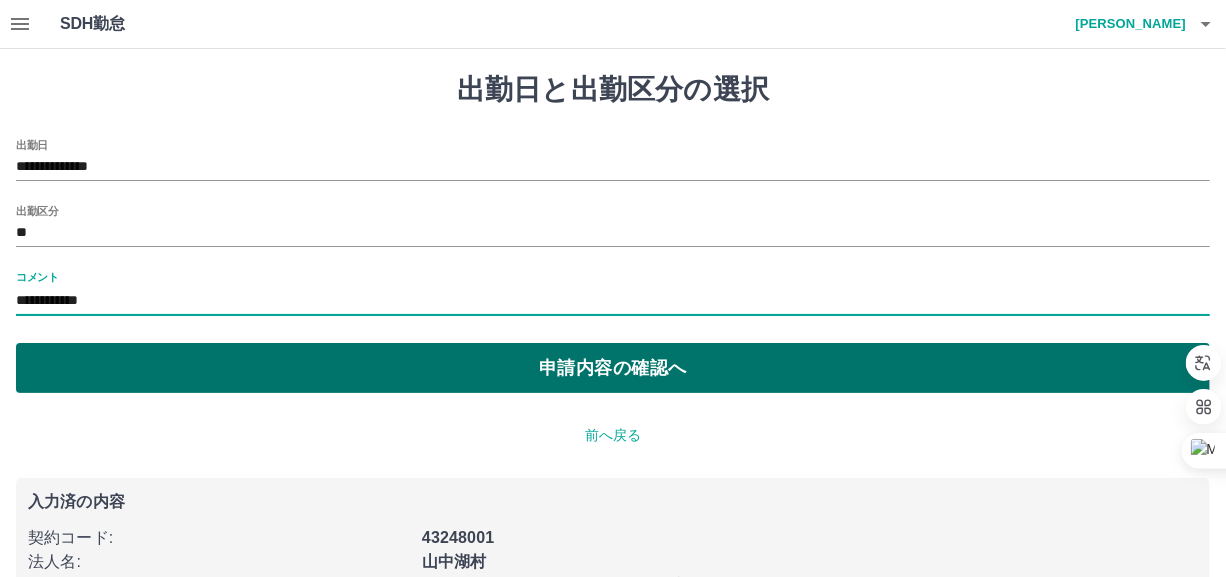 type on "**********" 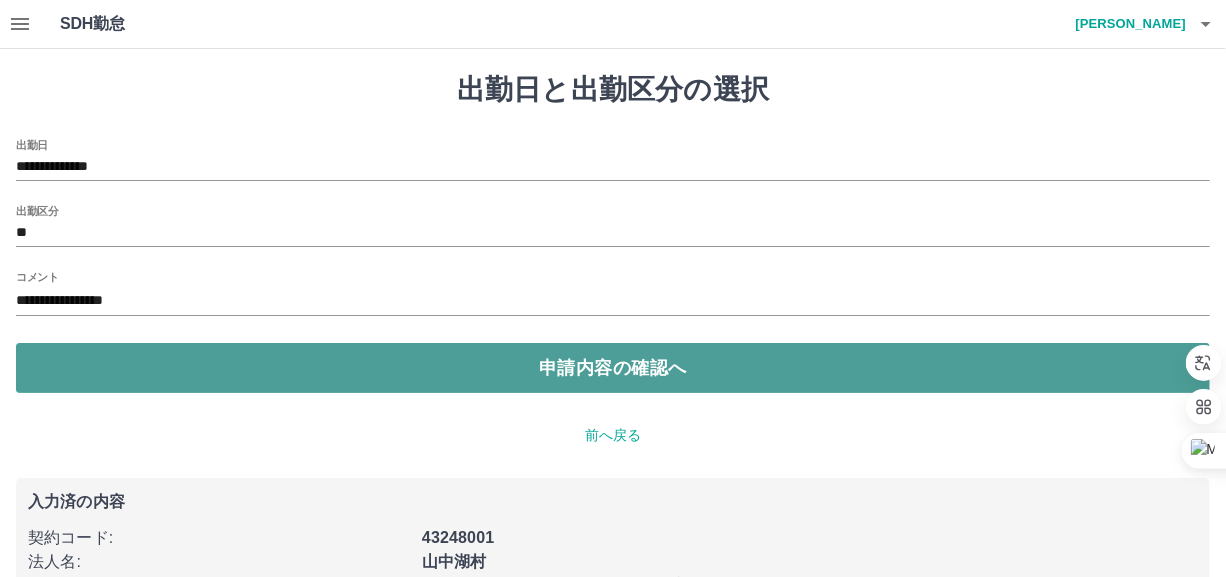click on "申請内容の確認へ" at bounding box center (613, 368) 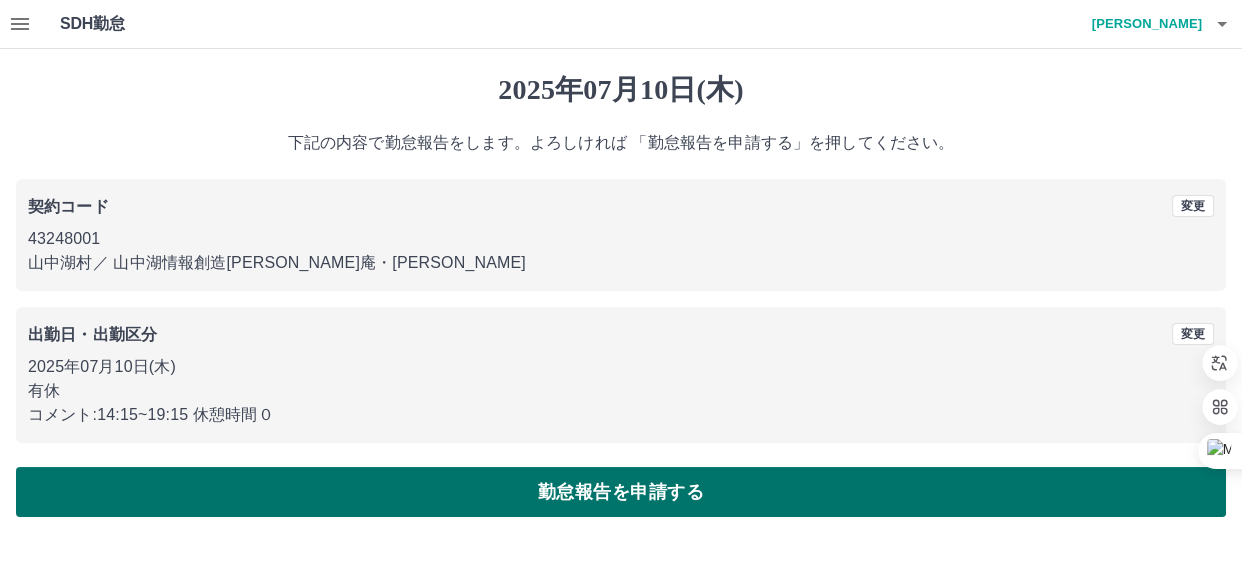 click on "勤怠報告を申請する" at bounding box center [621, 492] 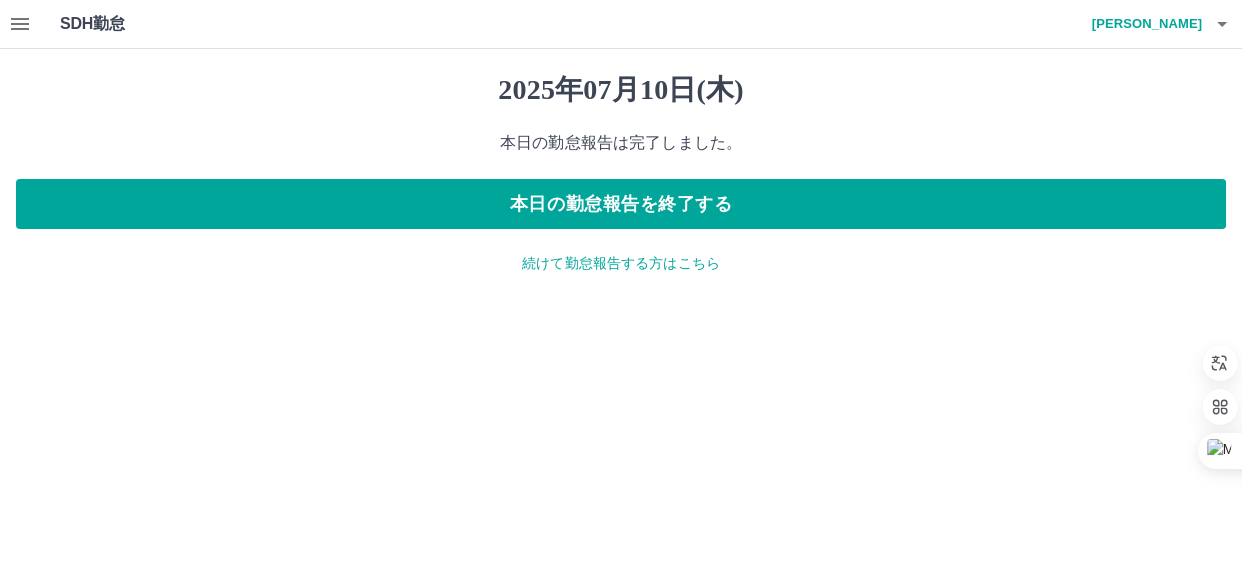 click on "続けて勤怠報告する方はこちら" at bounding box center (621, 263) 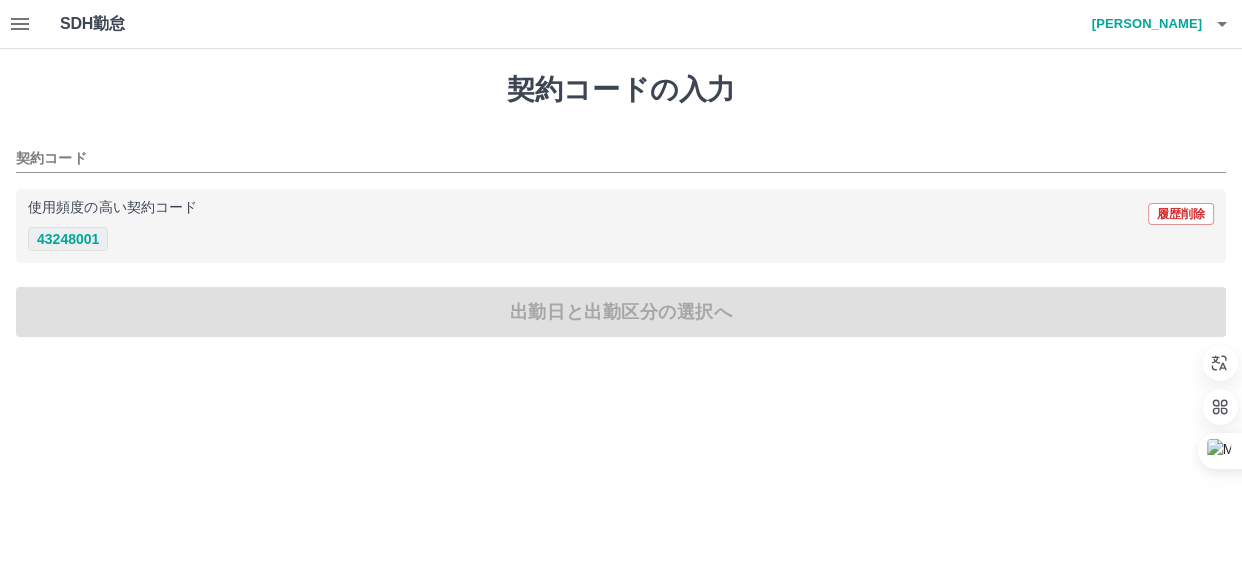 click on "43248001" at bounding box center [68, 239] 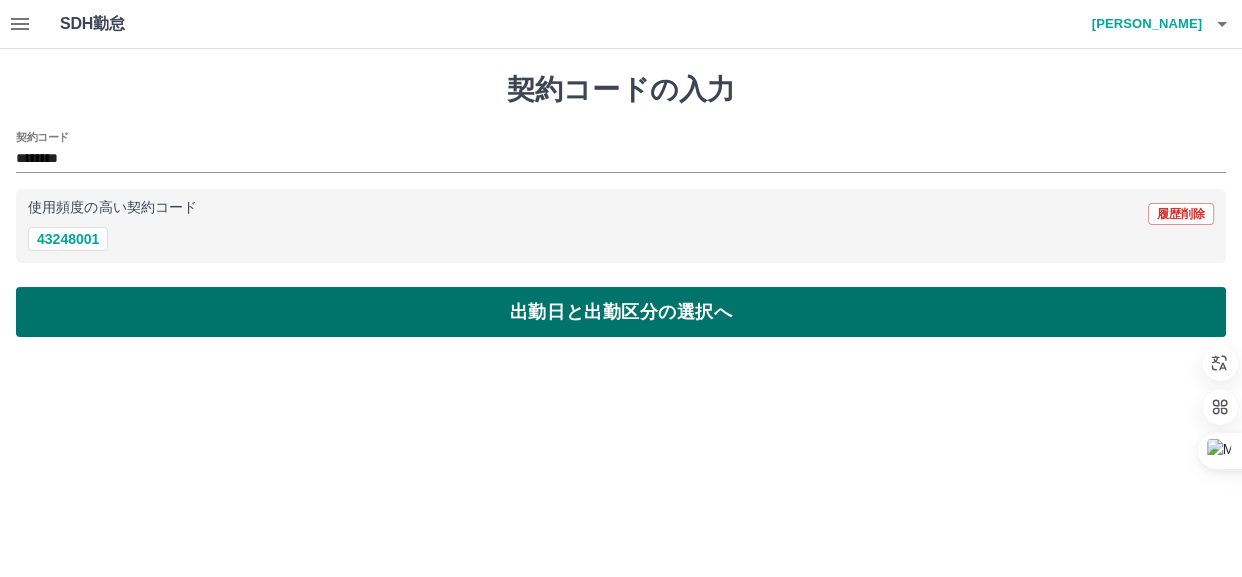 click on "出勤日と出勤区分の選択へ" at bounding box center [621, 312] 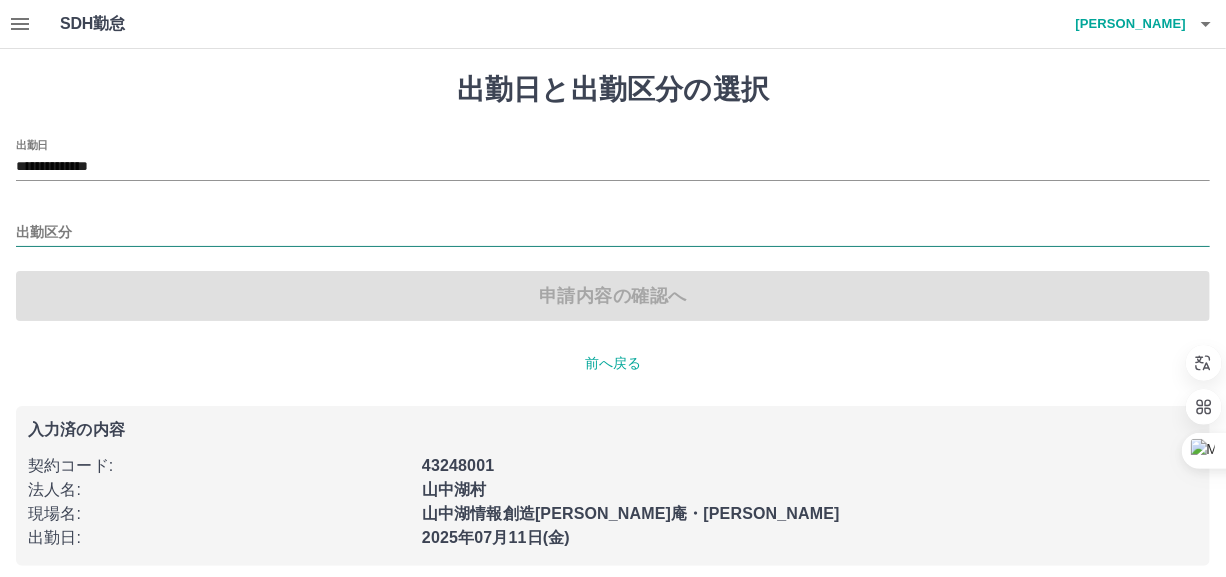 click on "出勤区分" at bounding box center [613, 233] 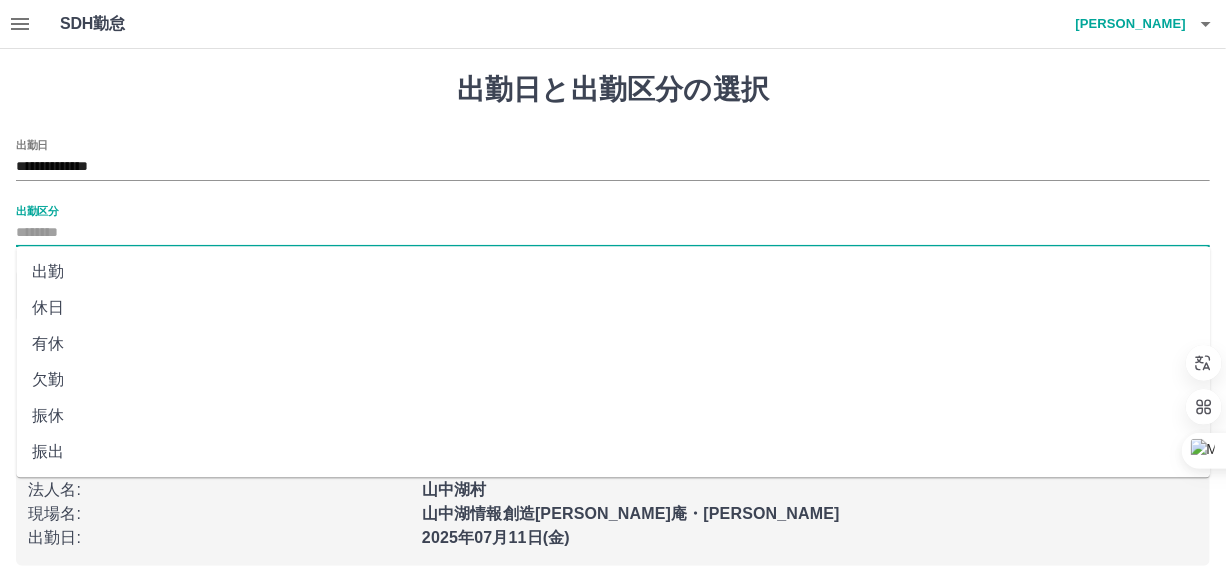 click on "出勤" at bounding box center (613, 272) 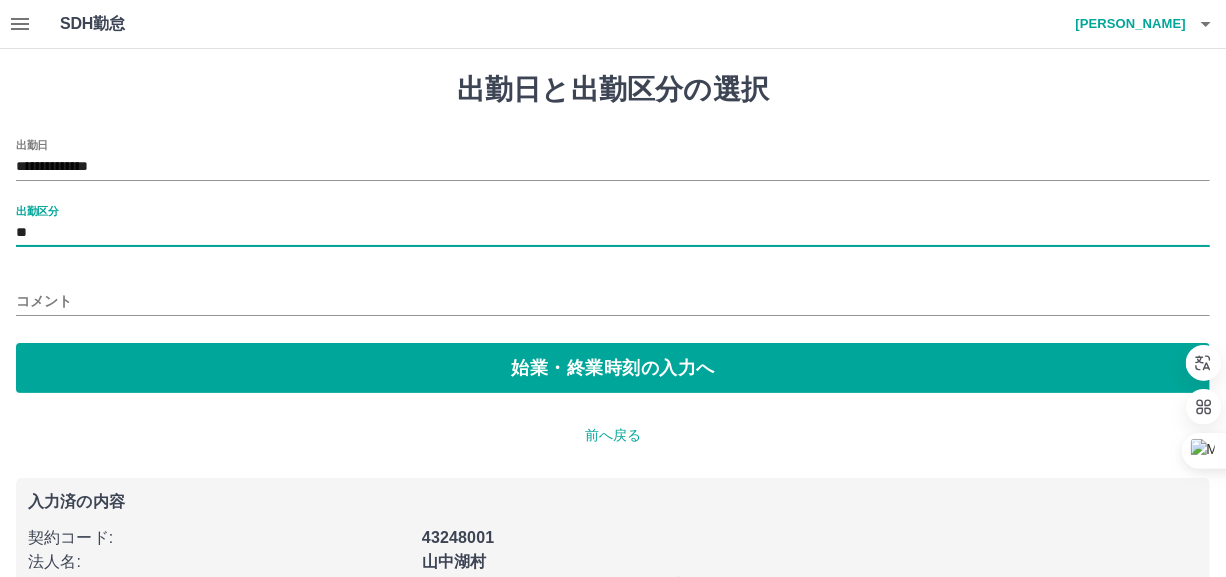 type on "**" 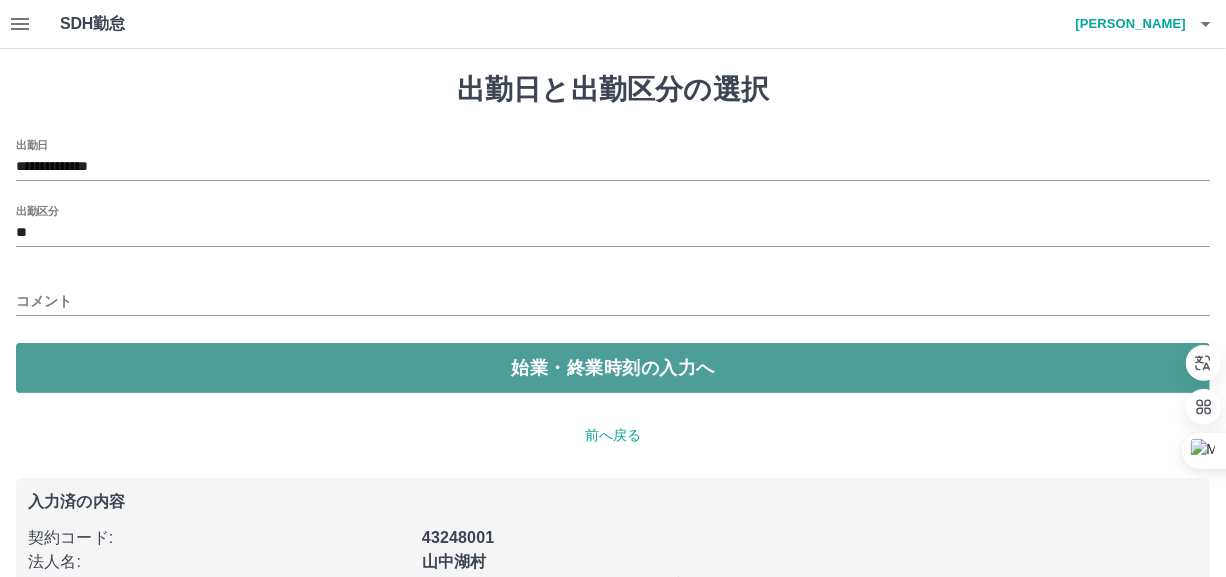 click on "始業・終業時刻の入力へ" at bounding box center (613, 368) 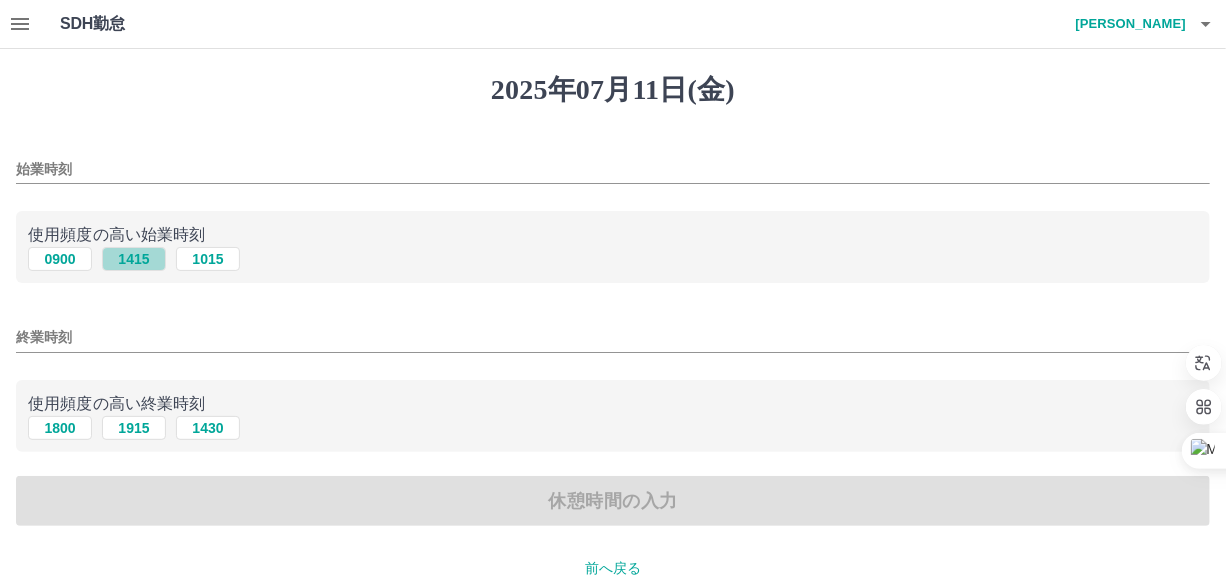 click on "1415" at bounding box center (134, 259) 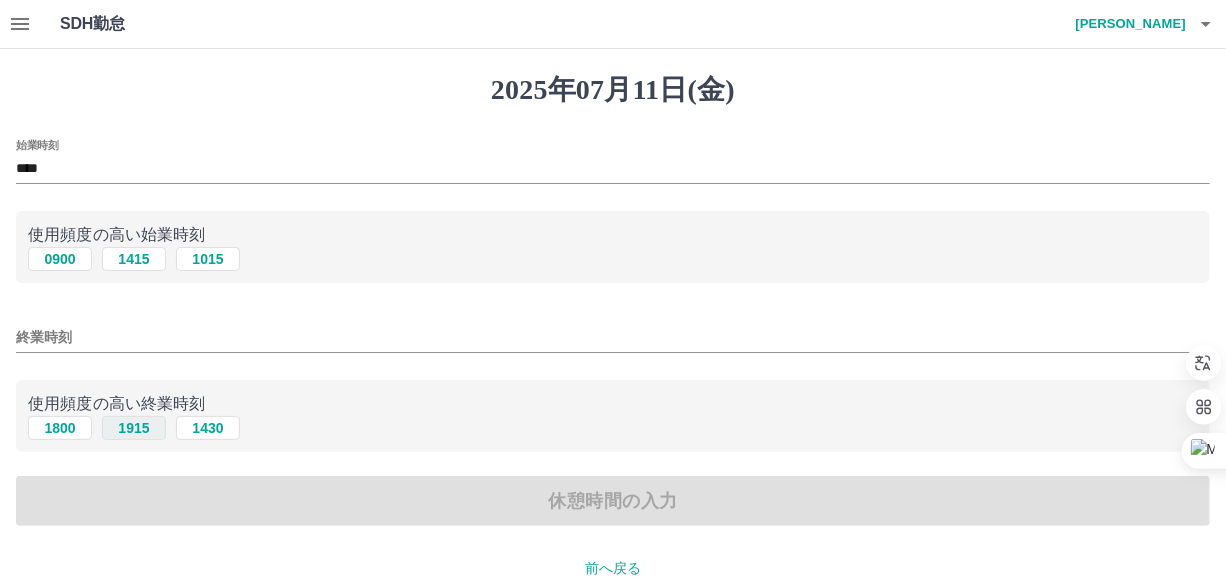 click on "1915" at bounding box center (134, 428) 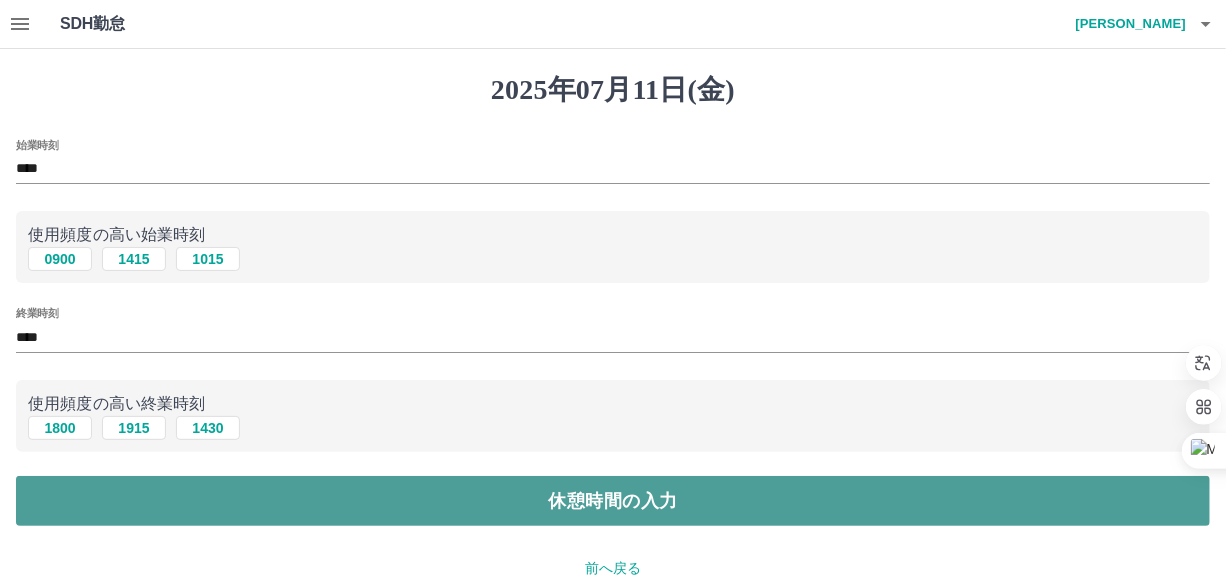 click on "休憩時間の入力" at bounding box center (613, 501) 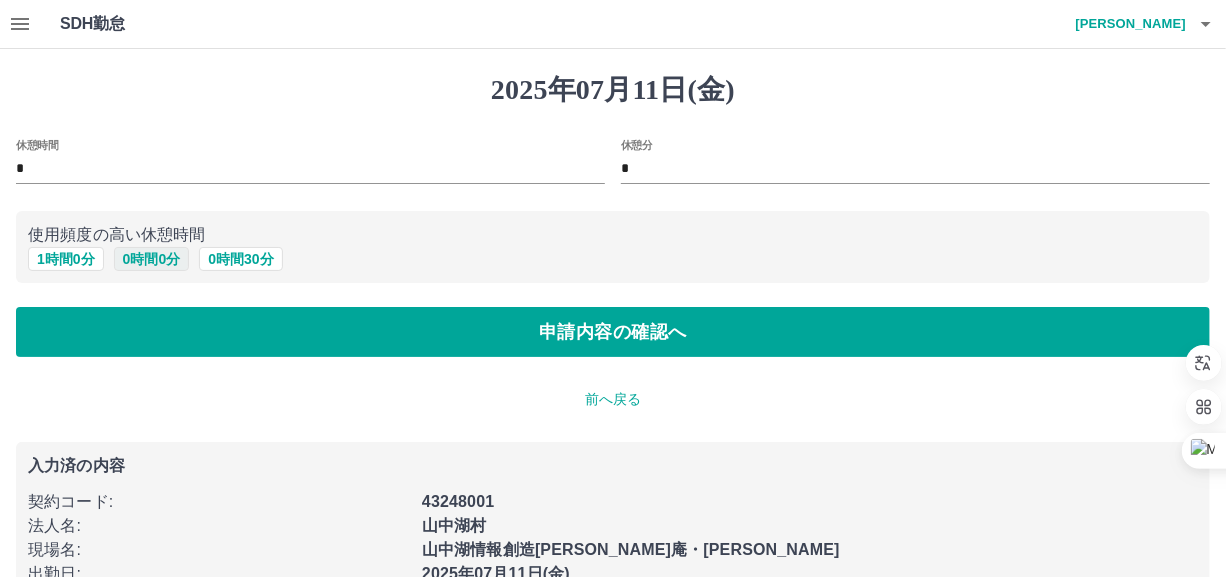 click on "0 時間 0 分" at bounding box center (152, 259) 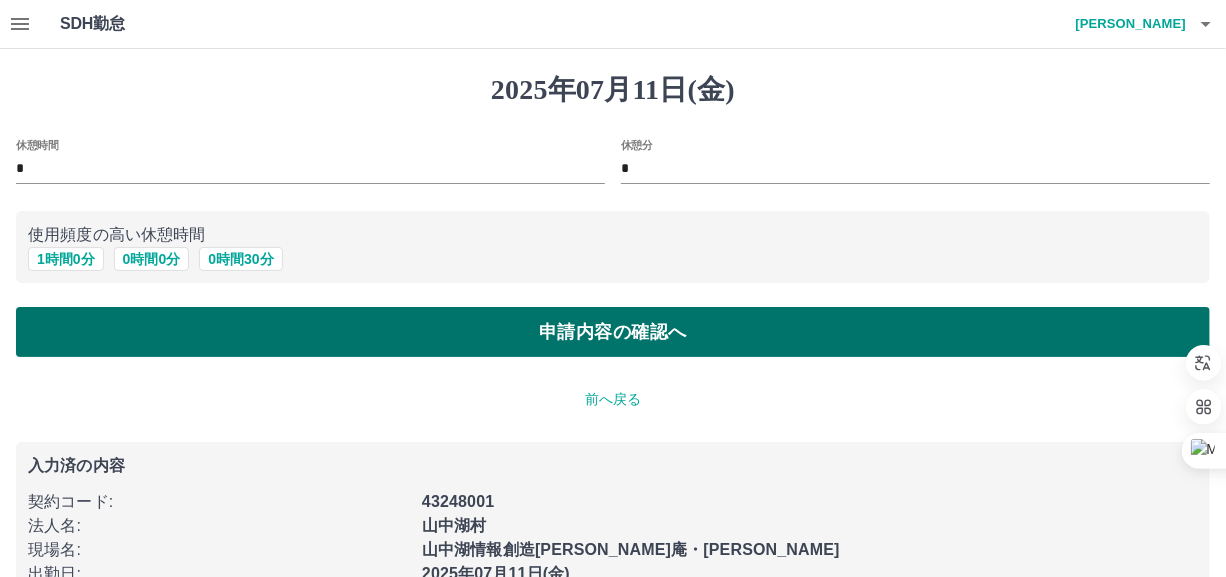 click on "申請内容の確認へ" at bounding box center (613, 332) 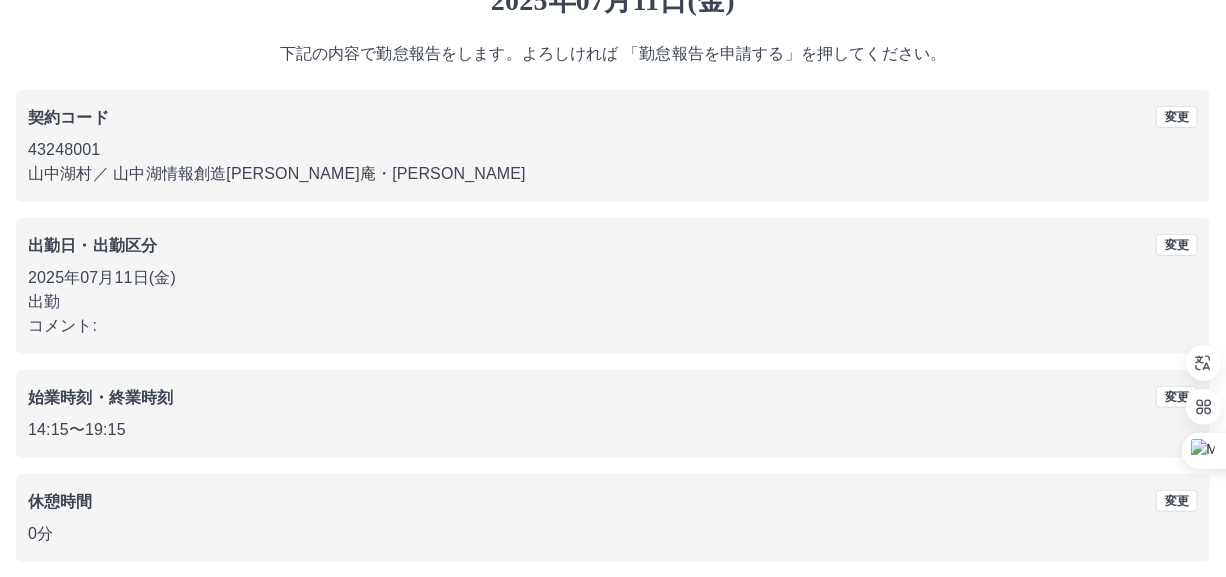 scroll, scrollTop: 170, scrollLeft: 0, axis: vertical 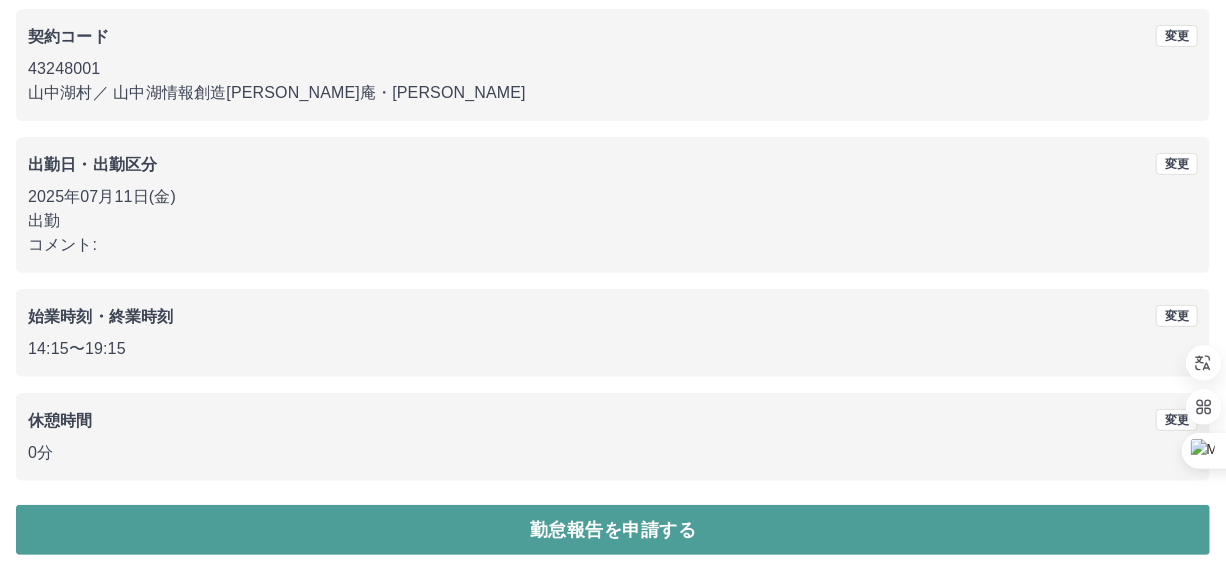 click on "勤怠報告を申請する" at bounding box center [613, 530] 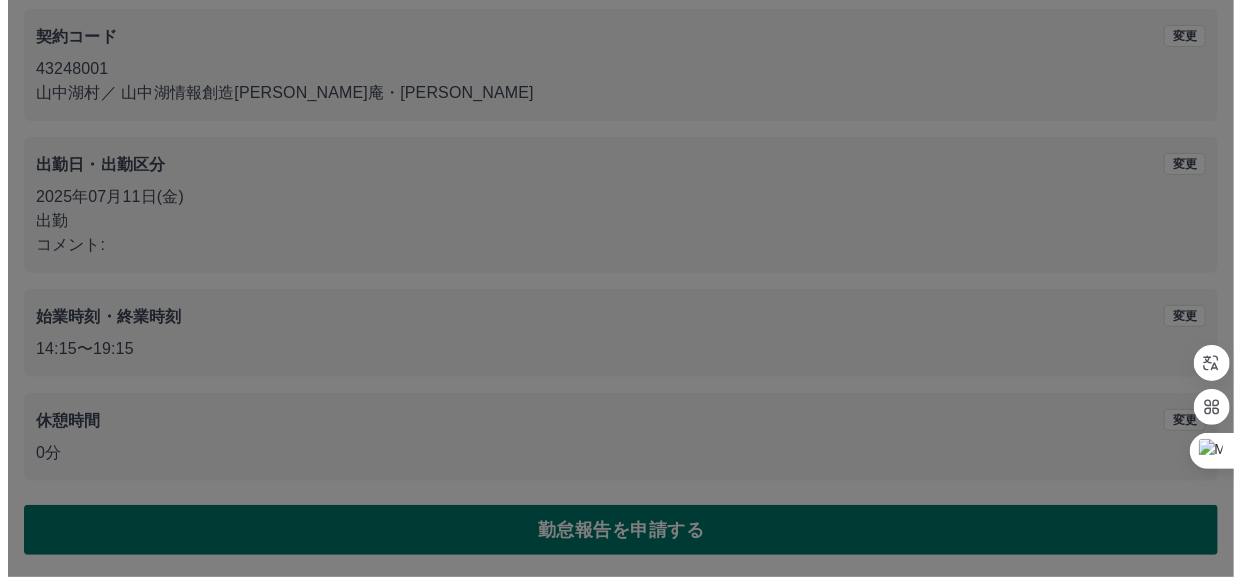 scroll, scrollTop: 0, scrollLeft: 0, axis: both 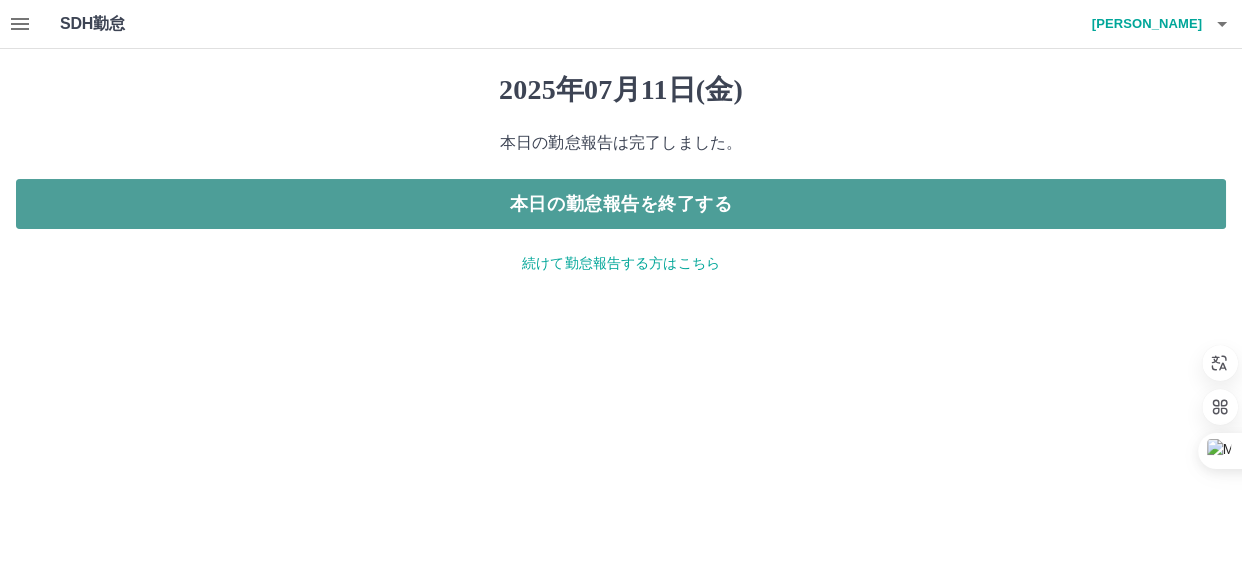 click on "本日の勤怠報告を終了する" at bounding box center (621, 204) 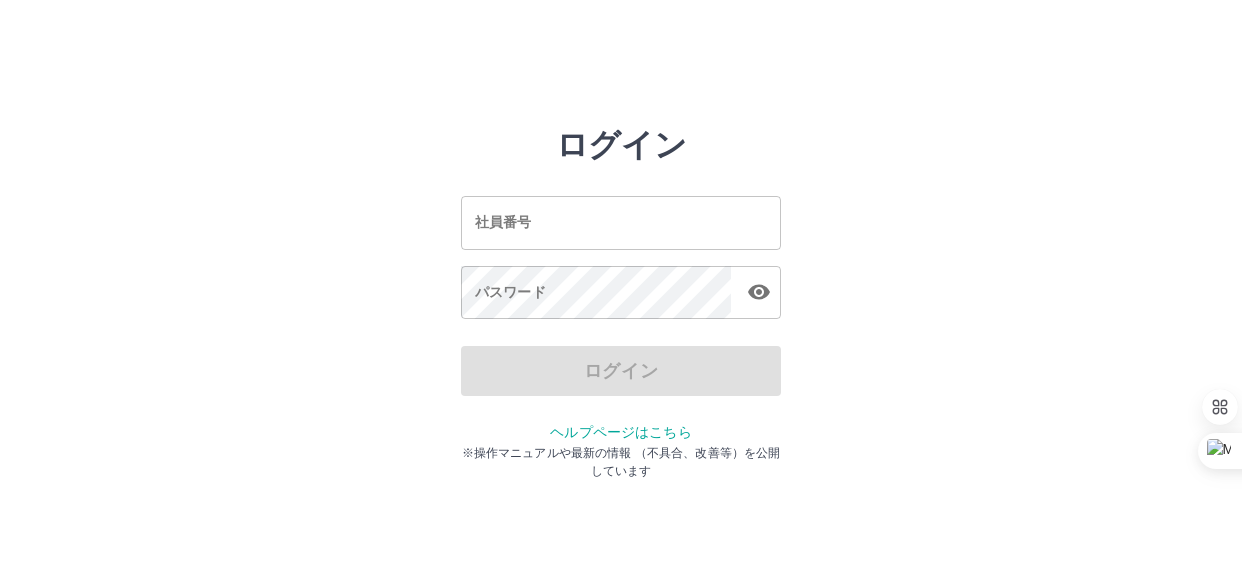 scroll, scrollTop: 0, scrollLeft: 0, axis: both 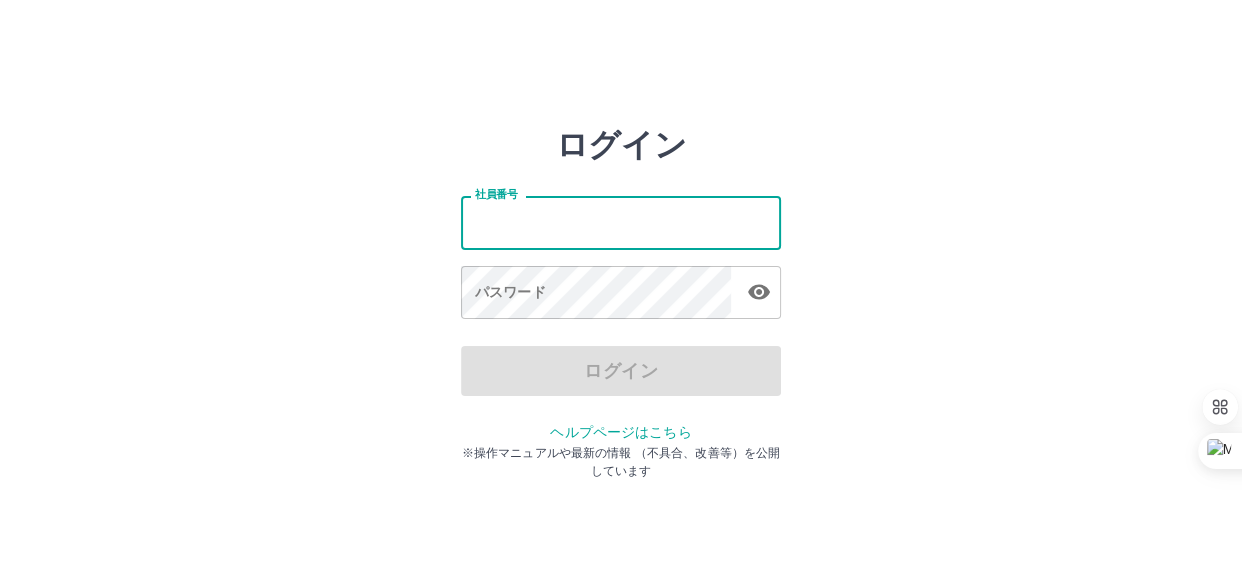 click on "社員番号" at bounding box center (621, 222) 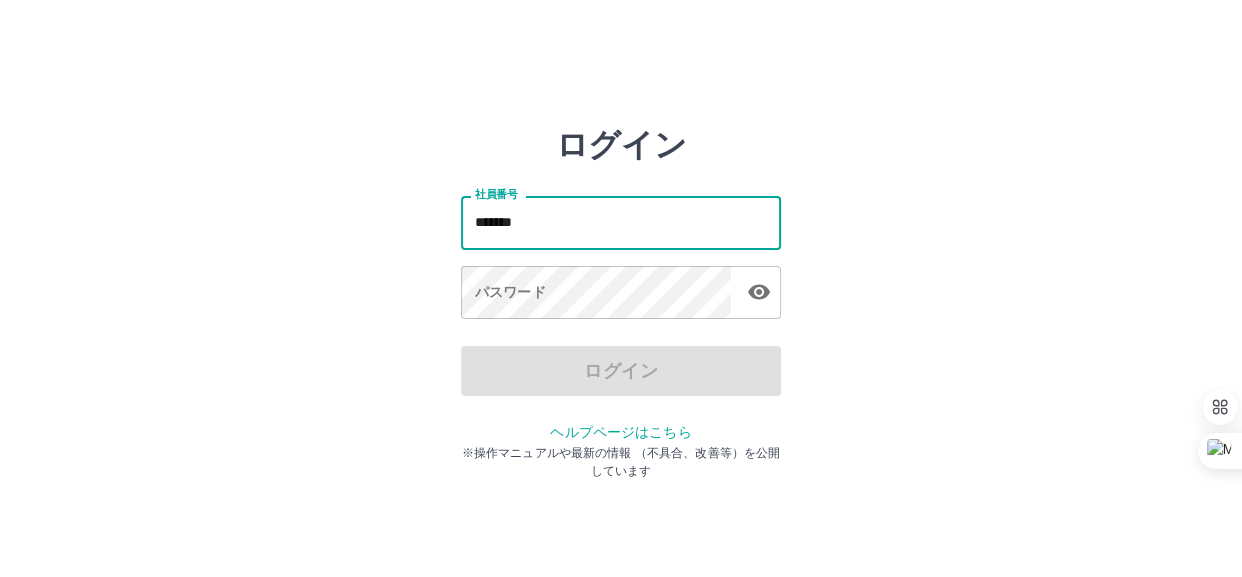 type on "*******" 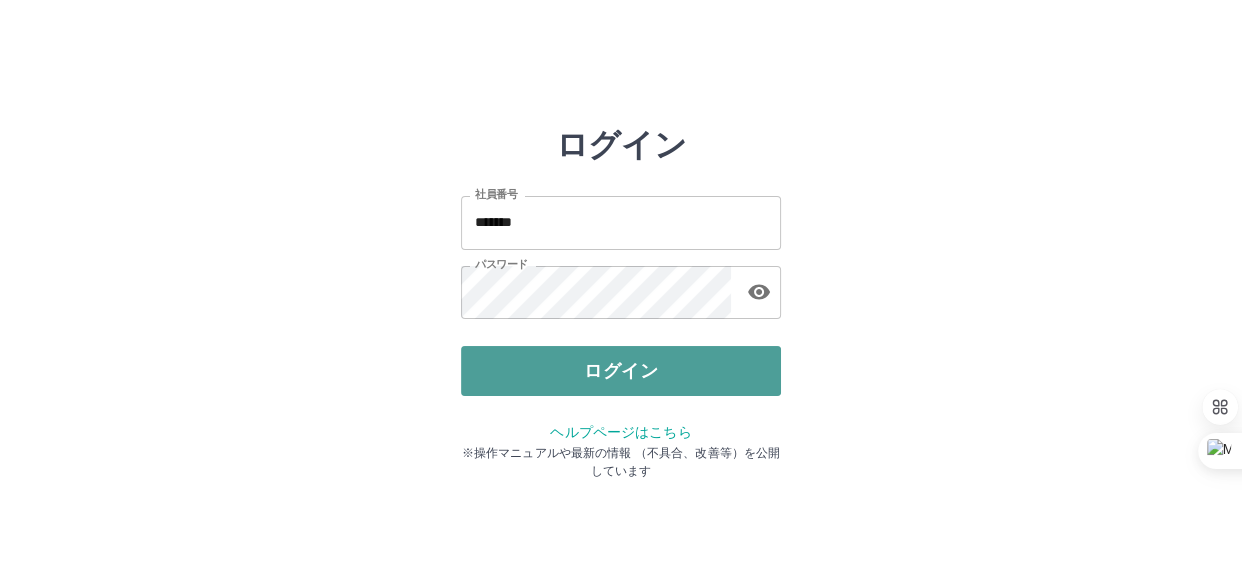 click on "ログイン" at bounding box center (621, 371) 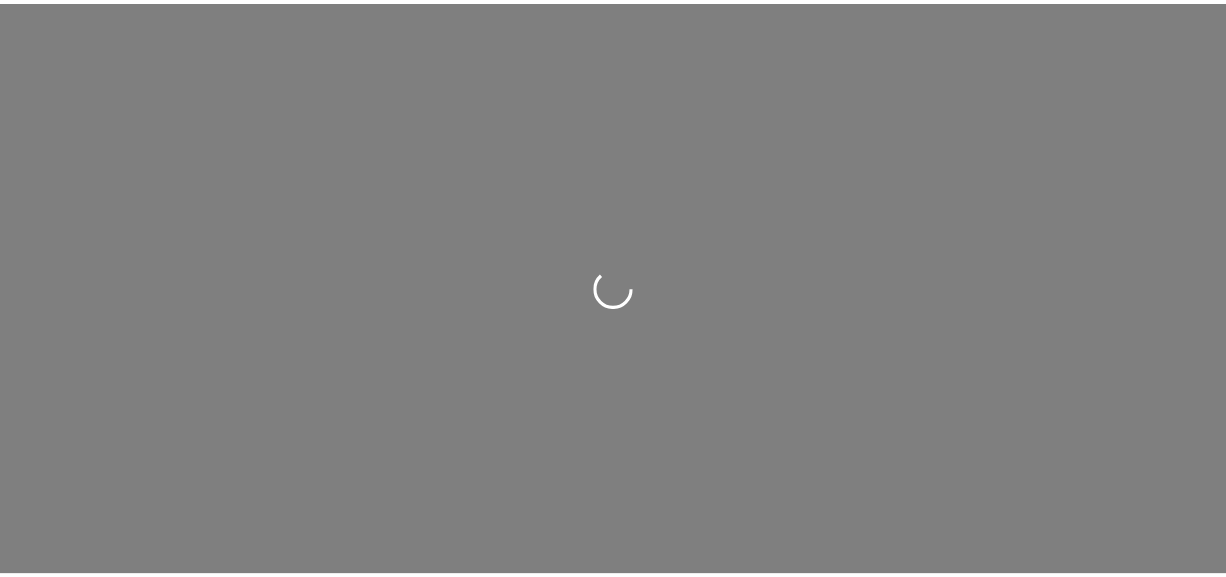 scroll, scrollTop: 0, scrollLeft: 0, axis: both 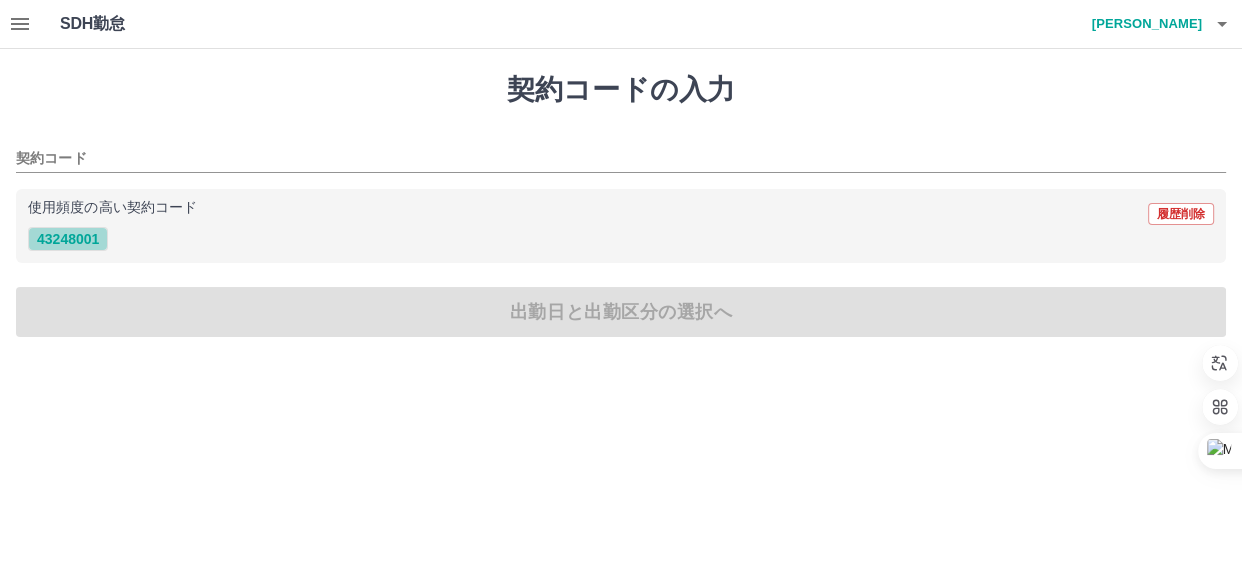 click on "43248001" at bounding box center (68, 239) 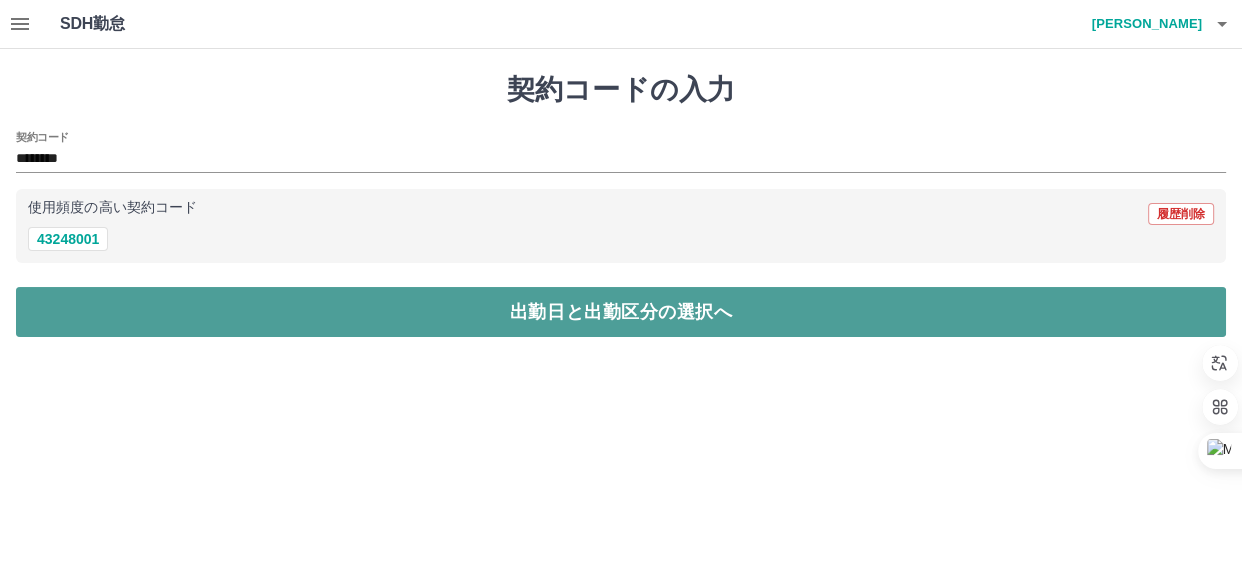 click on "出勤日と出勤区分の選択へ" at bounding box center [621, 312] 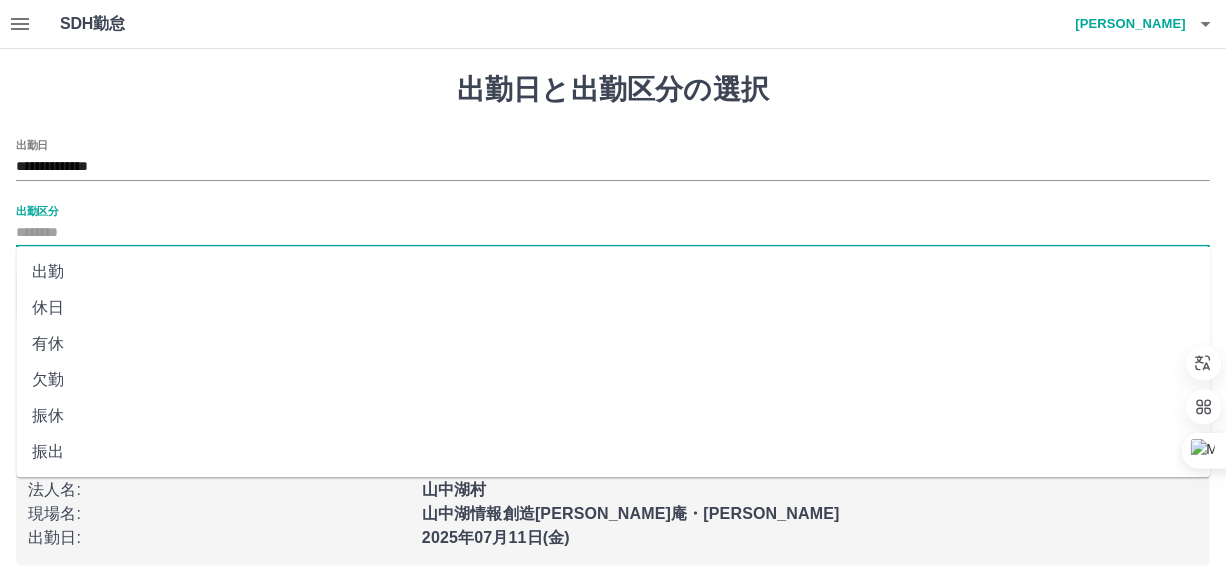 click on "出勤区分" at bounding box center (613, 233) 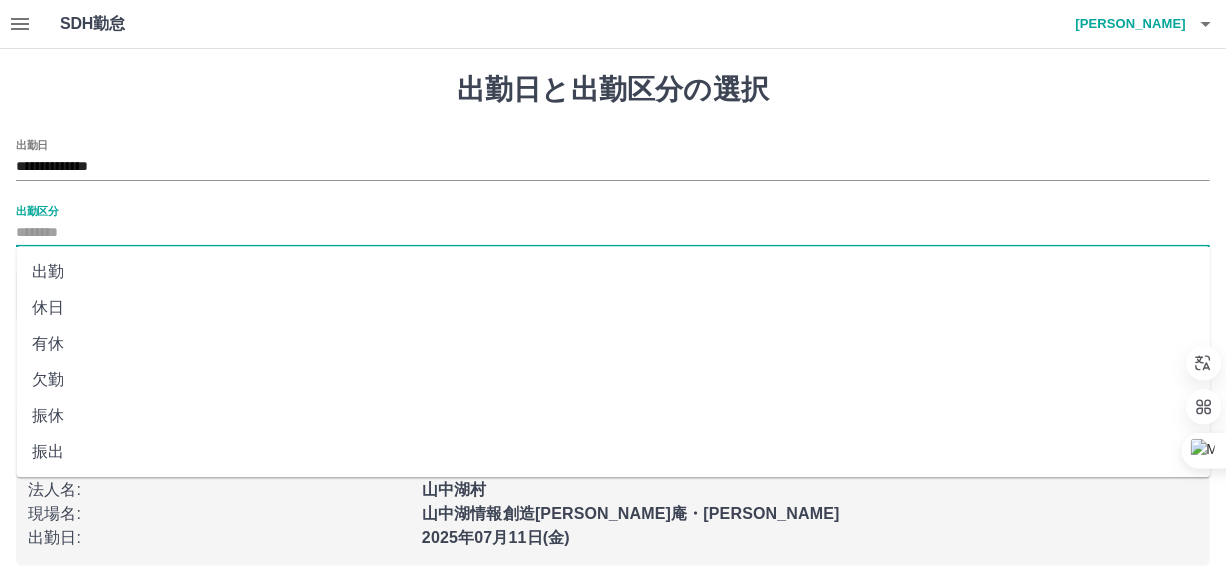 click on "出勤" at bounding box center (613, 272) 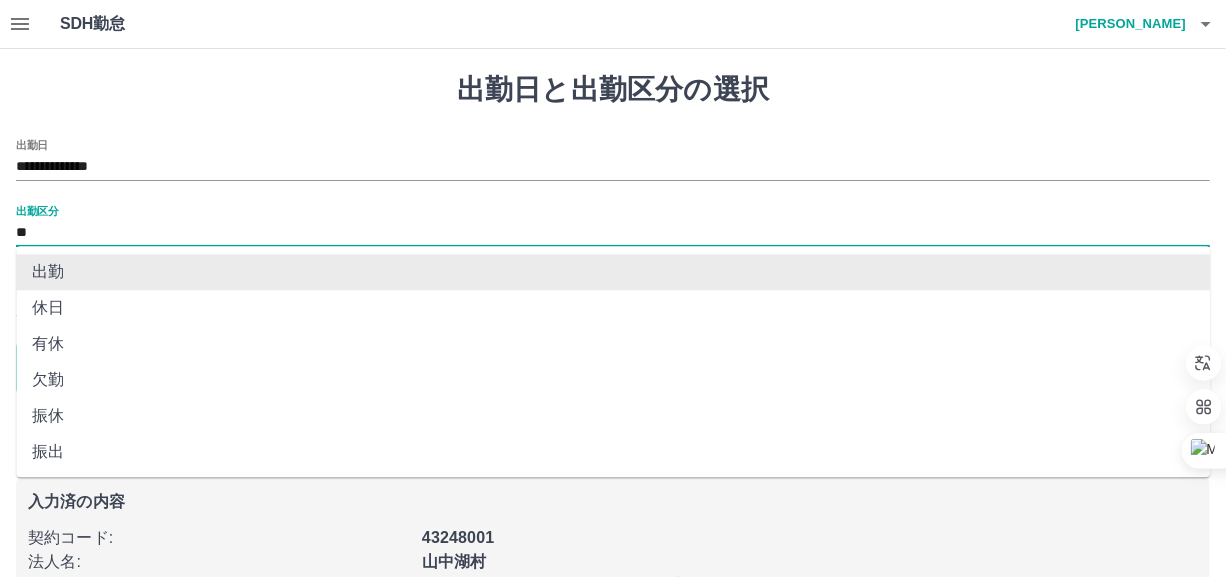 click on "**" at bounding box center [613, 233] 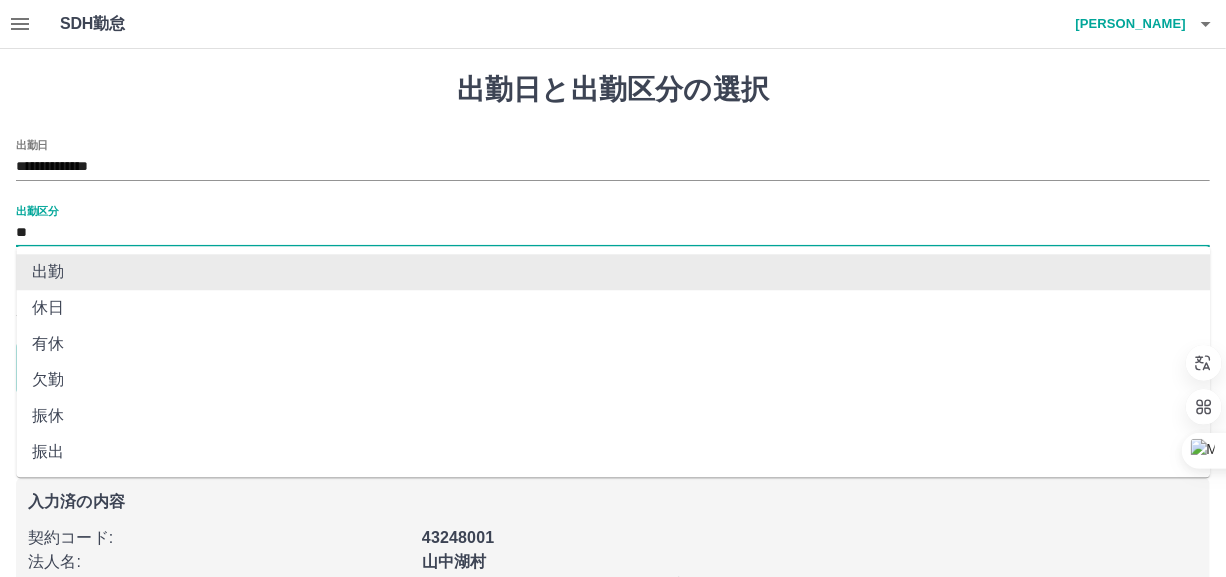 click on "出勤" at bounding box center [613, 272] 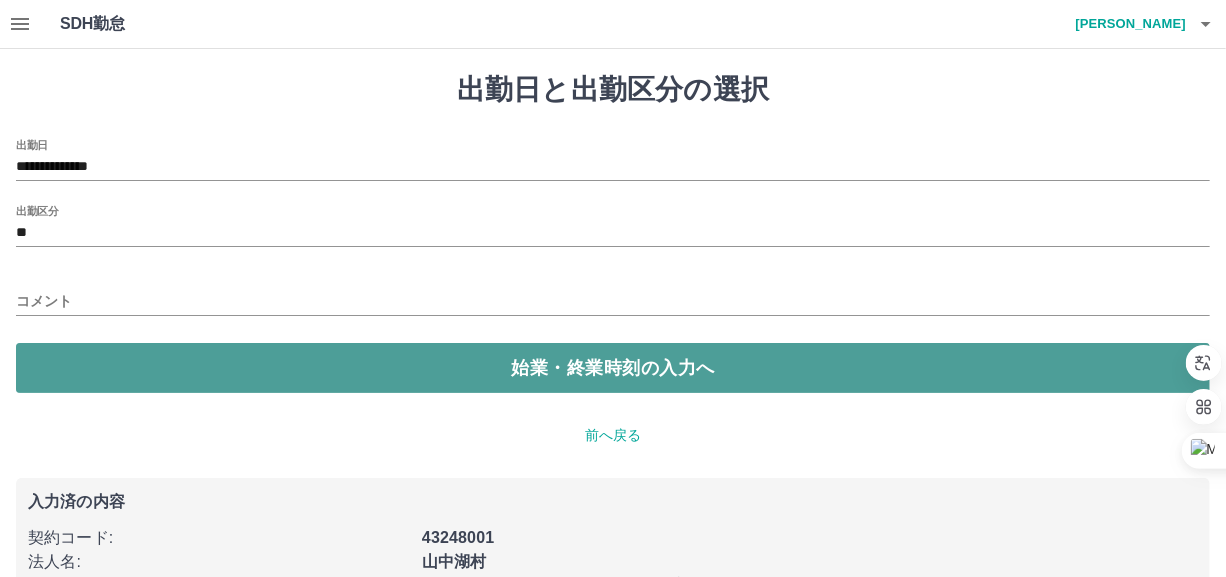 click on "始業・終業時刻の入力へ" at bounding box center [613, 368] 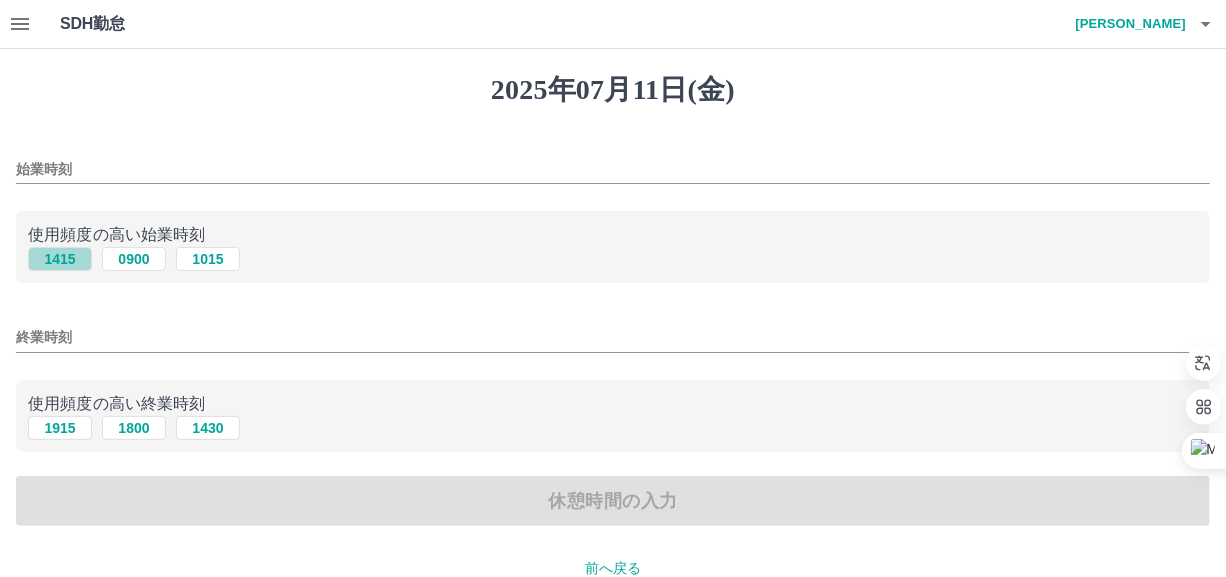 click on "1415" at bounding box center [60, 259] 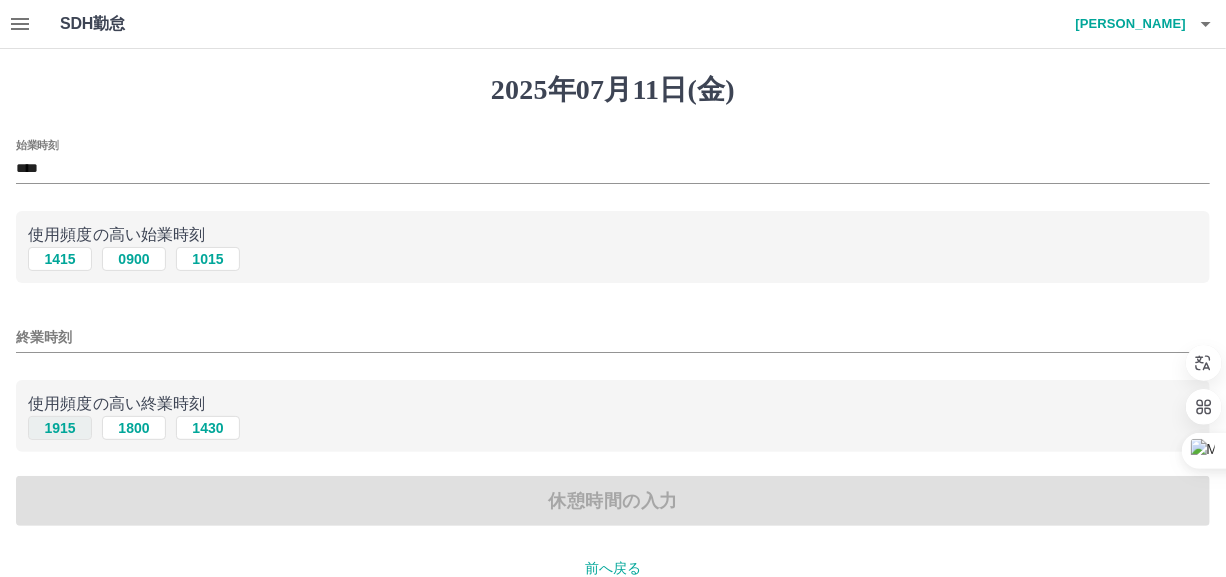 click on "1915" at bounding box center [60, 428] 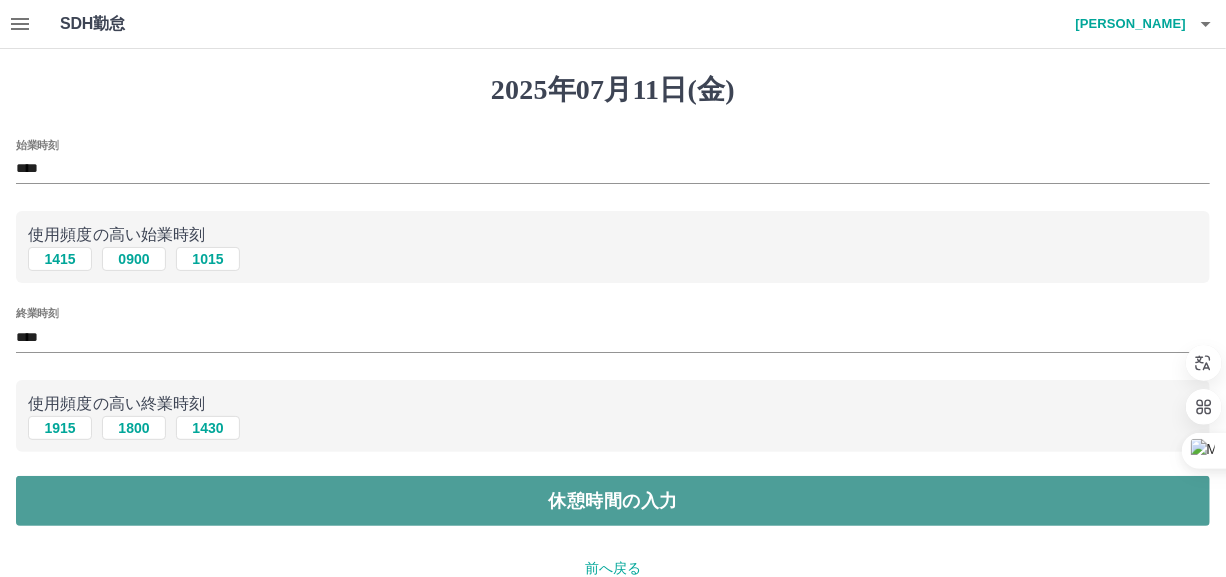 click on "休憩時間の入力" at bounding box center [613, 501] 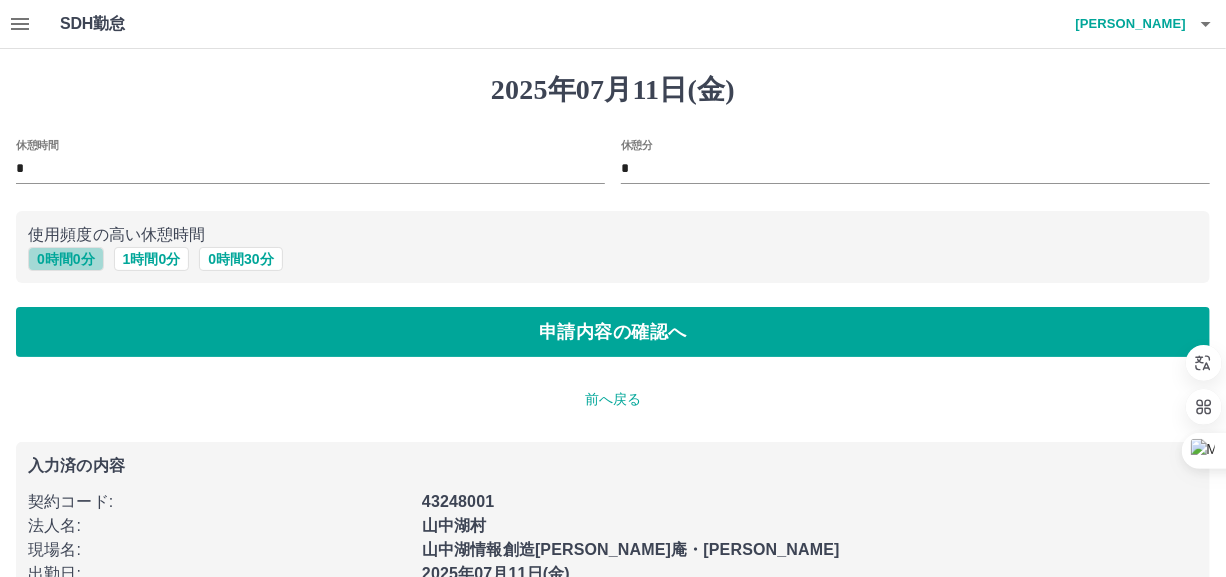 click on "0 時間 0 分" at bounding box center [66, 259] 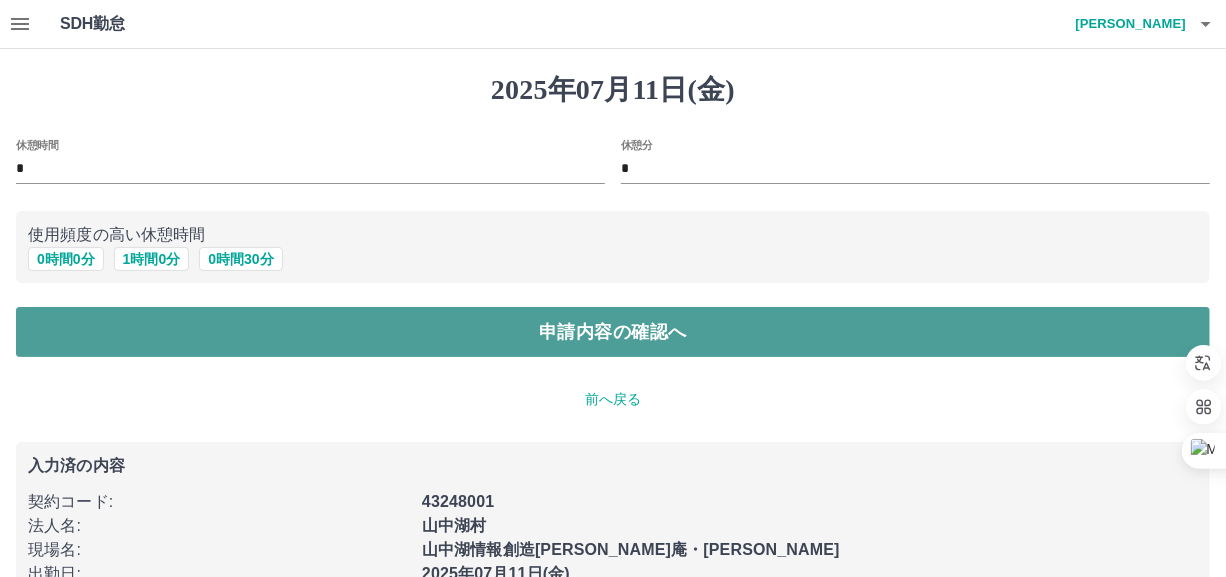 click on "申請内容の確認へ" at bounding box center (613, 332) 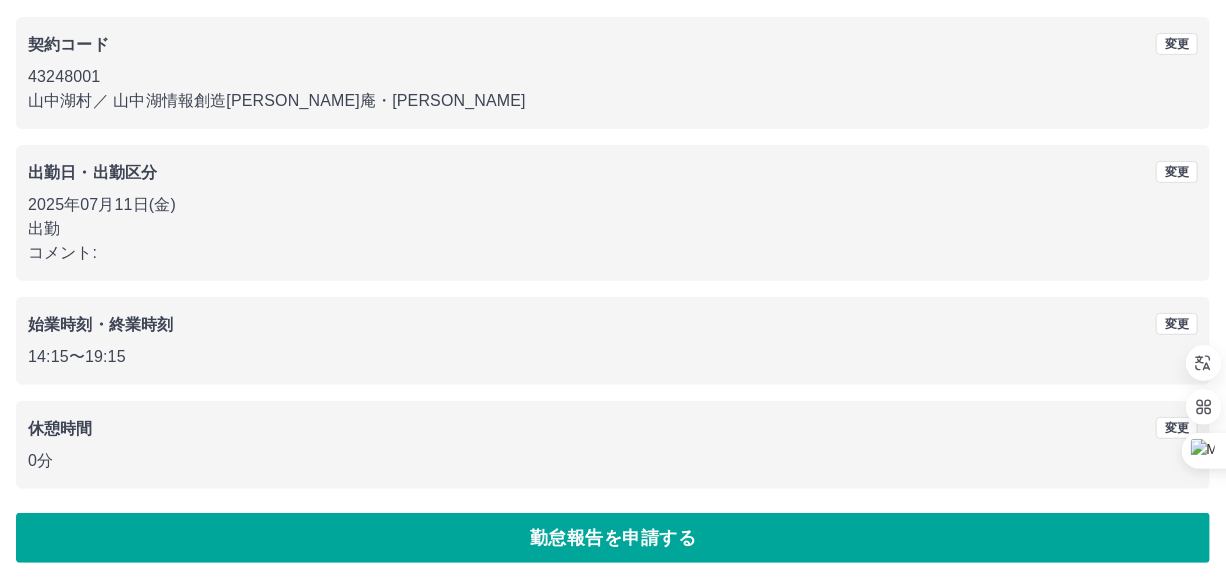 scroll, scrollTop: 170, scrollLeft: 0, axis: vertical 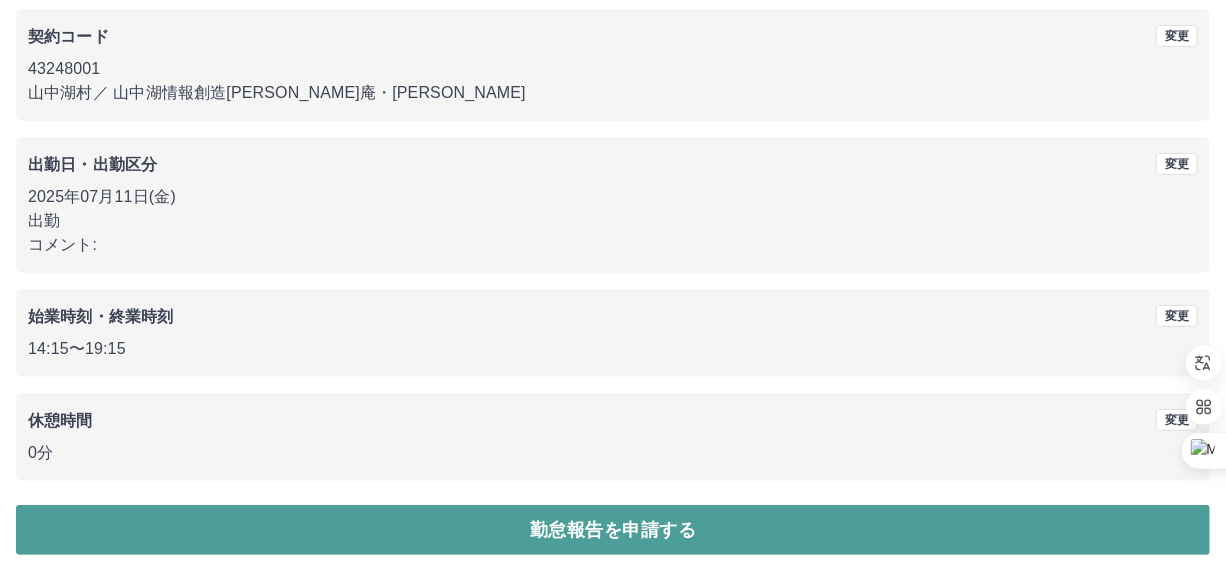 click on "勤怠報告を申請する" at bounding box center [613, 530] 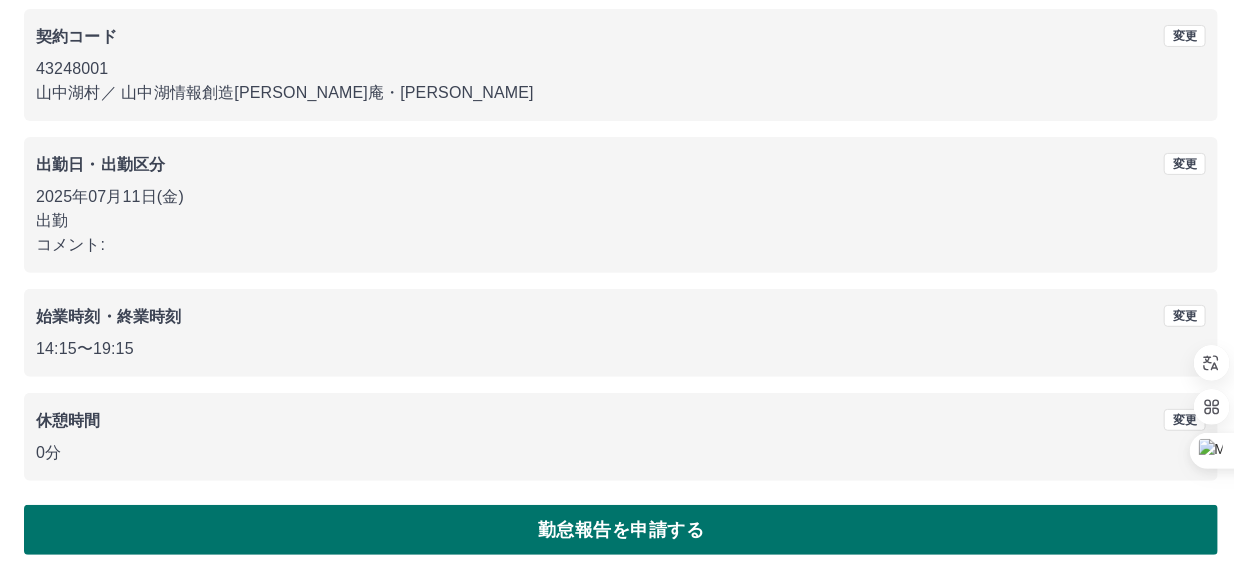 scroll, scrollTop: 0, scrollLeft: 0, axis: both 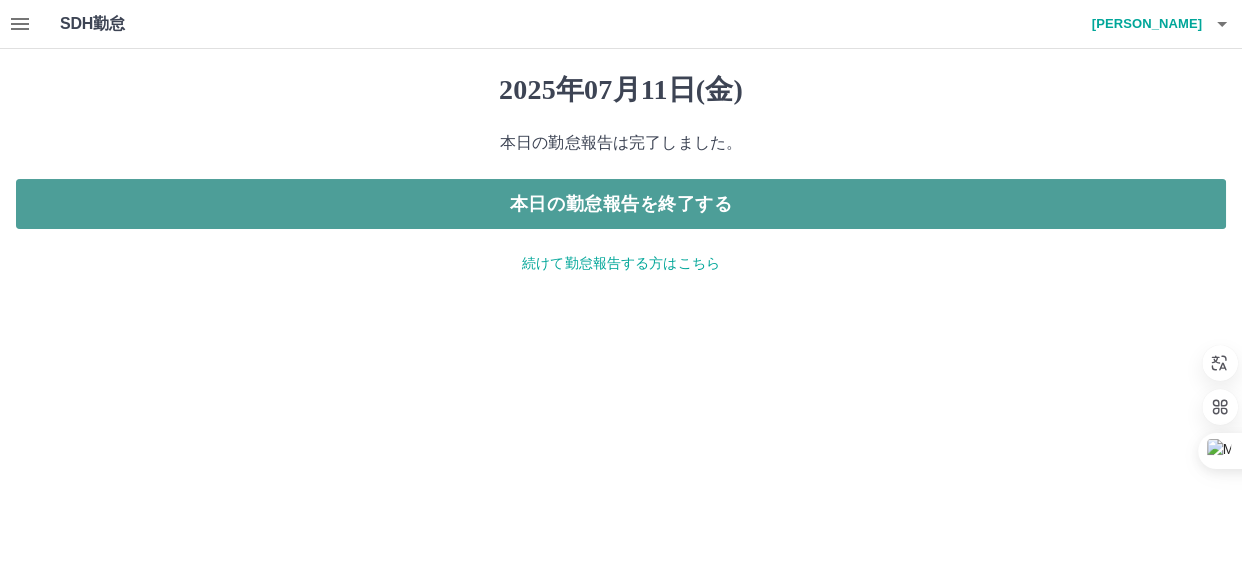 click on "本日の勤怠報告を終了する" at bounding box center (621, 204) 